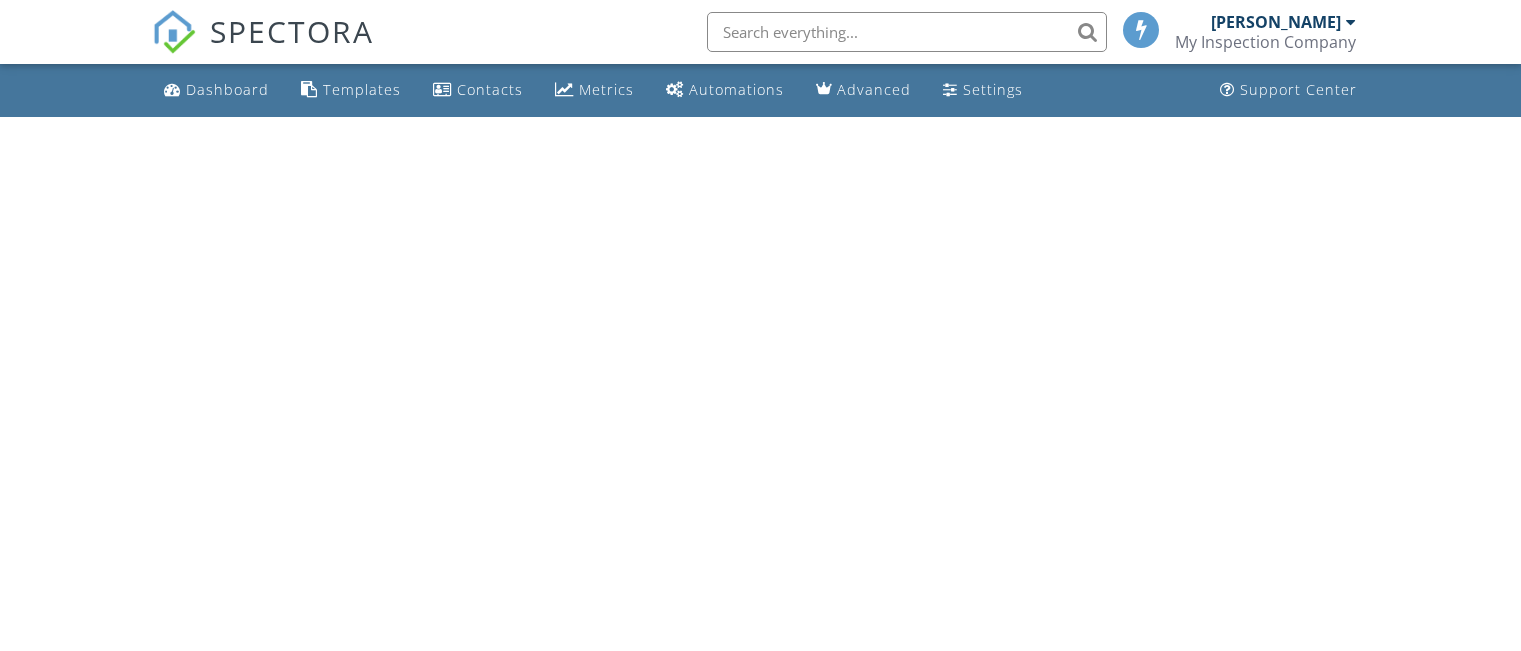 scroll, scrollTop: 0, scrollLeft: 0, axis: both 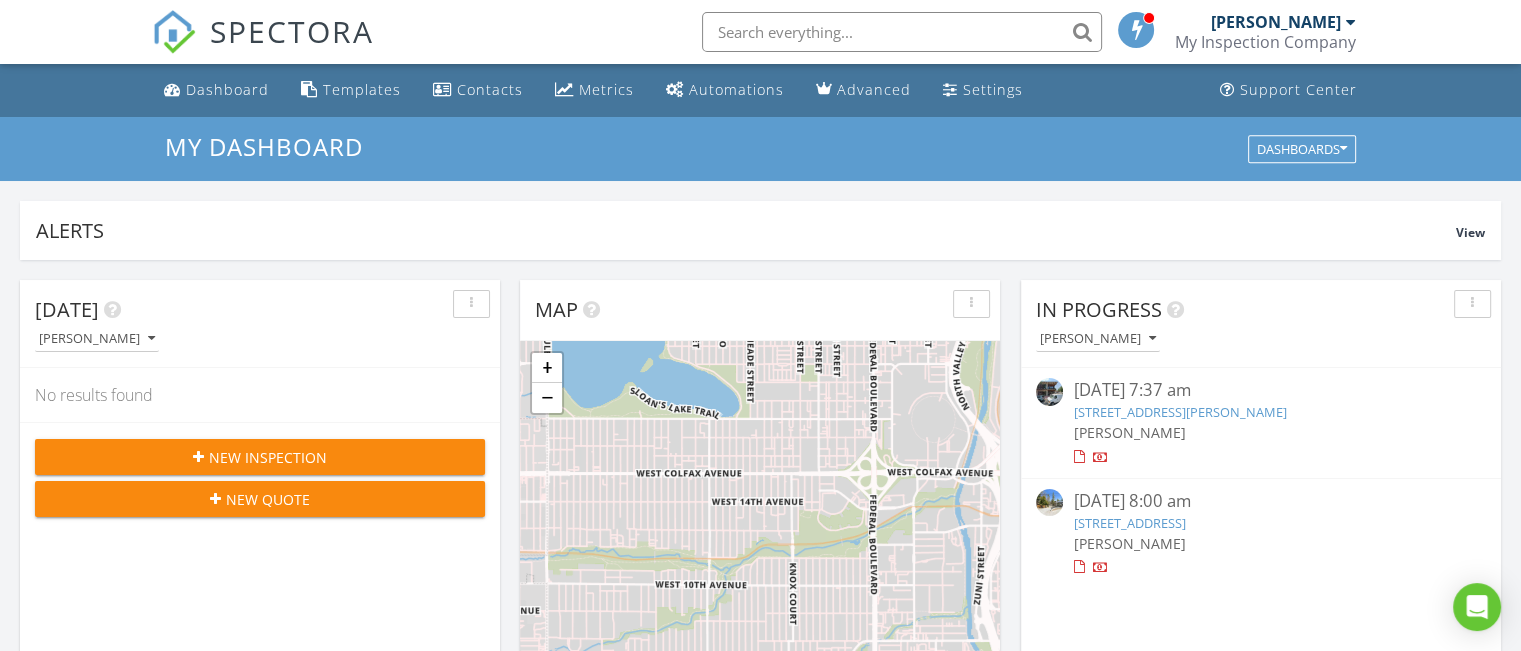 click on "New Inspection" at bounding box center (260, 457) 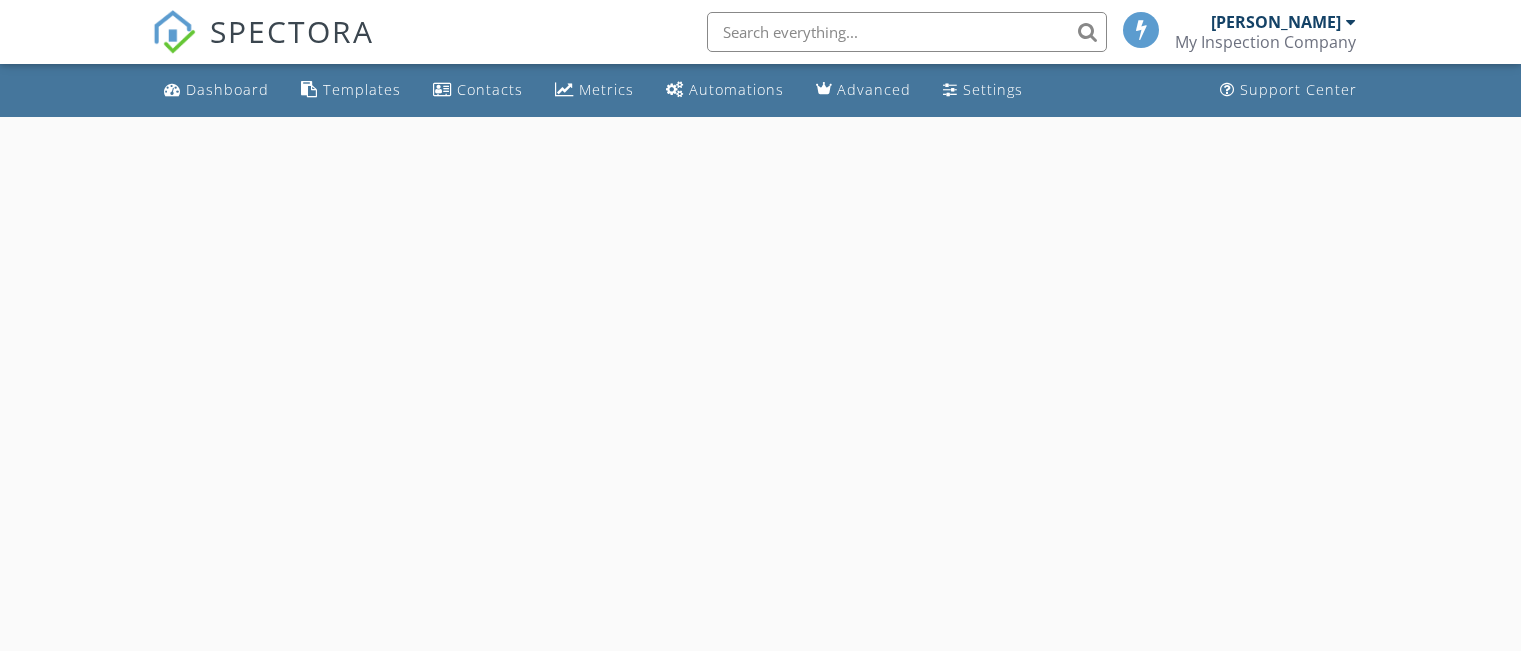 scroll, scrollTop: 0, scrollLeft: 0, axis: both 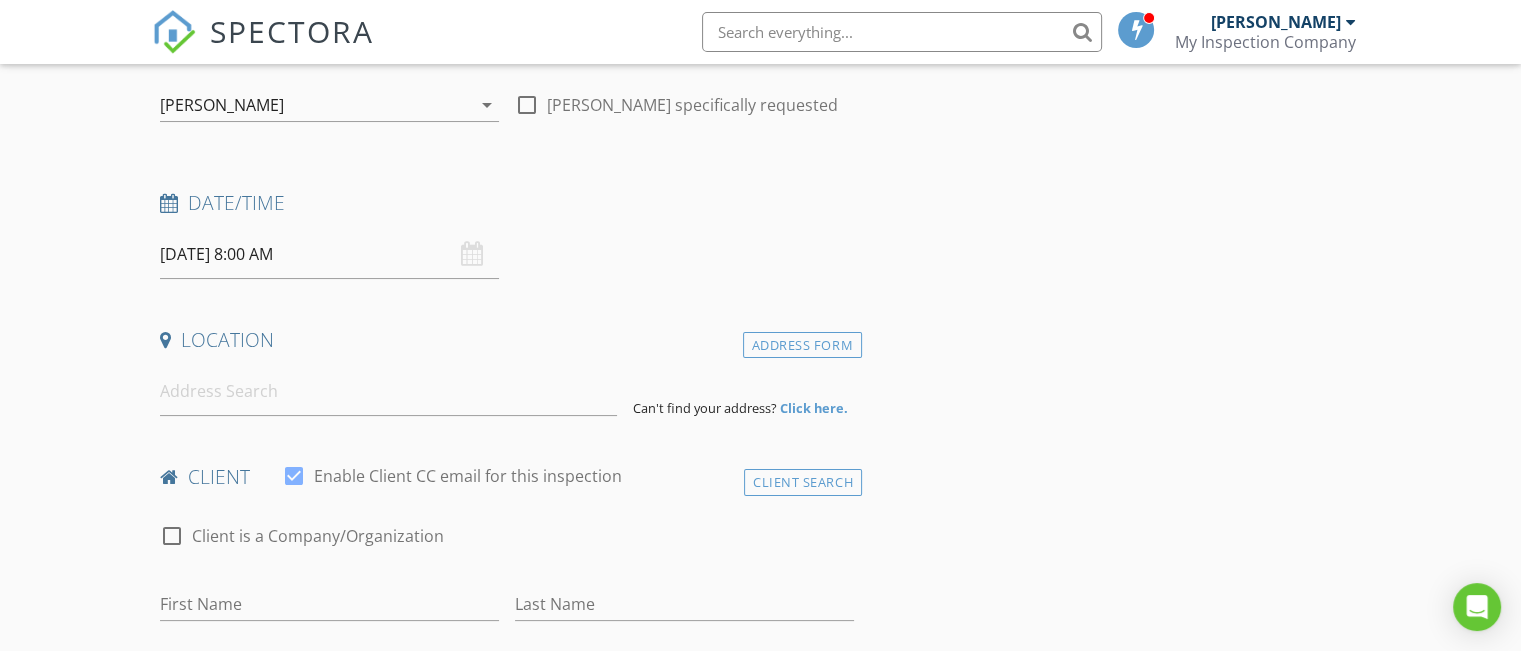 click on "[DATE] 8:00 AM" at bounding box center (329, 254) 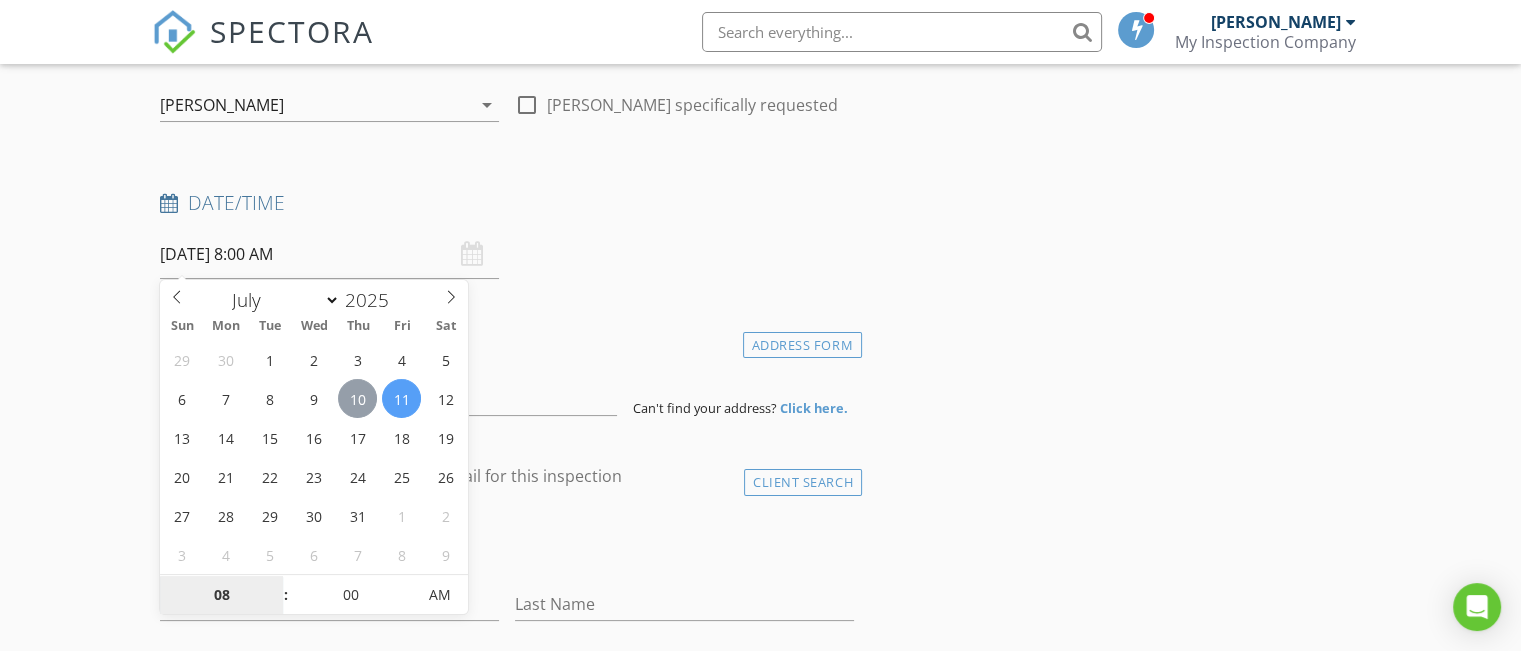 type on "07/10/2025 8:00 AM" 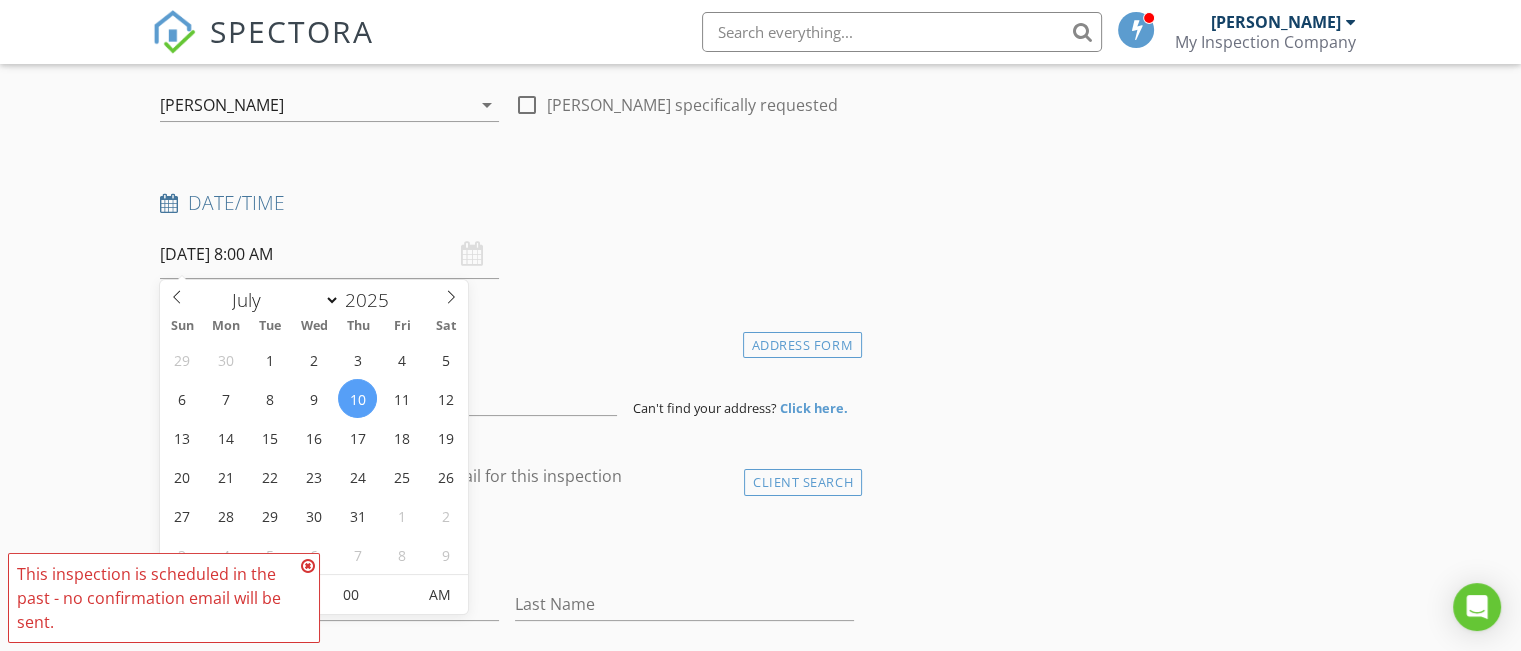 click on "07/10/2025 8:00 AM" at bounding box center [329, 254] 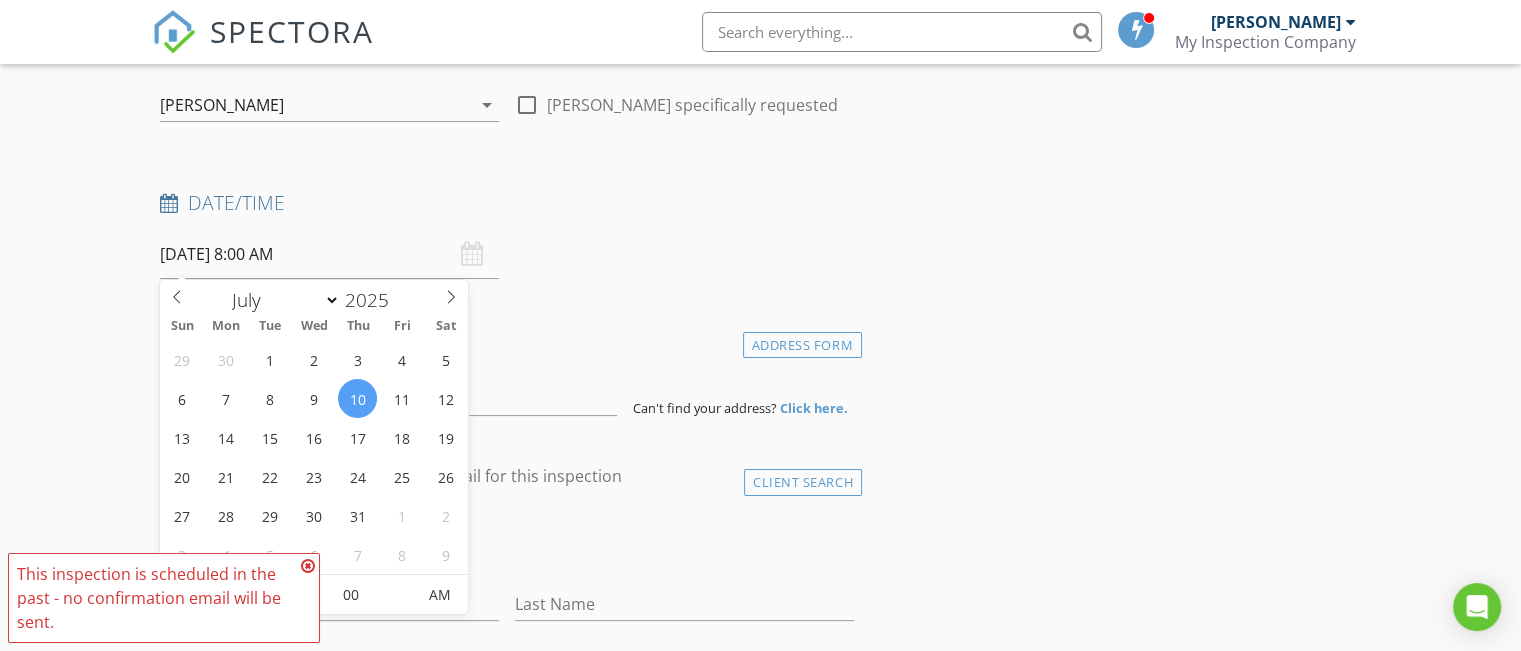 click on "07/10/2025 8:00 AM" at bounding box center (329, 254) 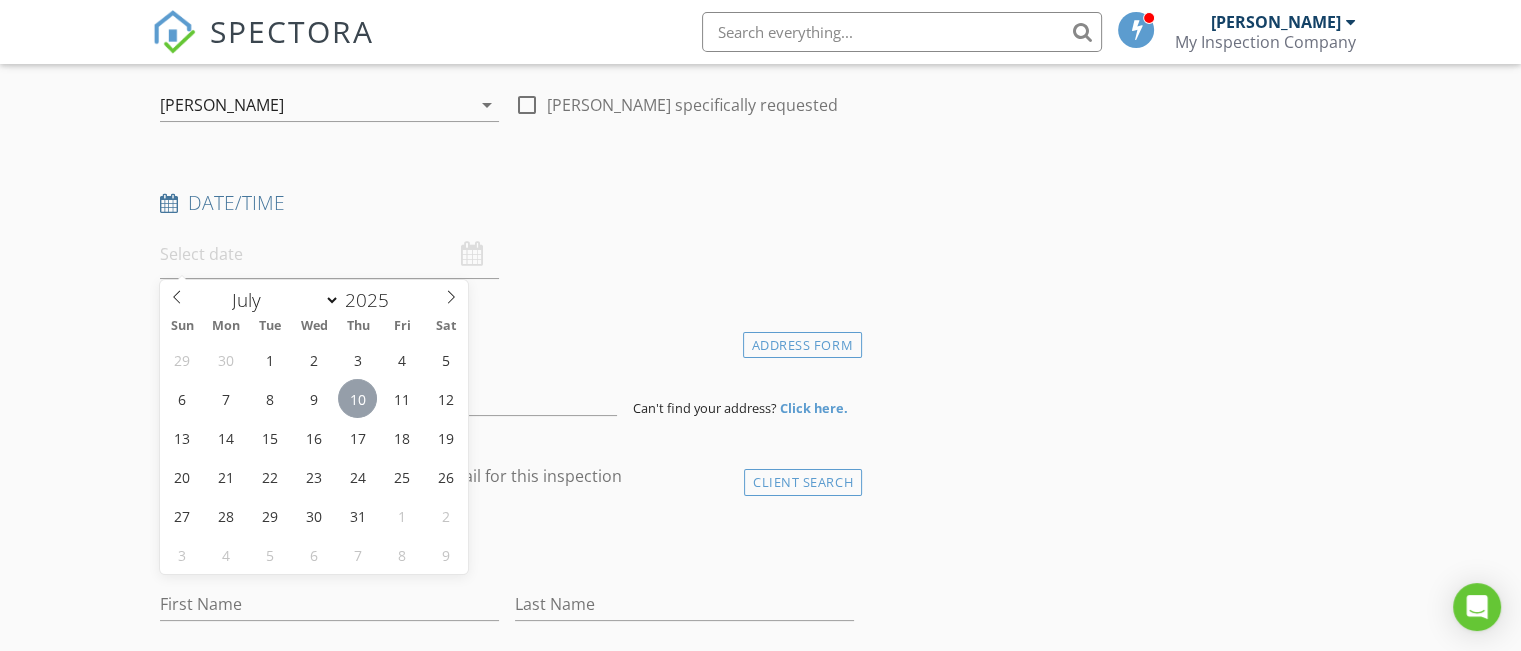 type on "07/10/2025 12:00 PM" 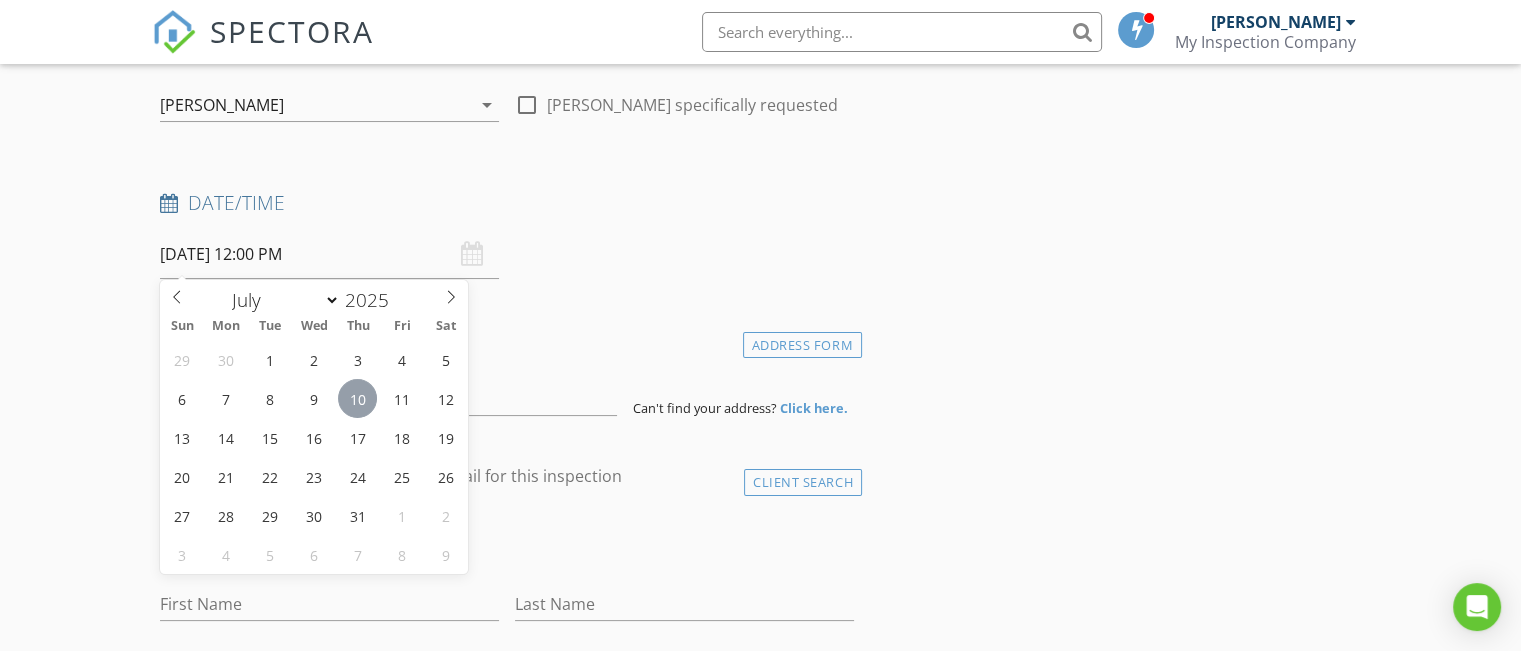 scroll, scrollTop: 1, scrollLeft: 0, axis: vertical 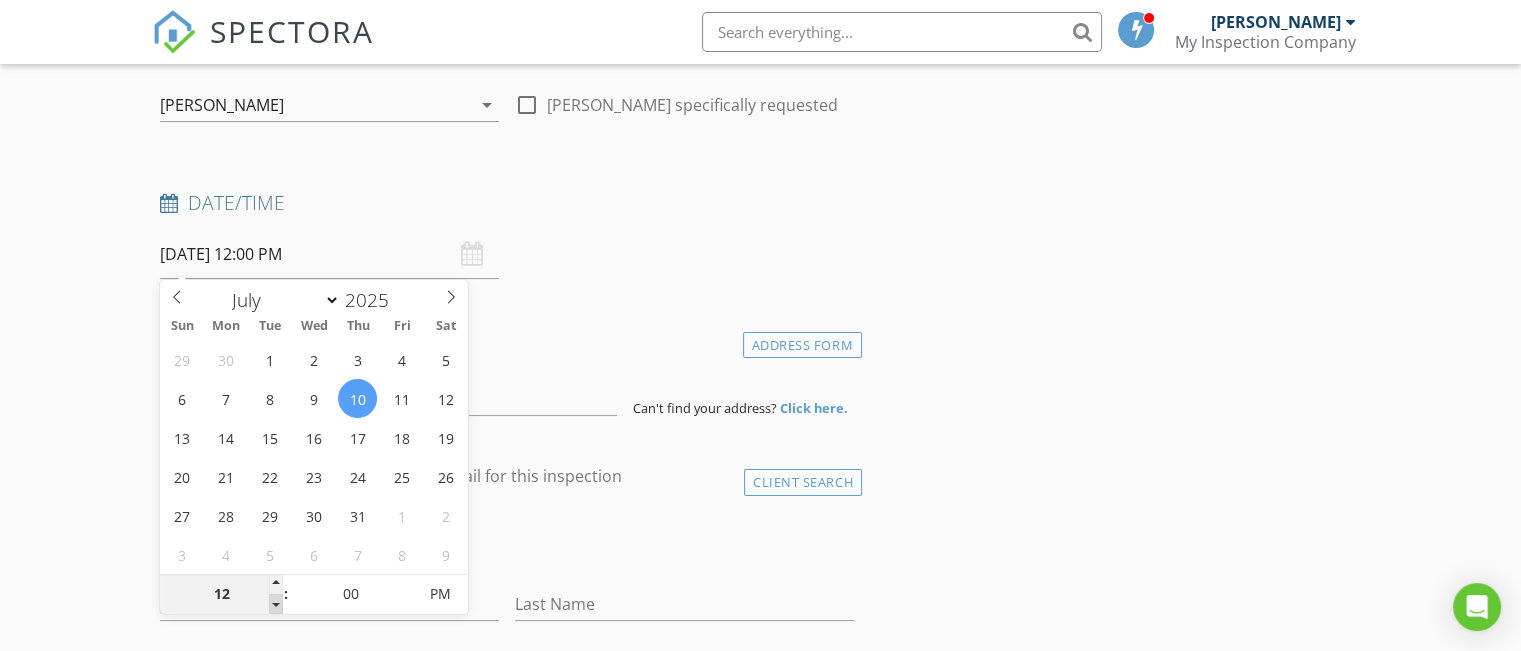 type on "11" 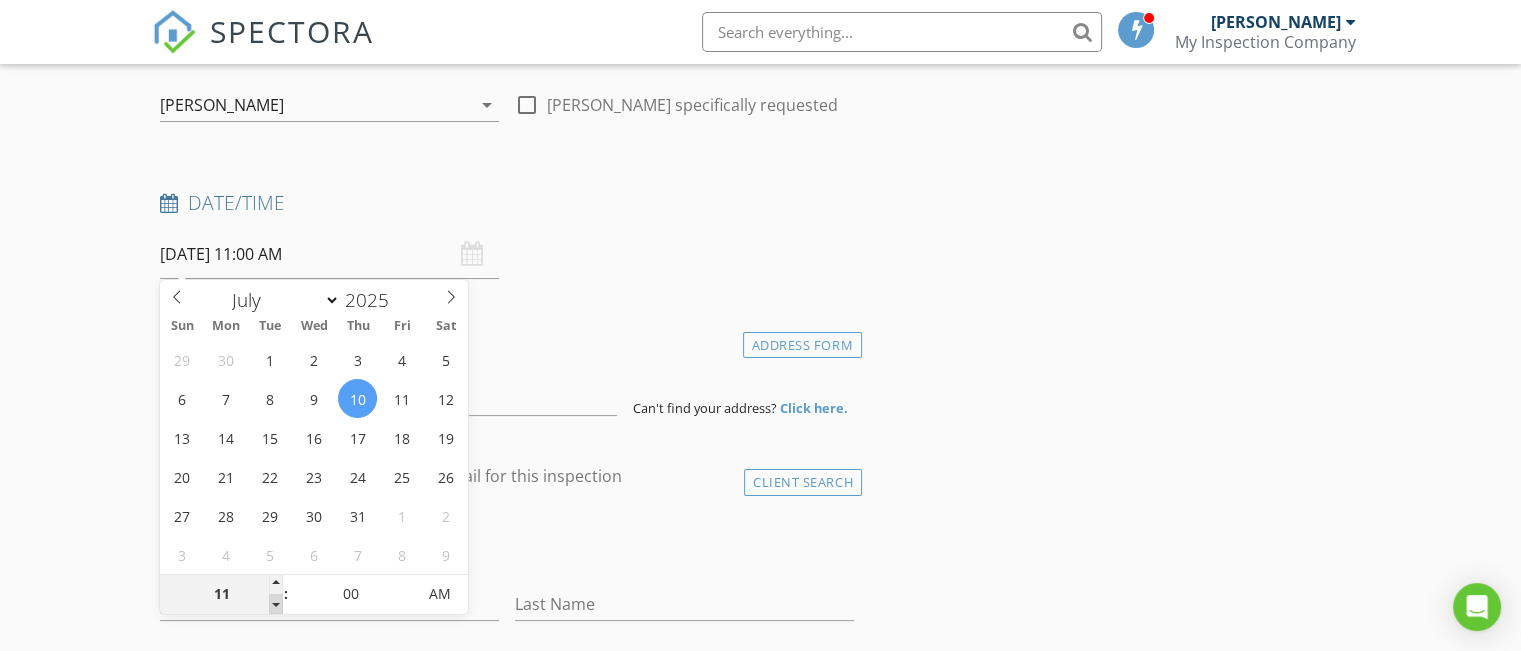 scroll, scrollTop: 0, scrollLeft: 0, axis: both 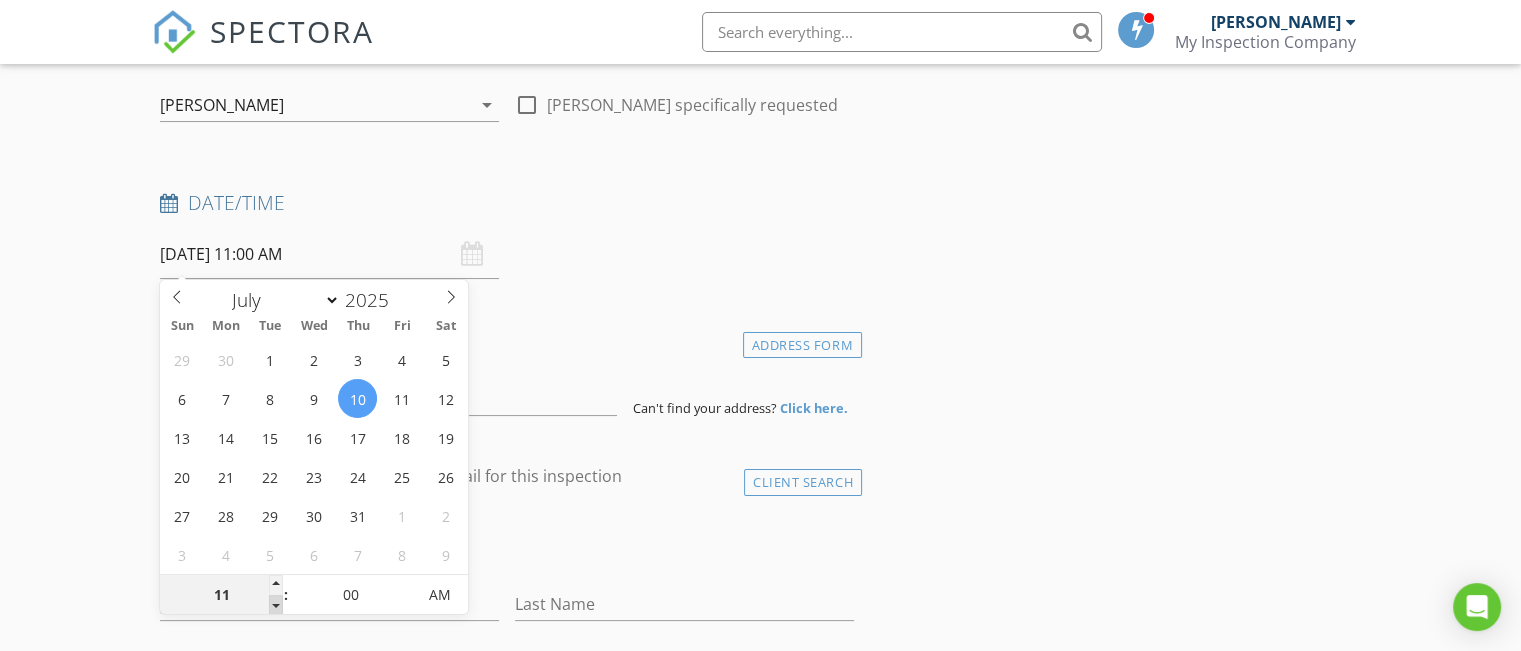 click at bounding box center (276, 605) 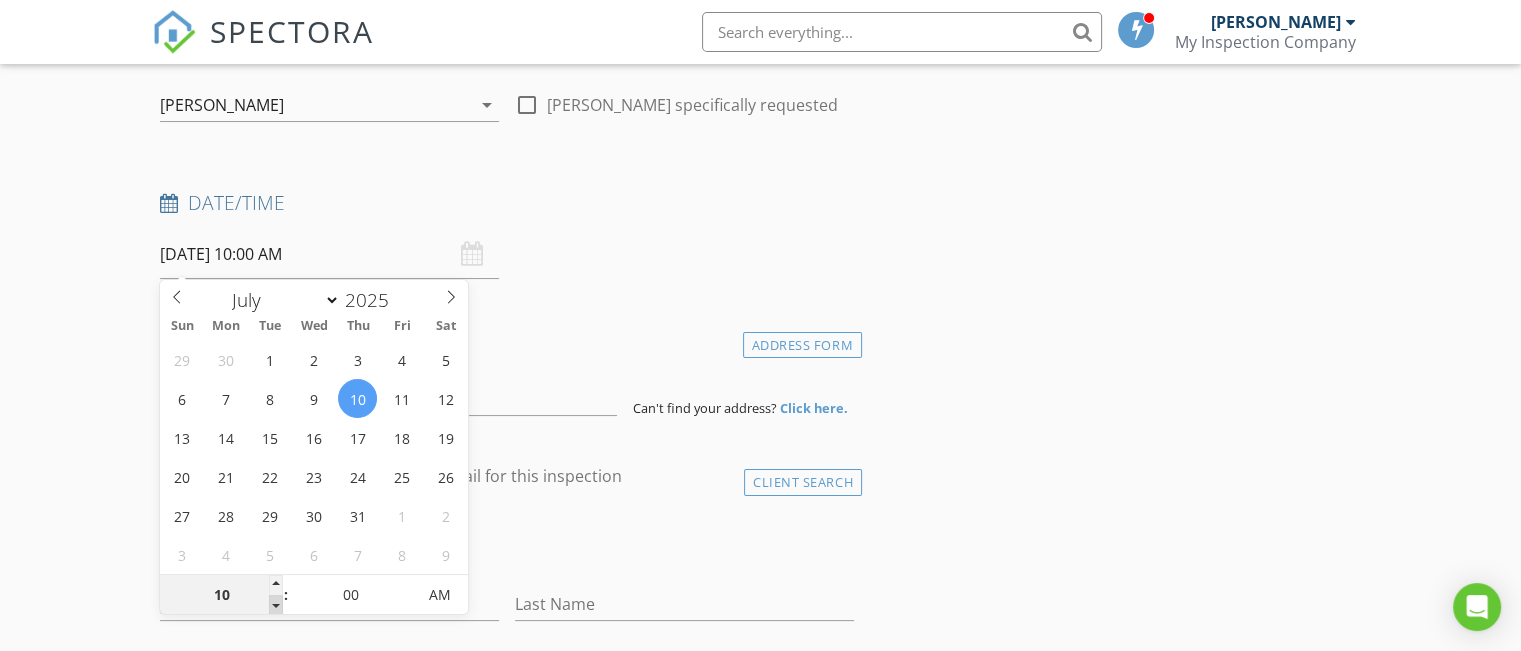 click at bounding box center [276, 605] 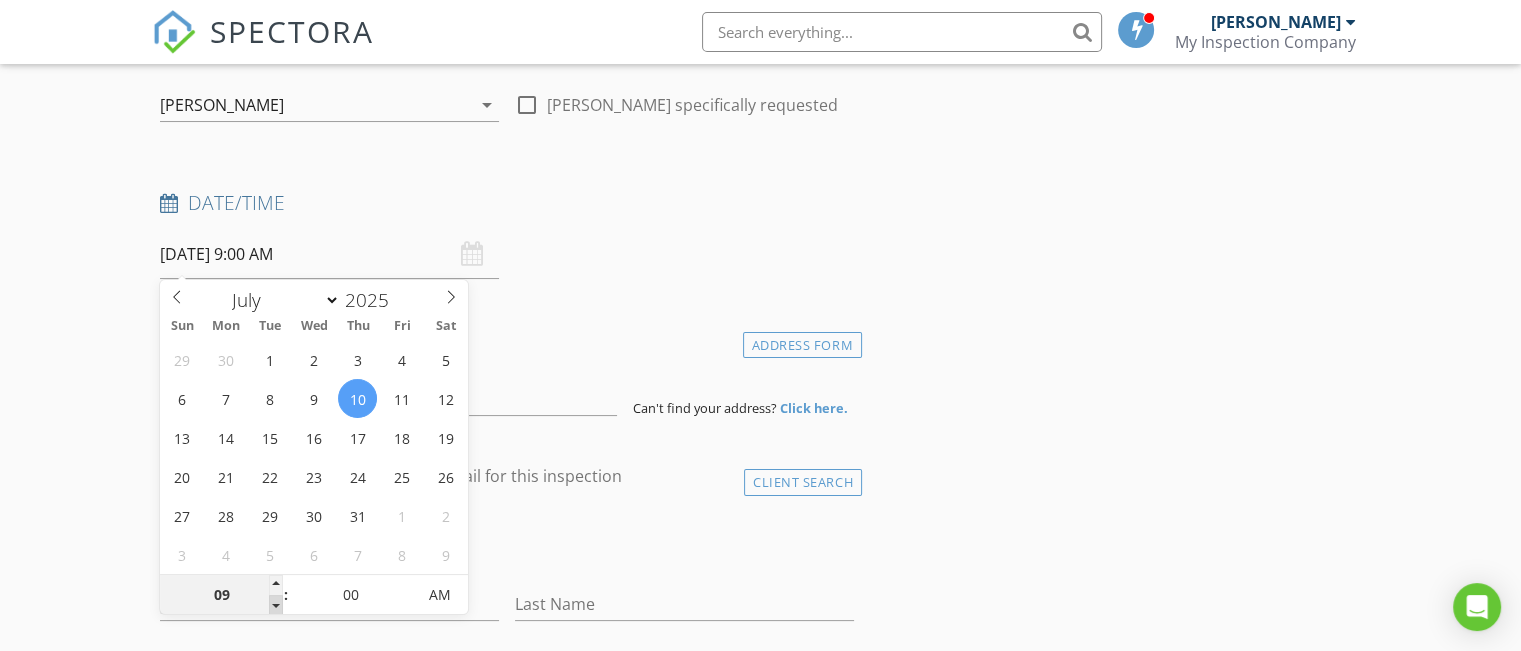 click at bounding box center (276, 605) 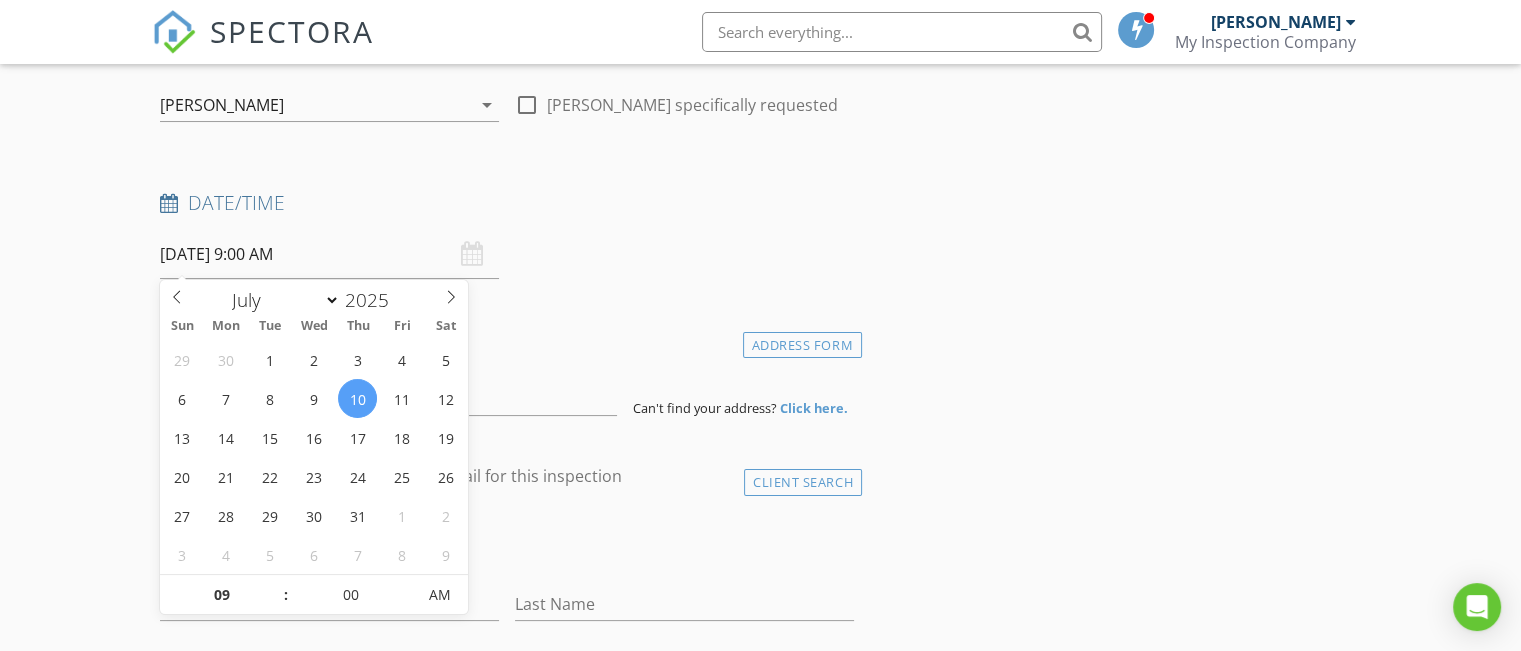 click on "Date/Time
07/10/2025 9:00 AM" at bounding box center (507, 234) 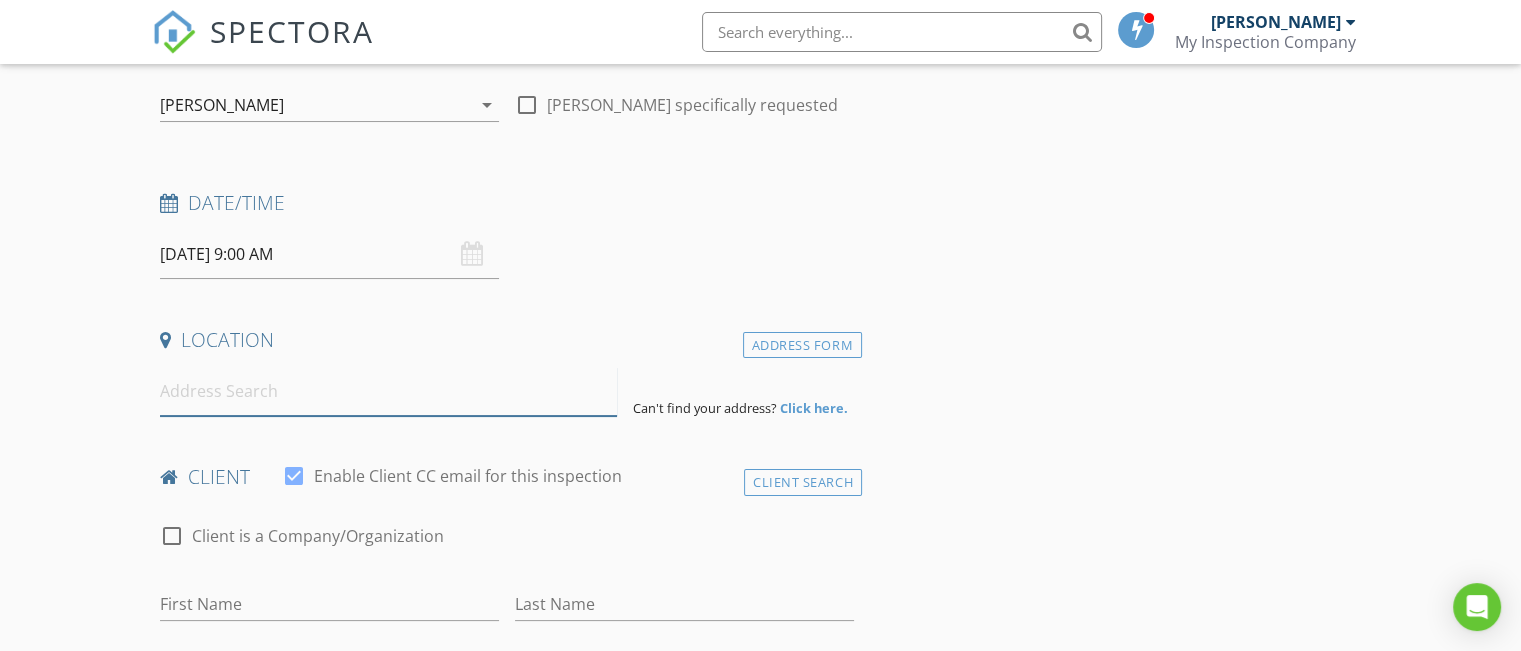 click at bounding box center (388, 391) 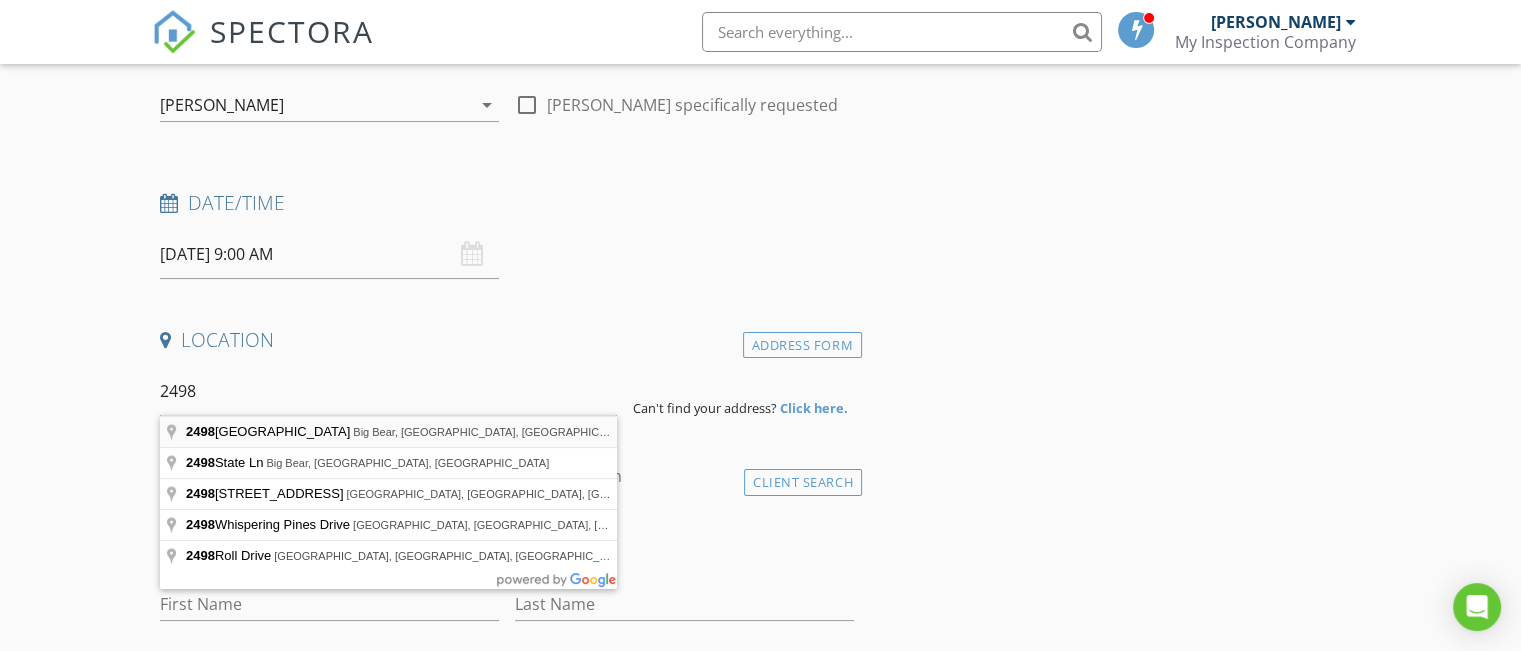 type on "2498 Oak Lane, Big Bear, CA, USA" 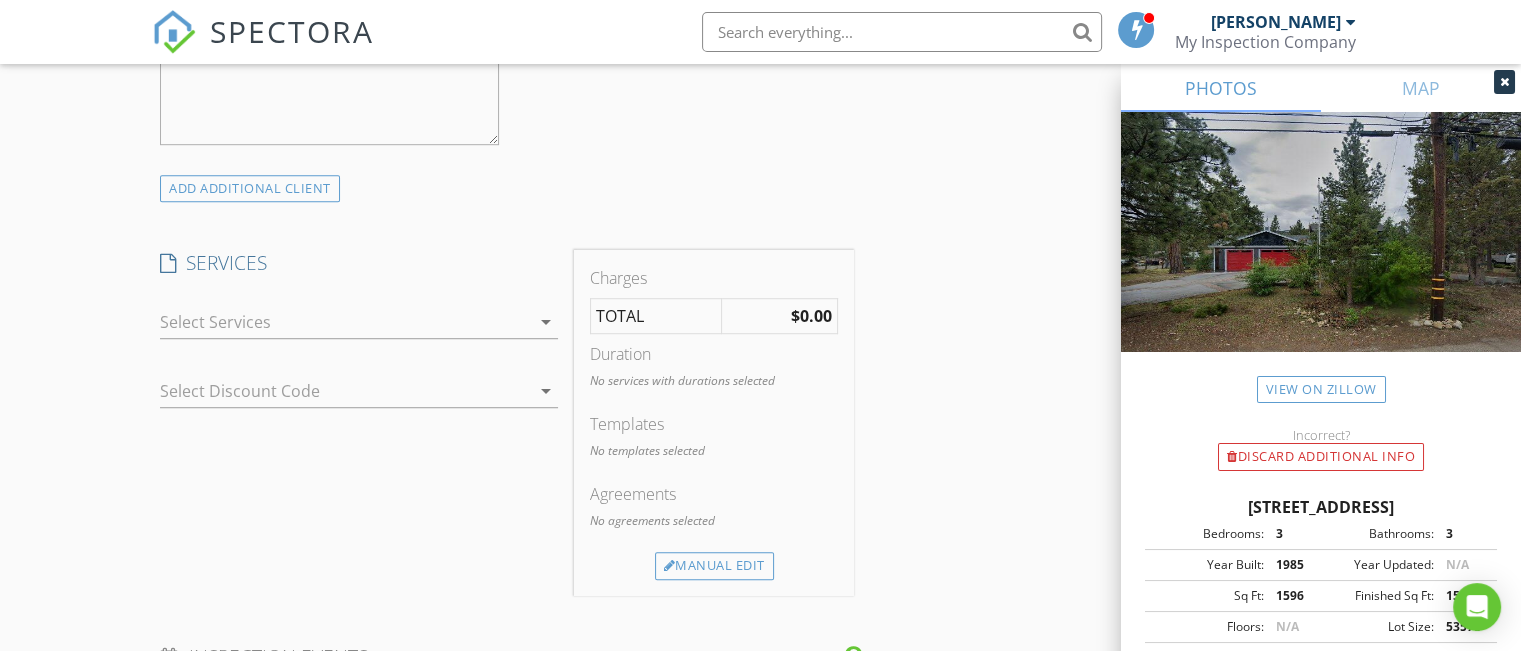 scroll, scrollTop: 1300, scrollLeft: 0, axis: vertical 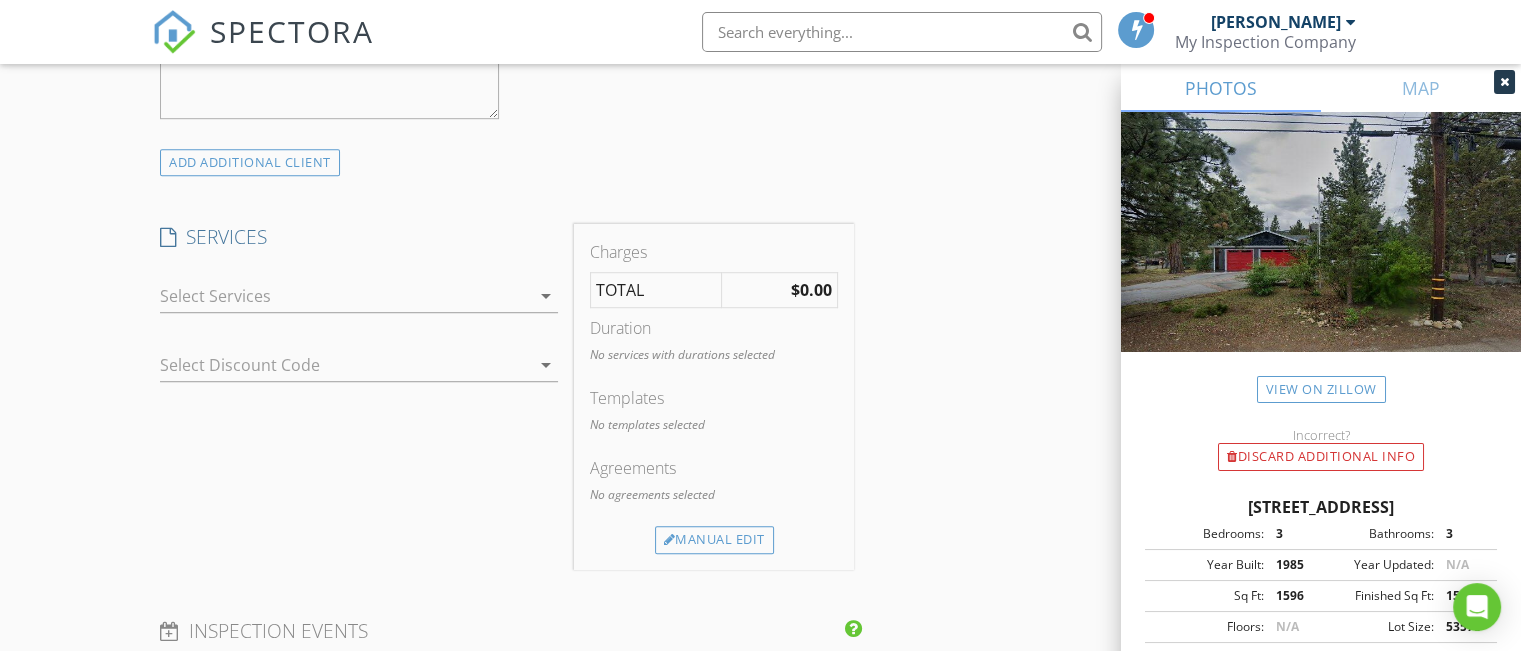 click on "arrow_drop_down" at bounding box center (546, 296) 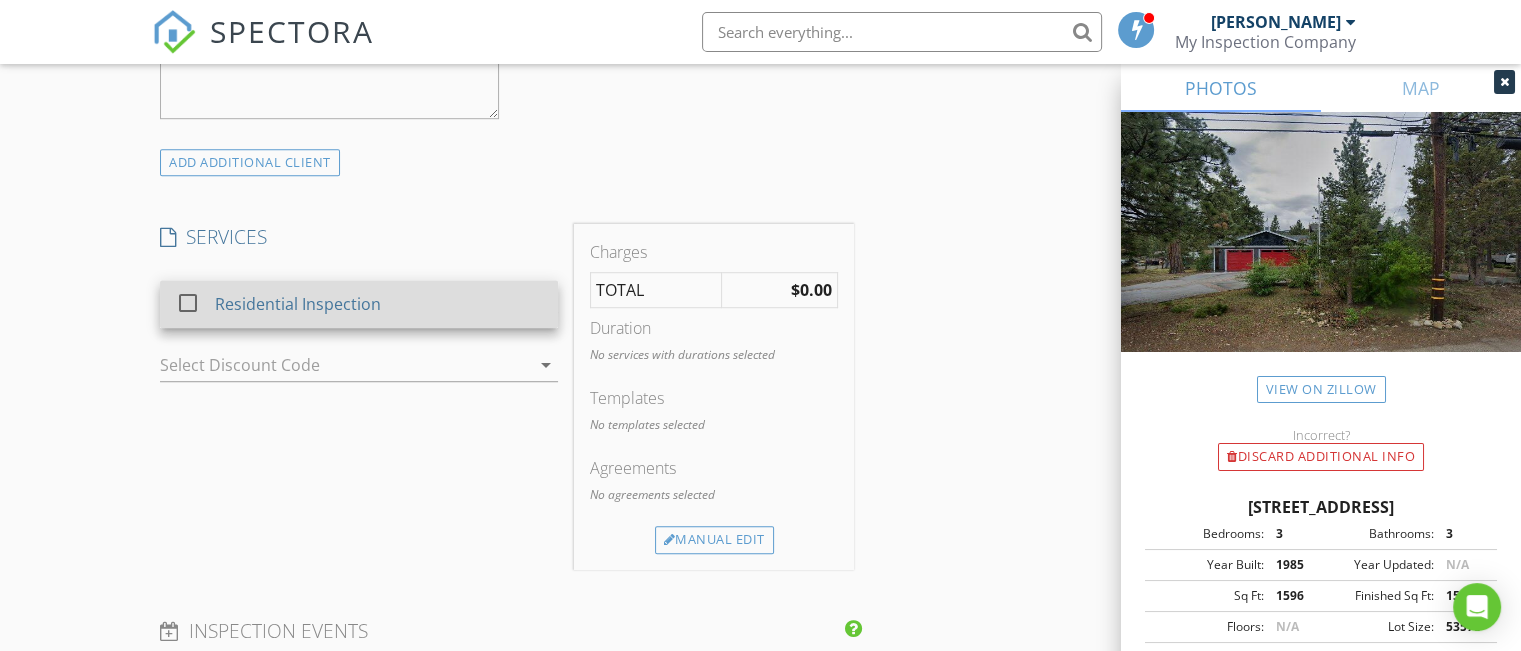 click on "Residential Inspection" at bounding box center (379, 304) 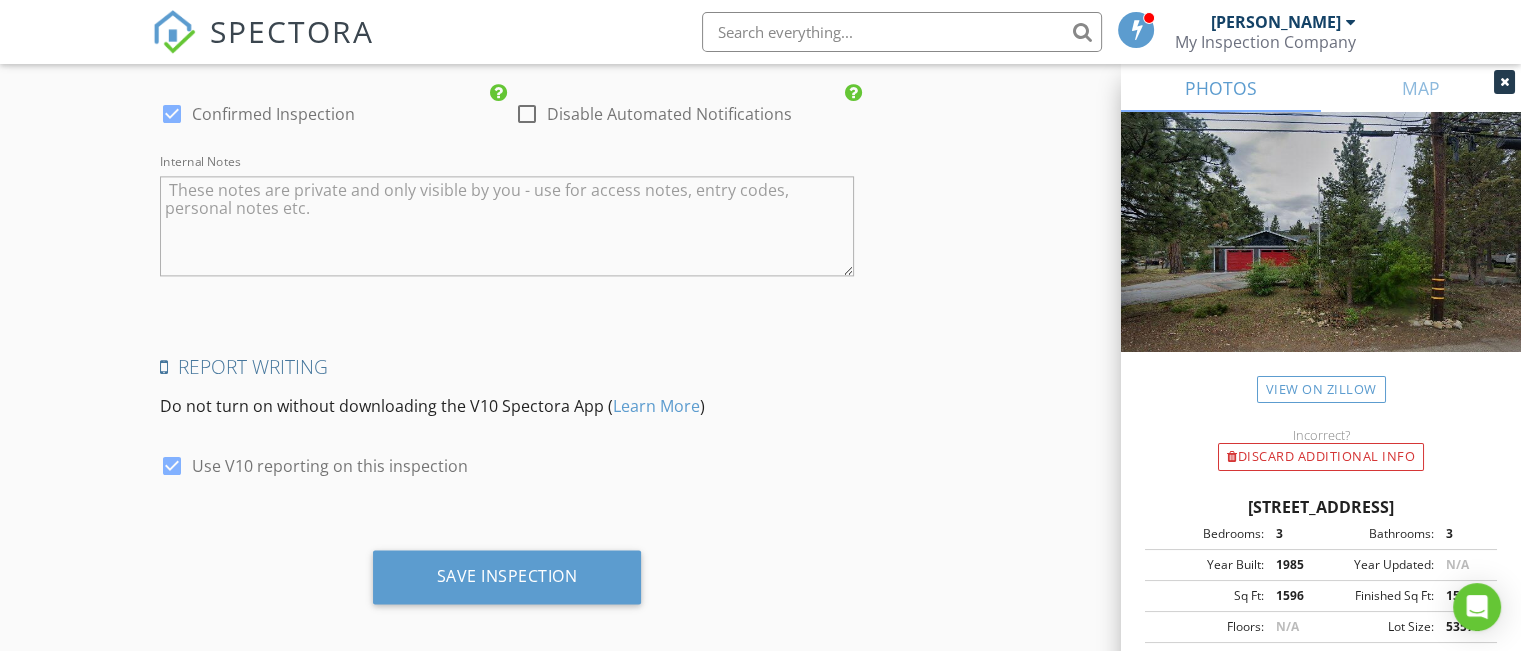 scroll, scrollTop: 2736, scrollLeft: 0, axis: vertical 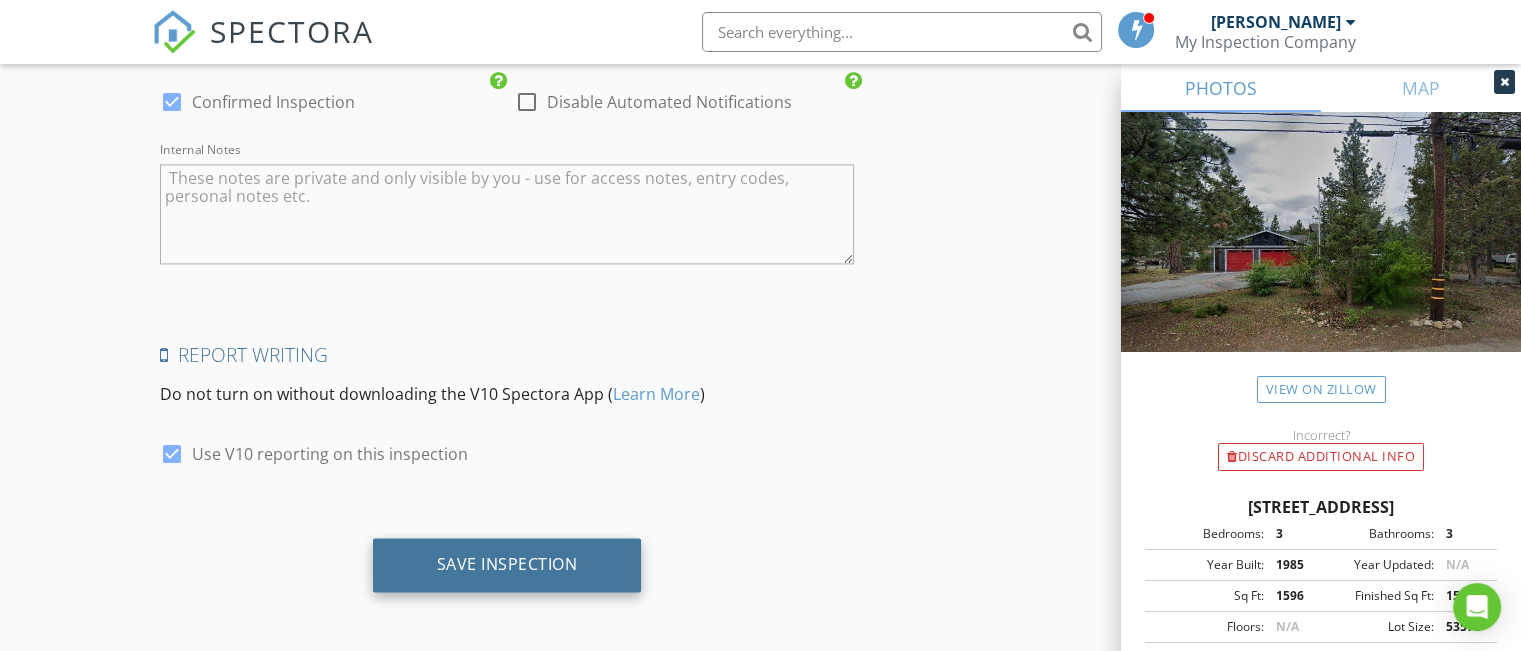 click on "Save Inspection" at bounding box center [507, 565] 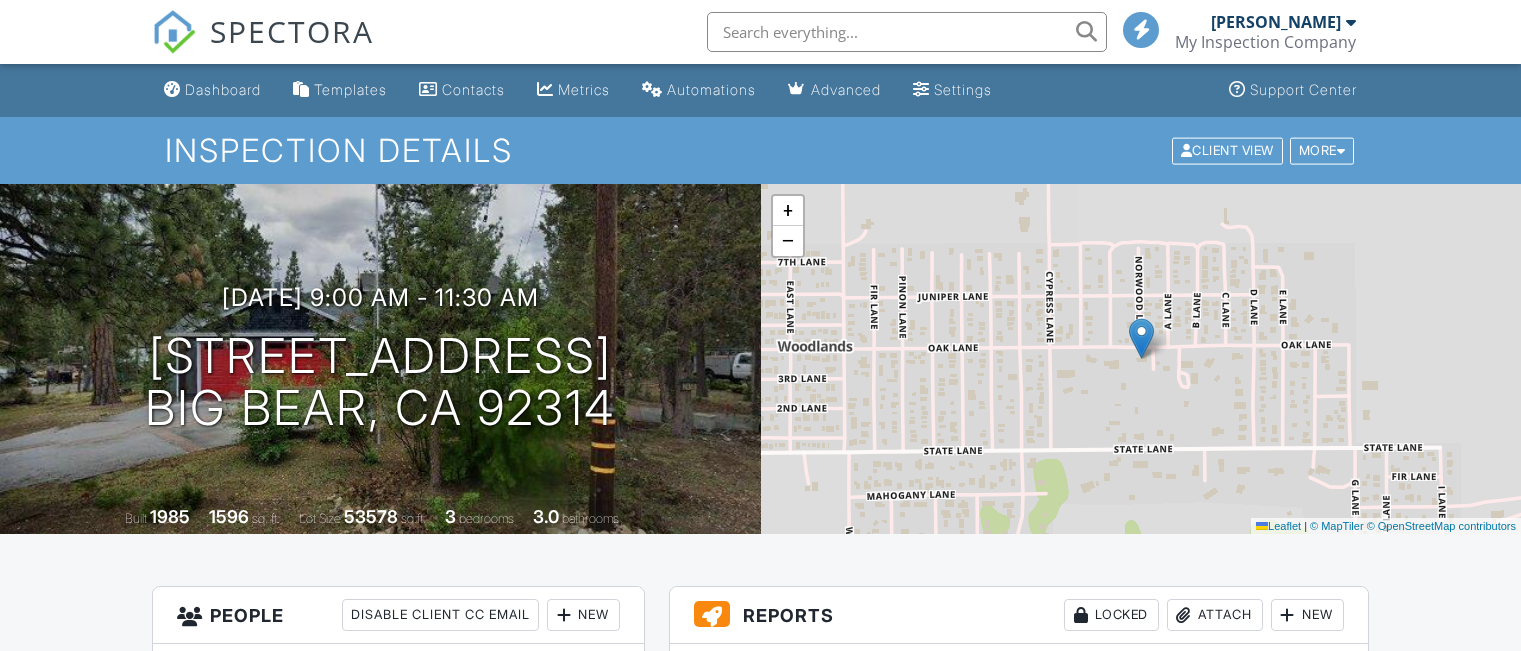 scroll, scrollTop: 0, scrollLeft: 0, axis: both 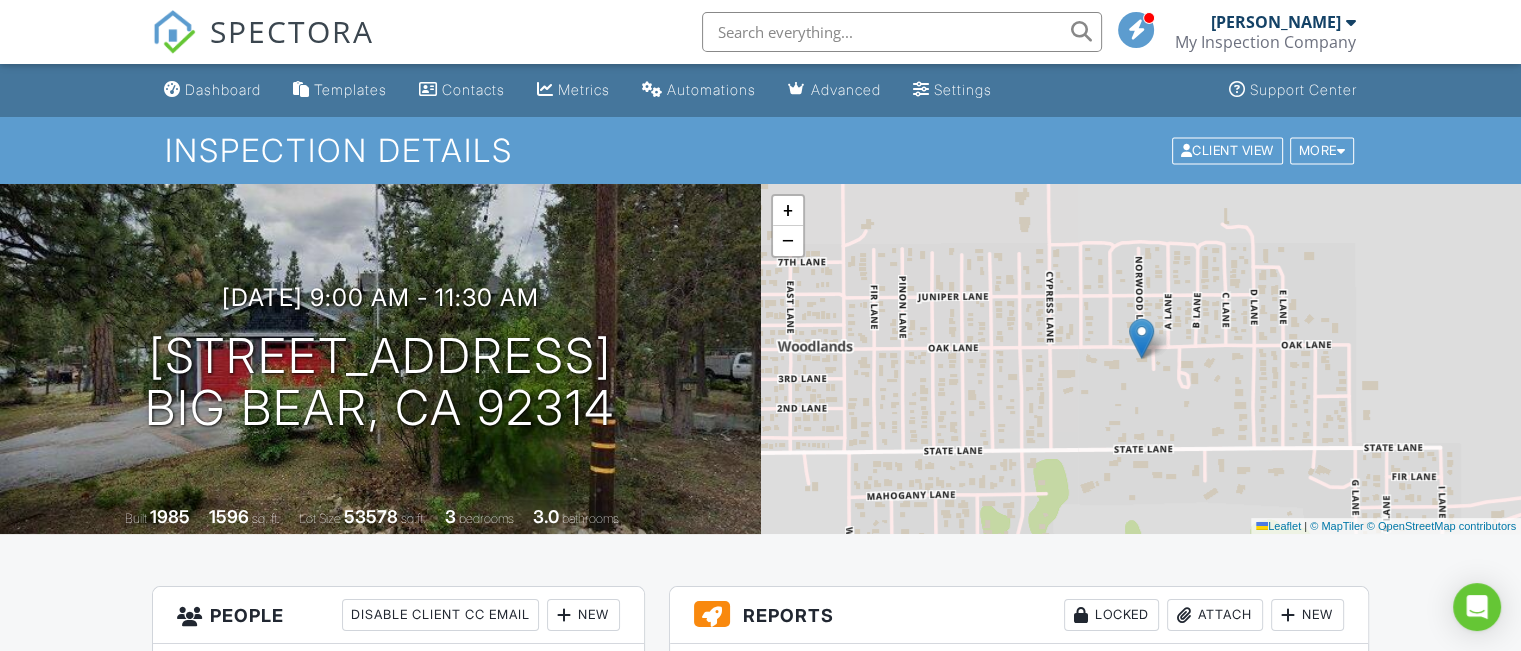 click on "Dashboard" at bounding box center [223, 89] 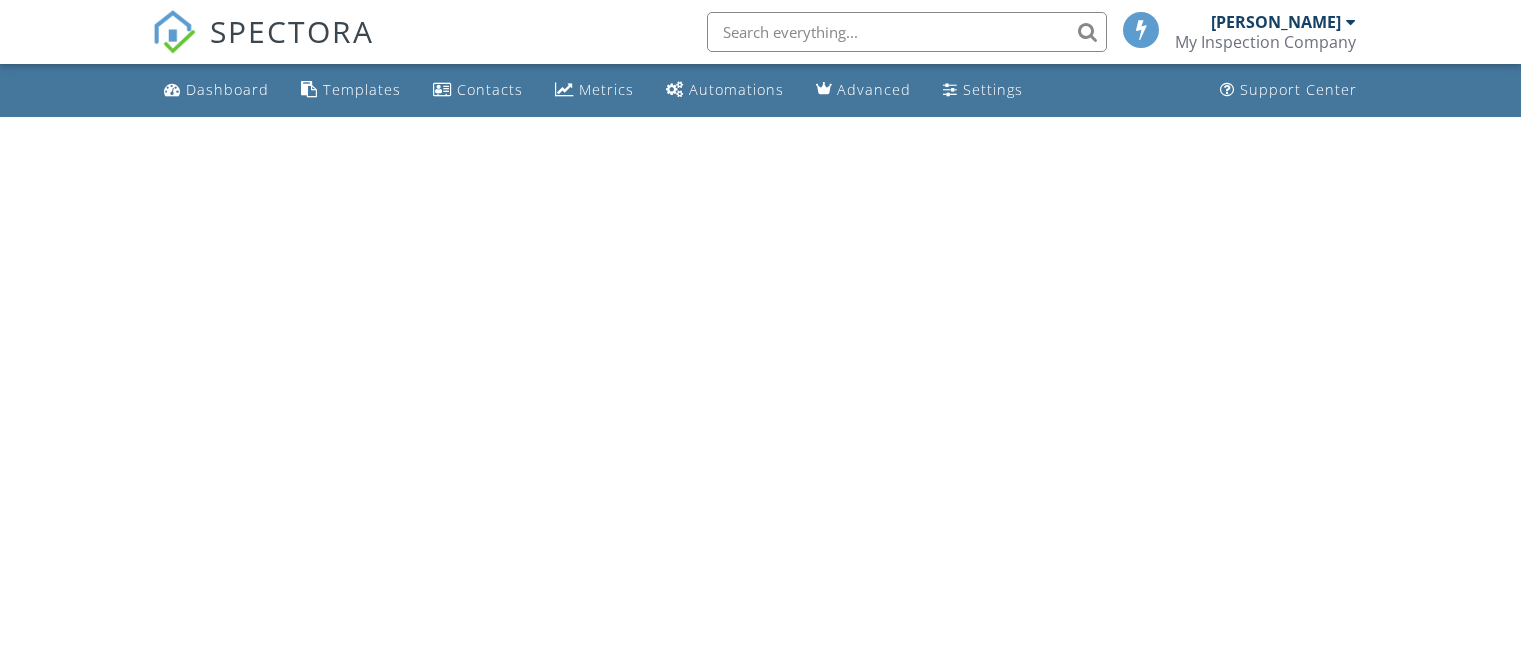 scroll, scrollTop: 0, scrollLeft: 0, axis: both 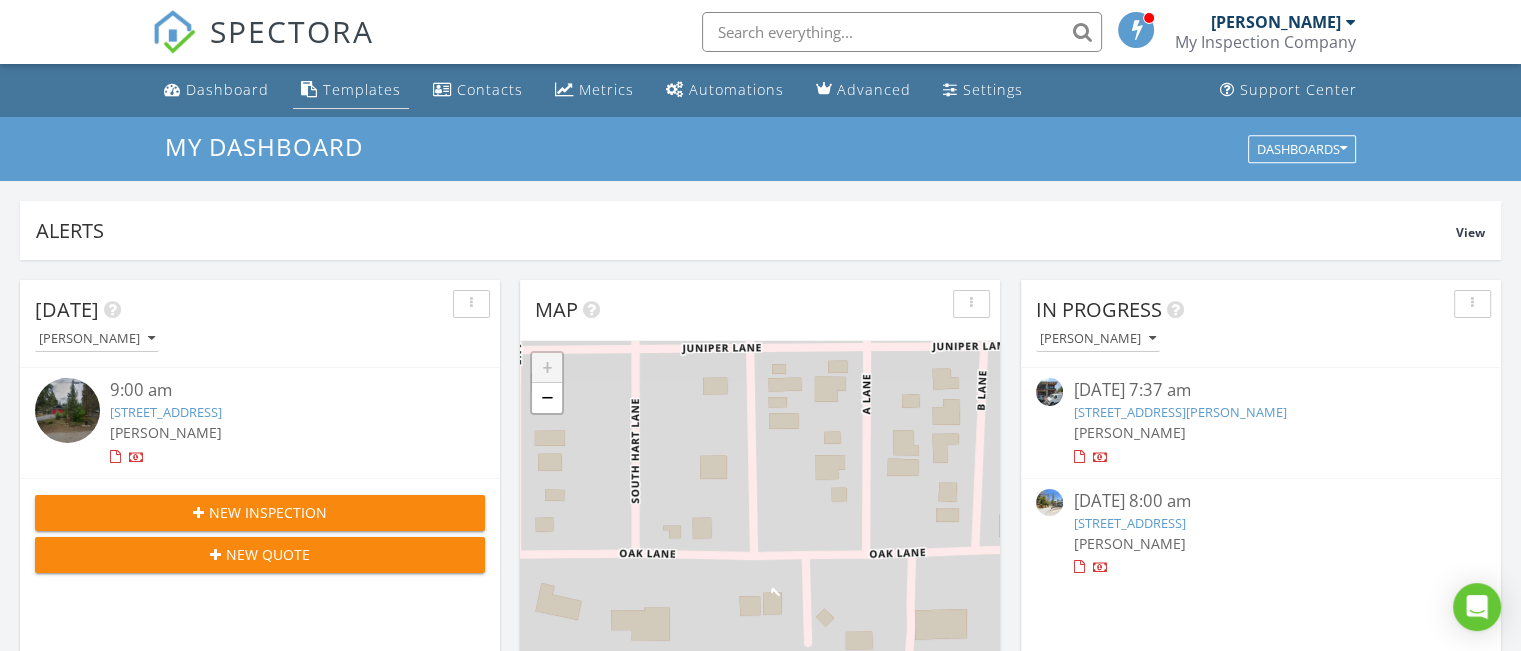 click on "Templates" at bounding box center (362, 89) 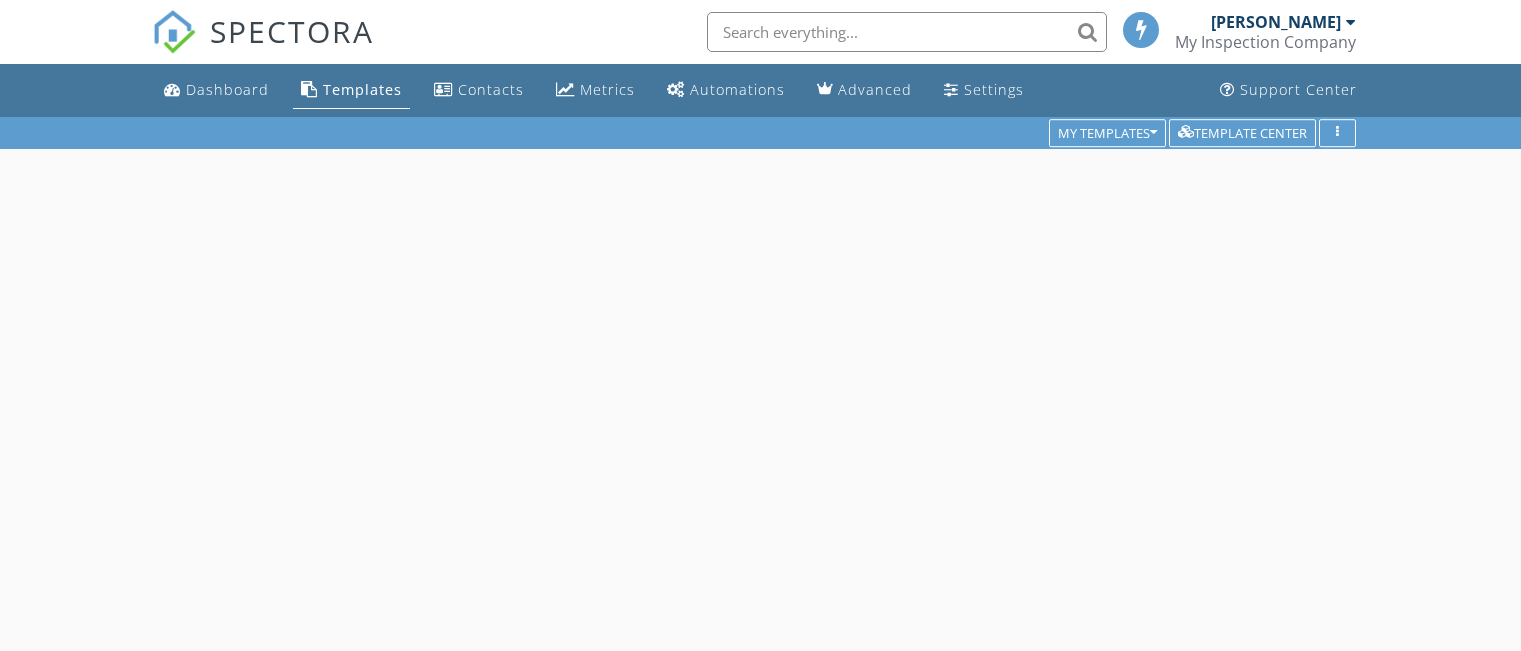 scroll, scrollTop: 0, scrollLeft: 0, axis: both 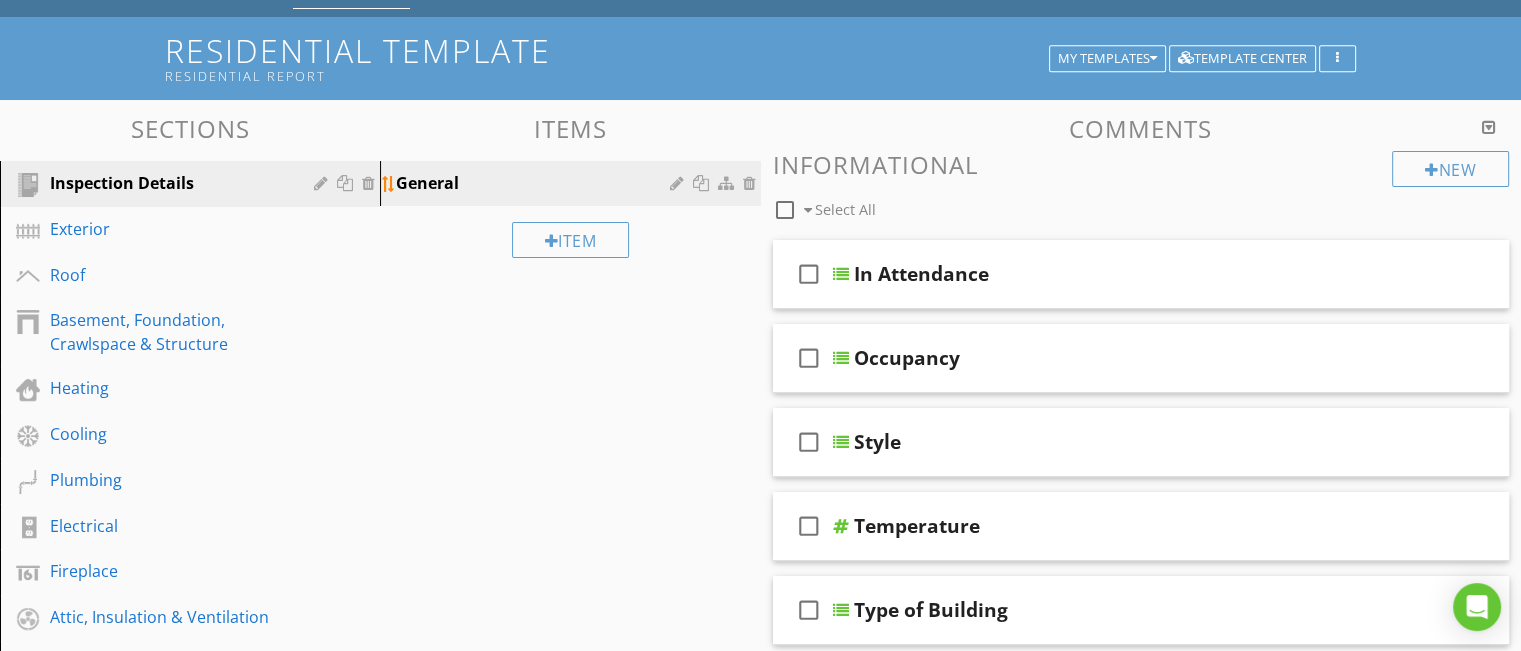 click on "General" at bounding box center (535, 183) 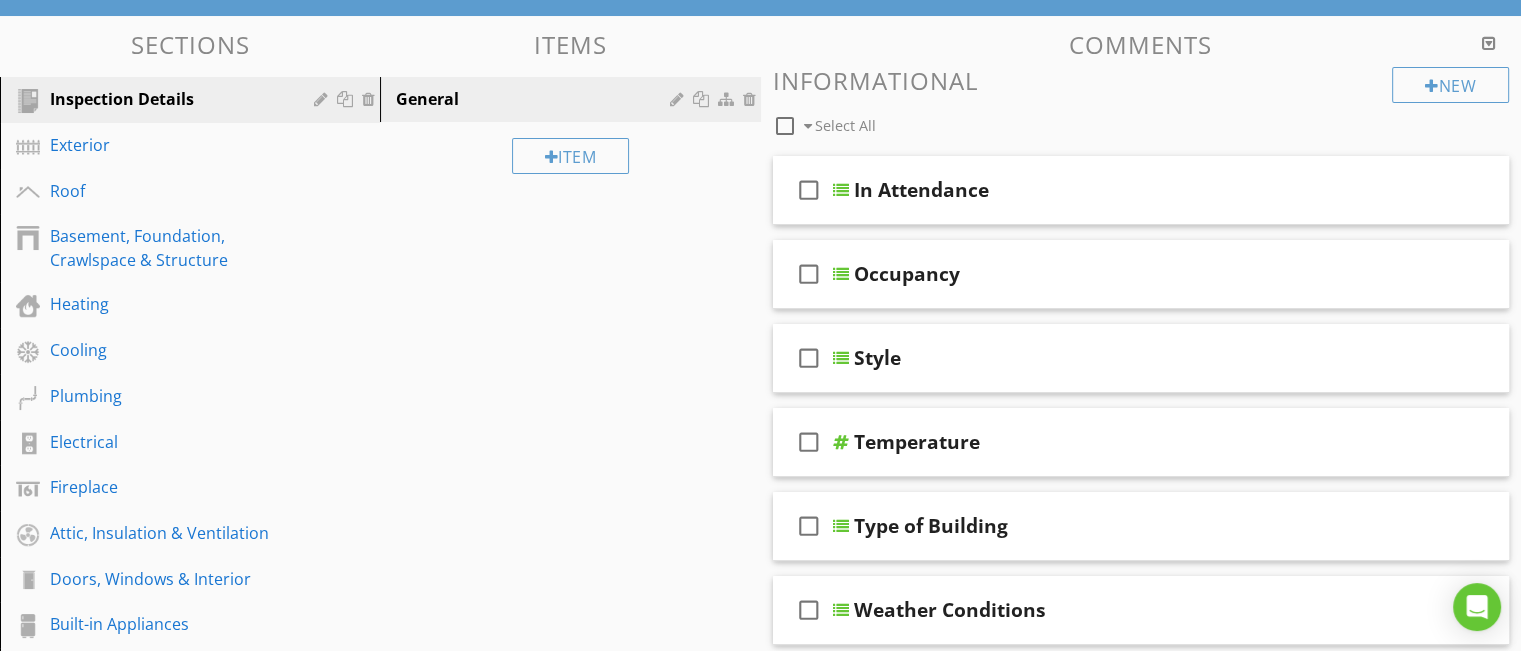 scroll, scrollTop: 200, scrollLeft: 0, axis: vertical 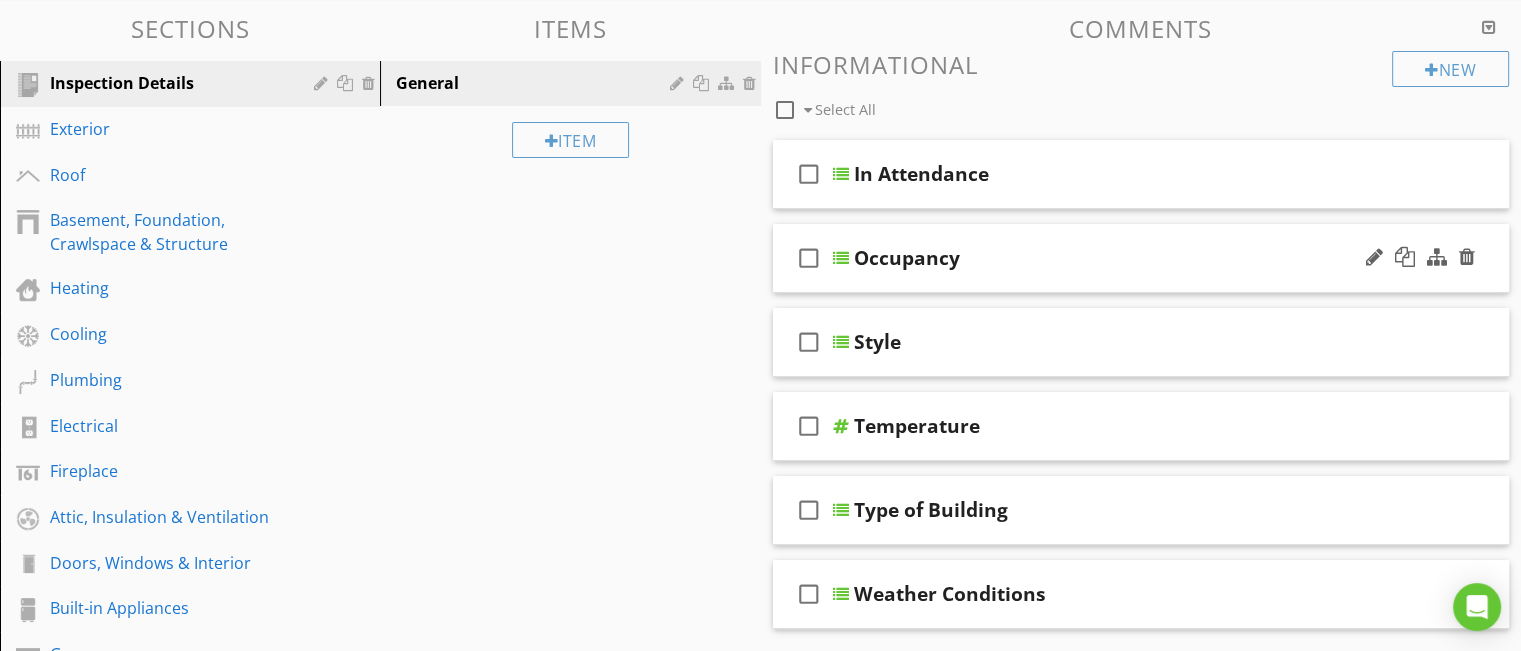 click on "Occupancy" at bounding box center [907, 258] 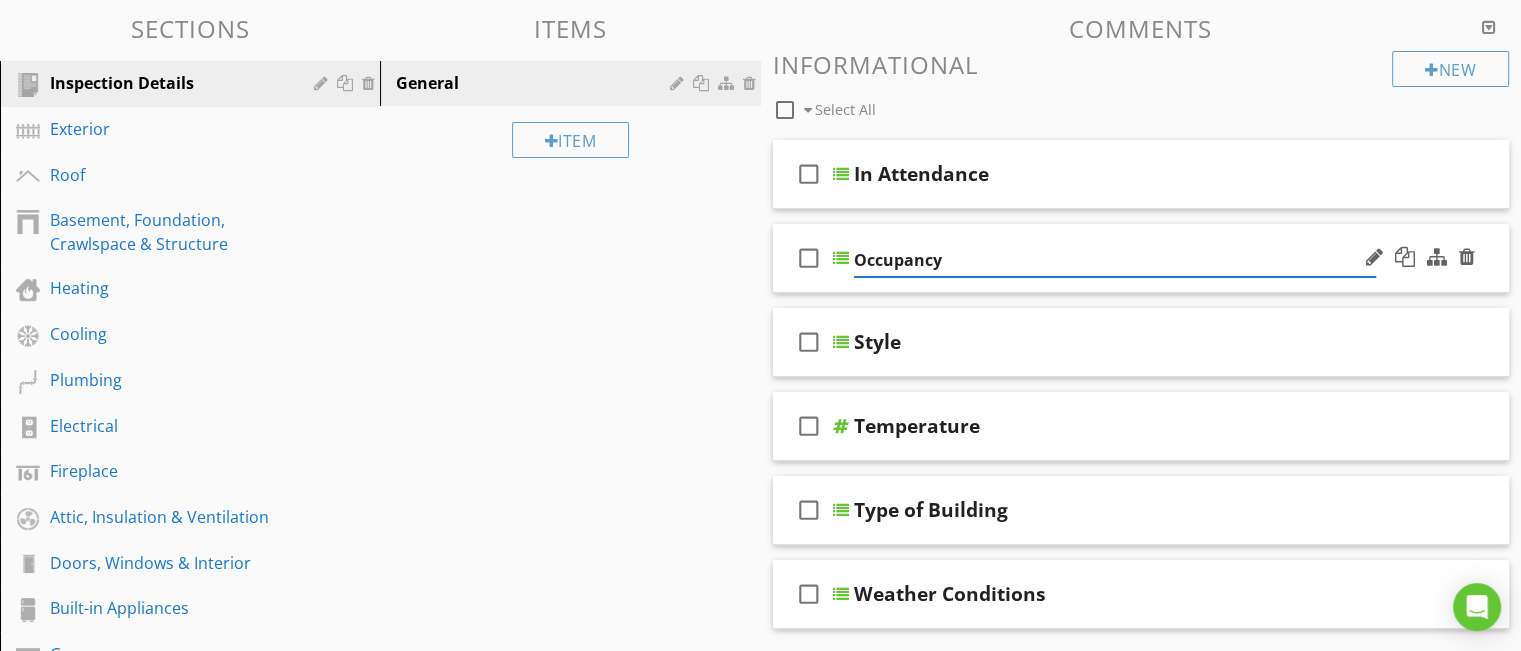 click on "check_box_outline_blank" at bounding box center [809, 258] 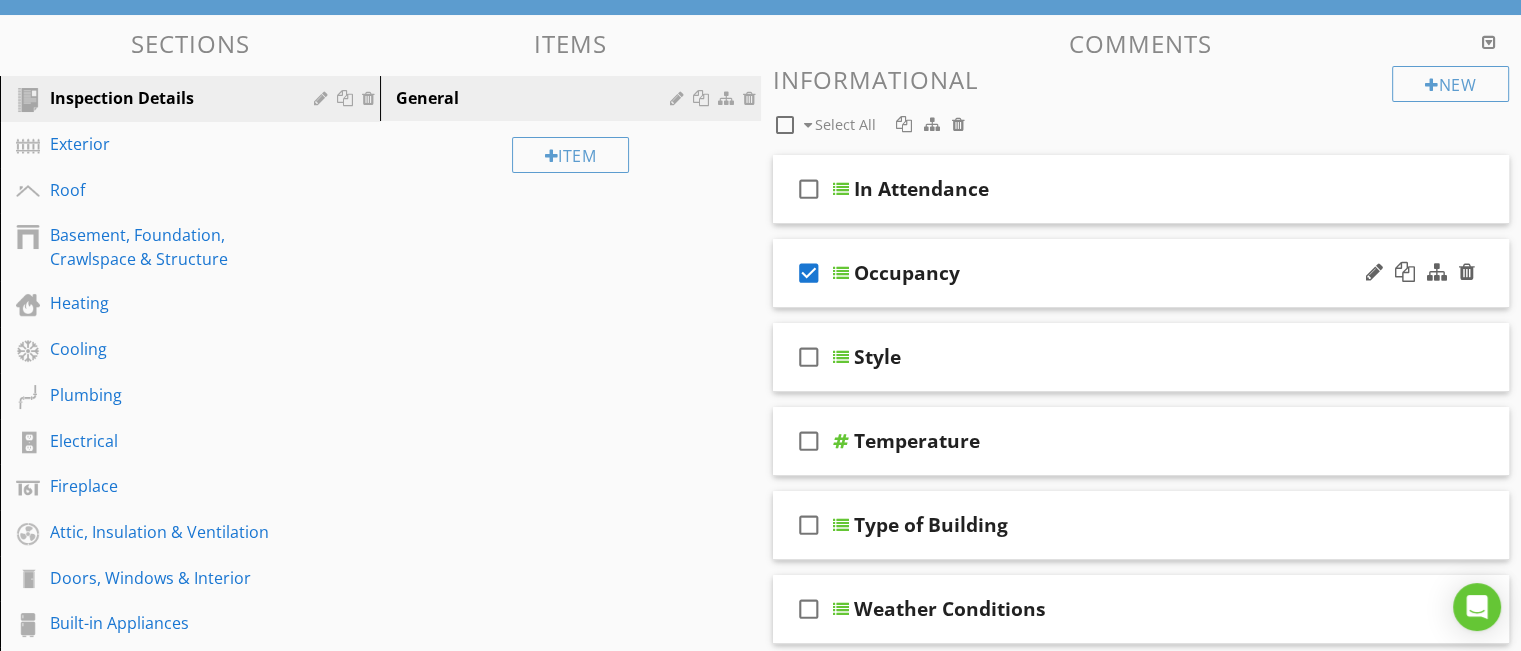 scroll, scrollTop: 0, scrollLeft: 0, axis: both 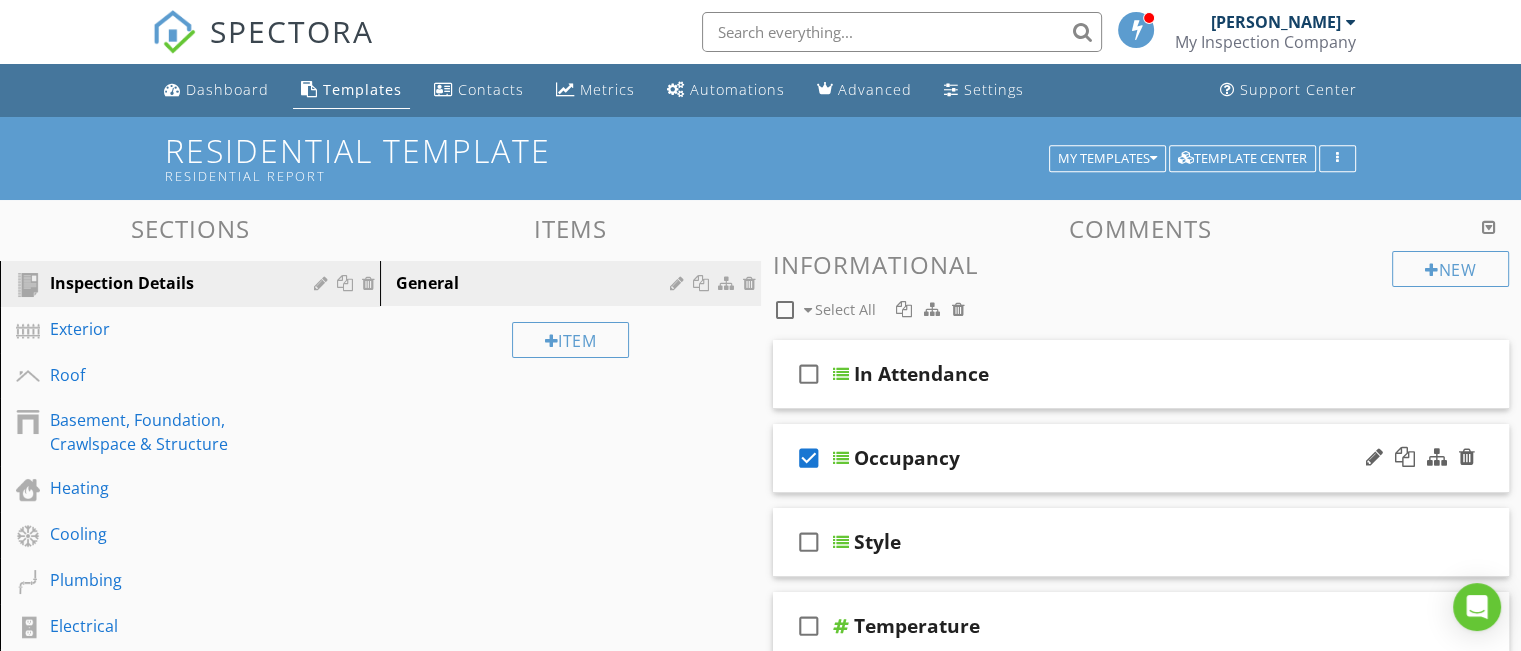 click on "check_box" at bounding box center (809, 458) 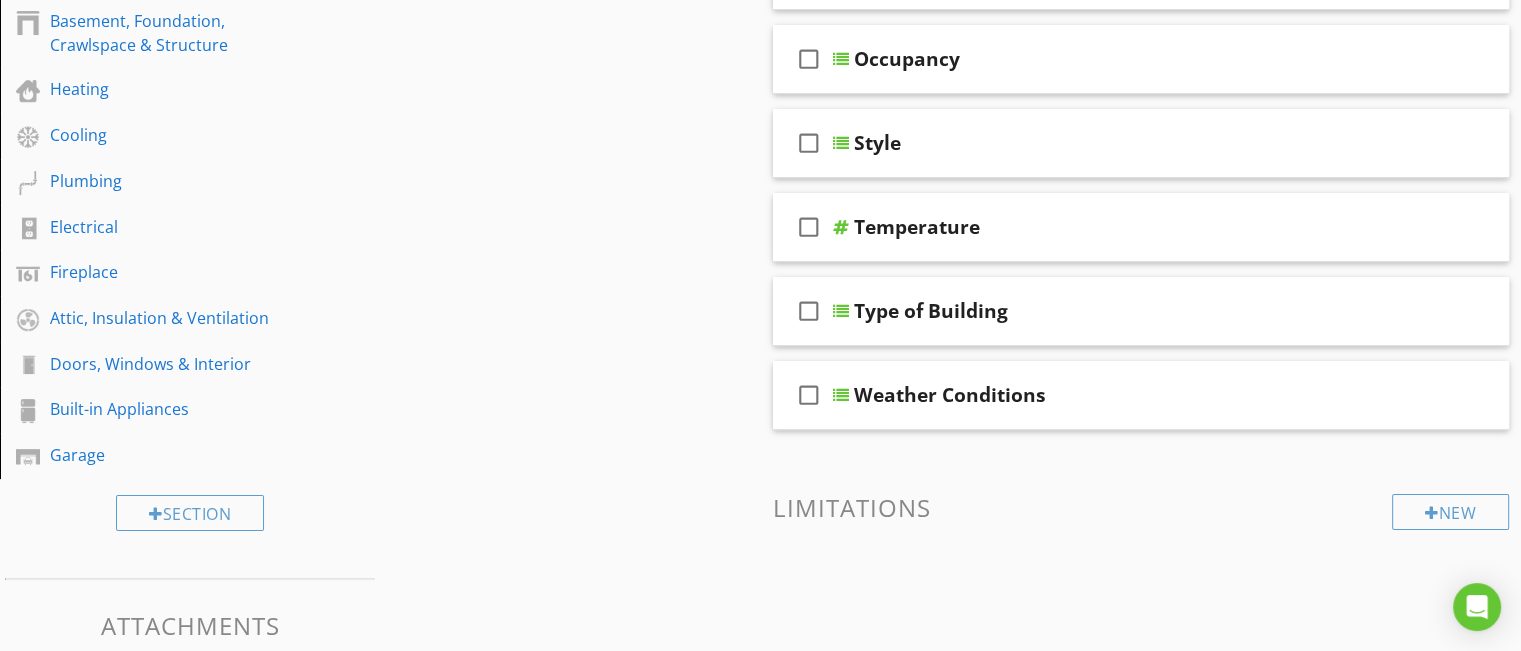 scroll, scrollTop: 400, scrollLeft: 0, axis: vertical 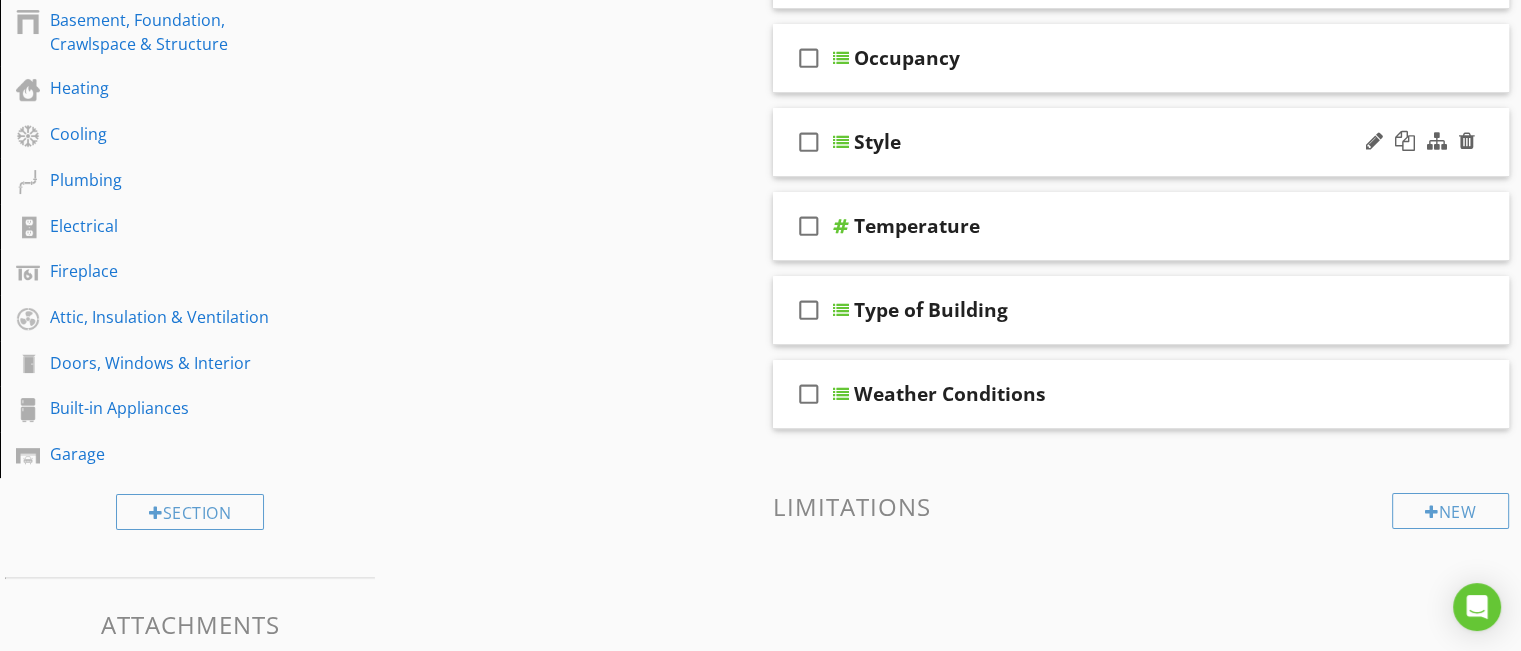 click on "check_box_outline_blank" at bounding box center (809, 142) 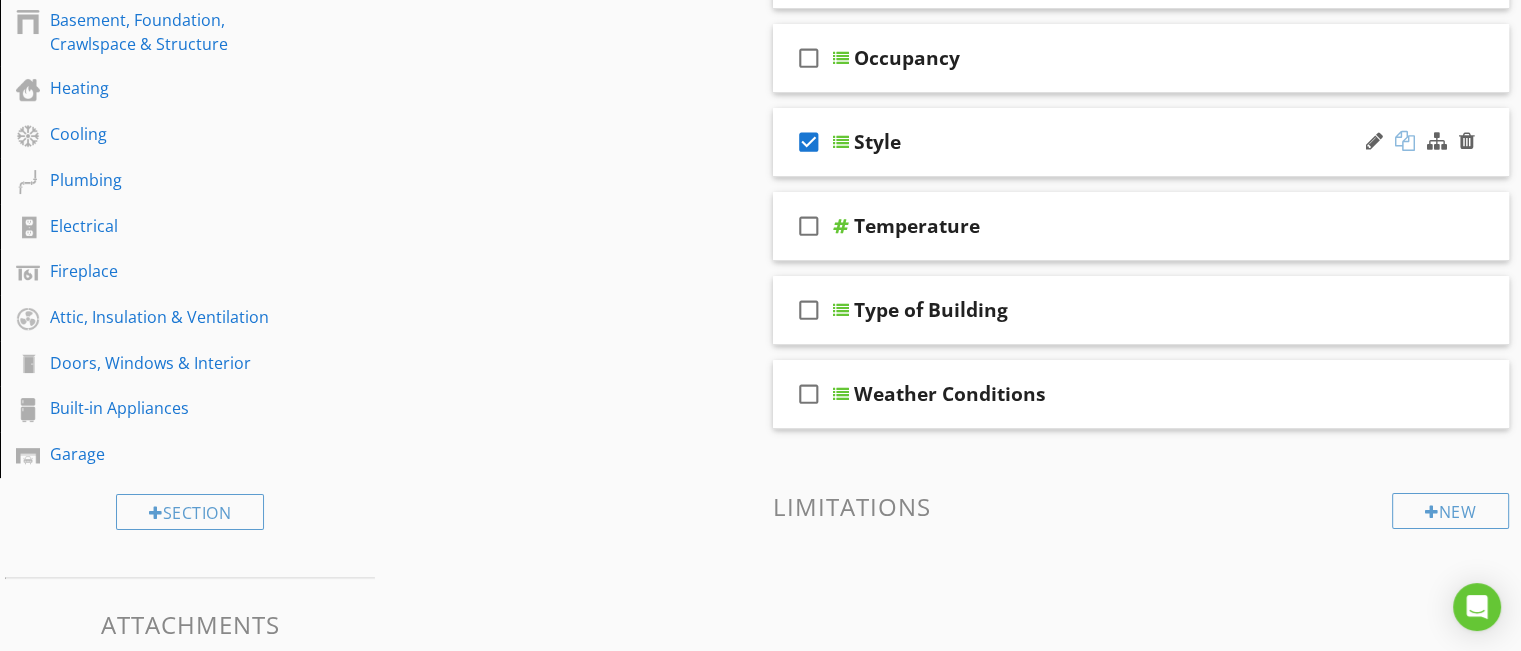 click at bounding box center [1405, 141] 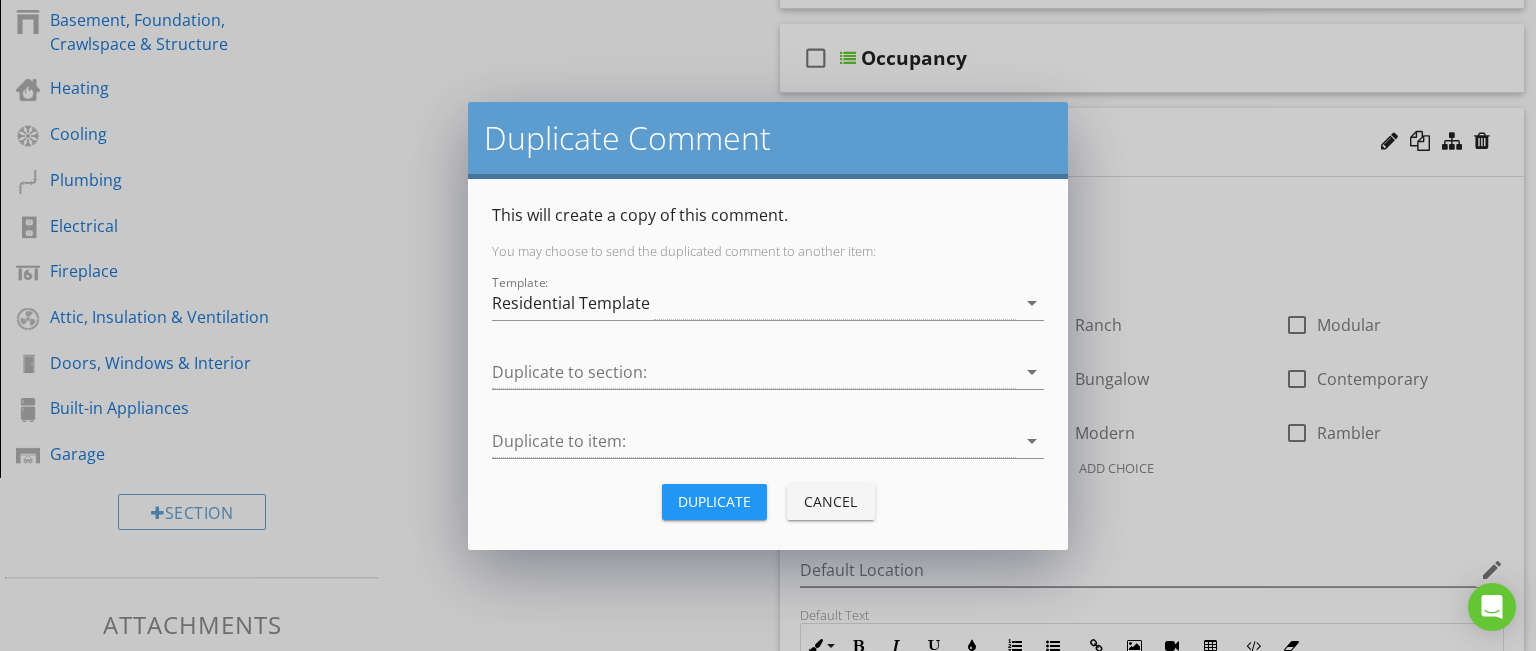 click on "Cancel" at bounding box center (831, 501) 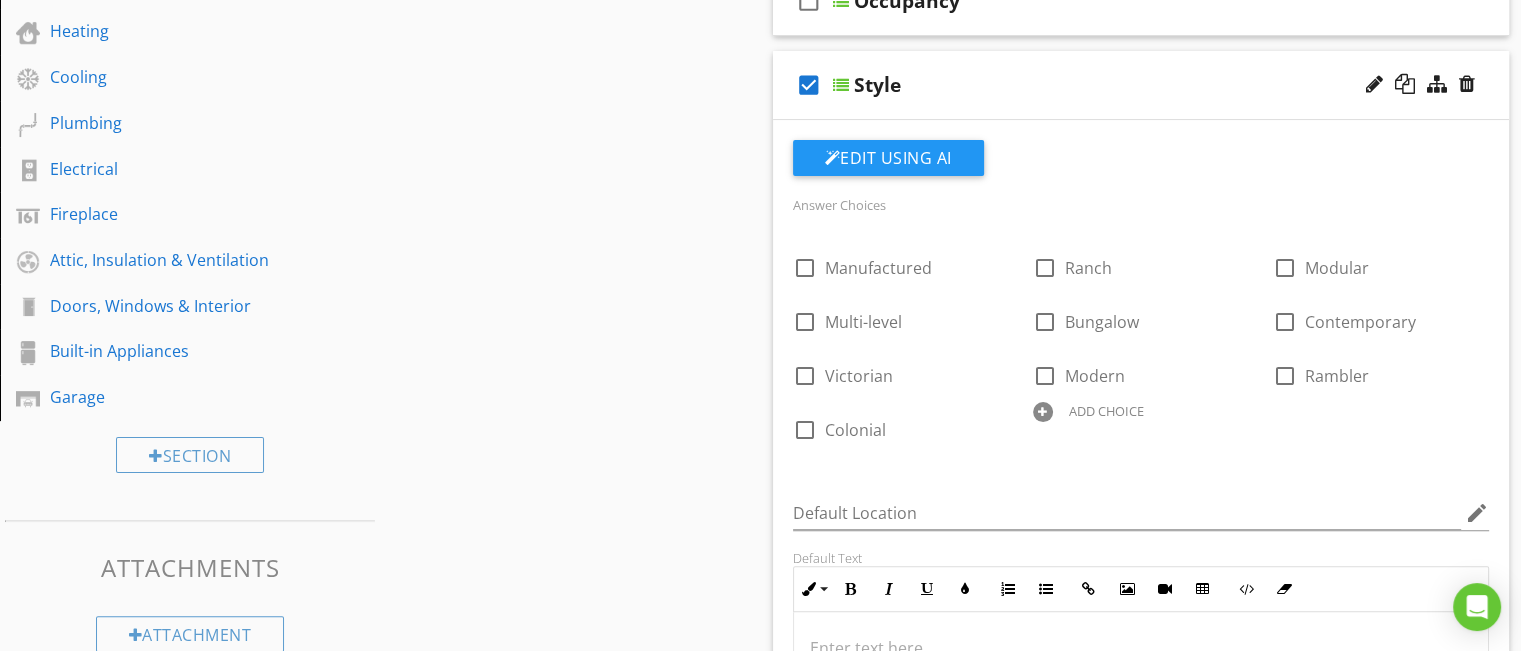 scroll, scrollTop: 500, scrollLeft: 0, axis: vertical 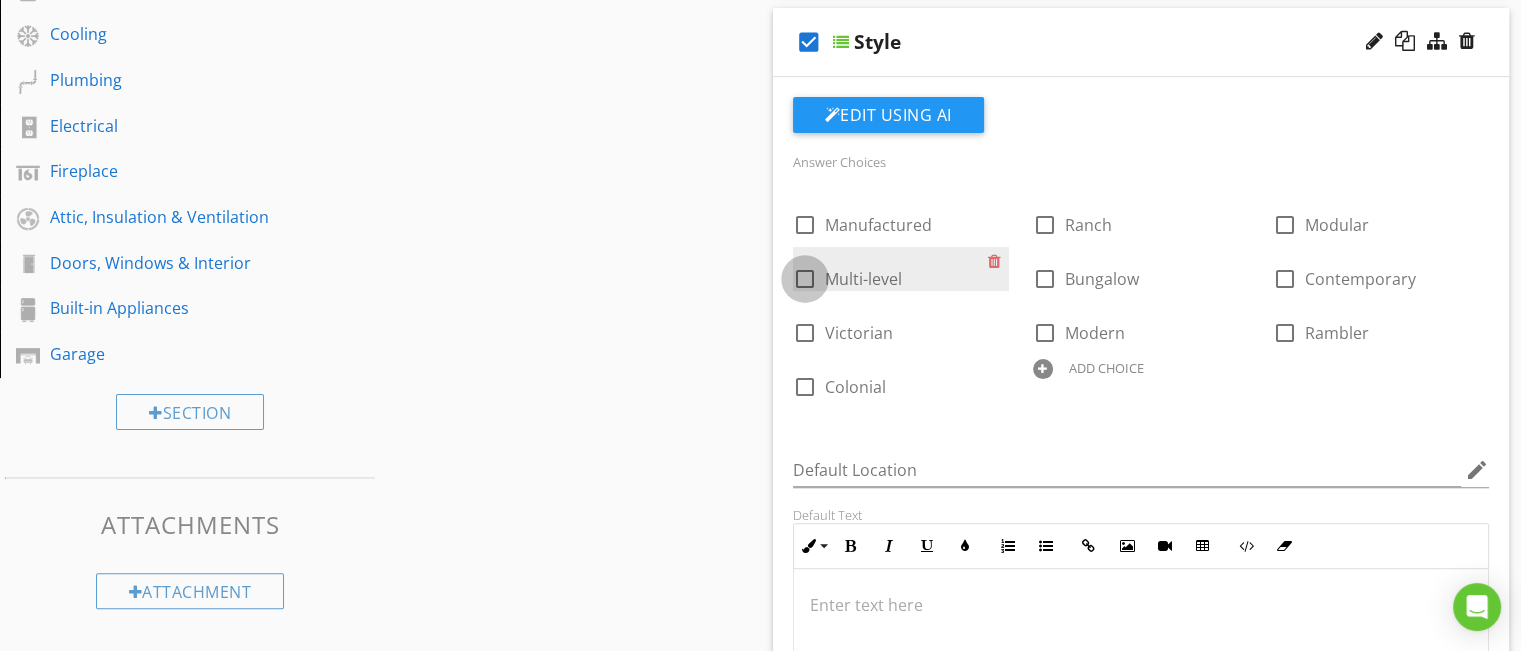click at bounding box center (805, 279) 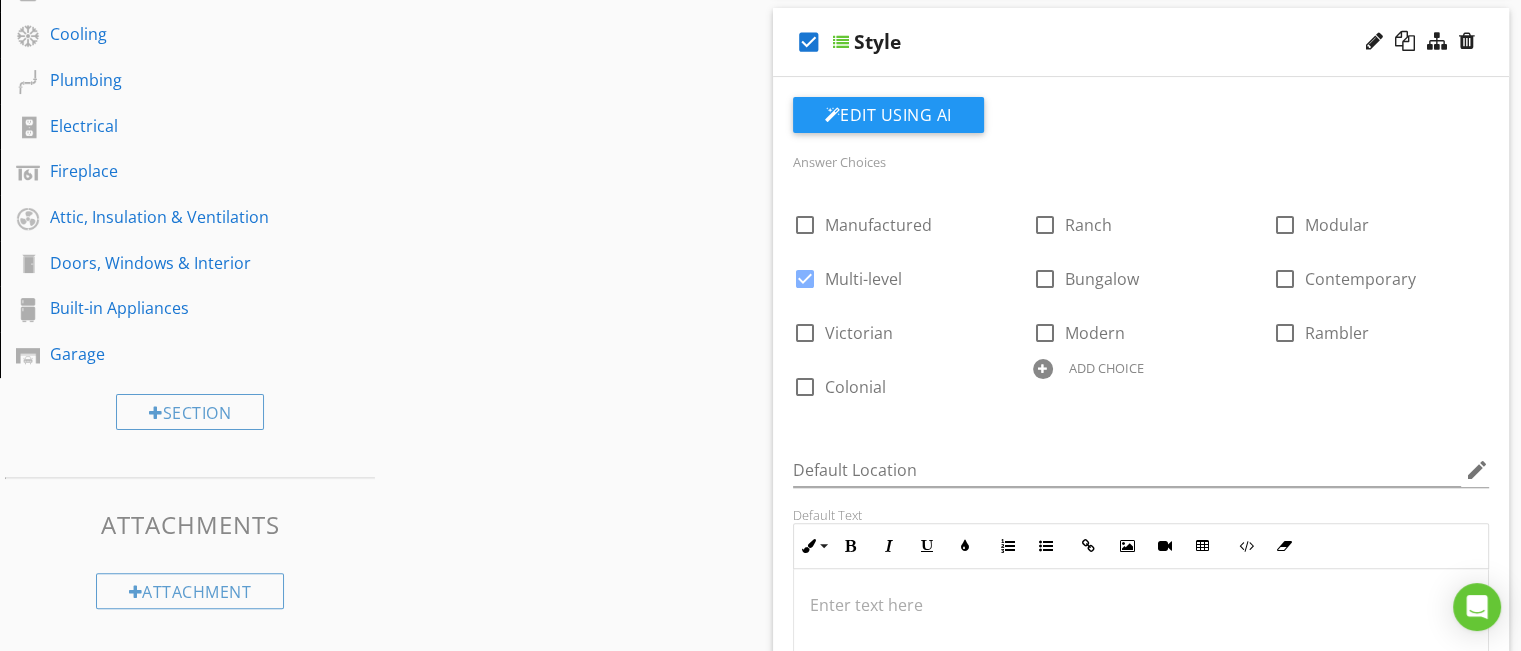 scroll, scrollTop: 200, scrollLeft: 0, axis: vertical 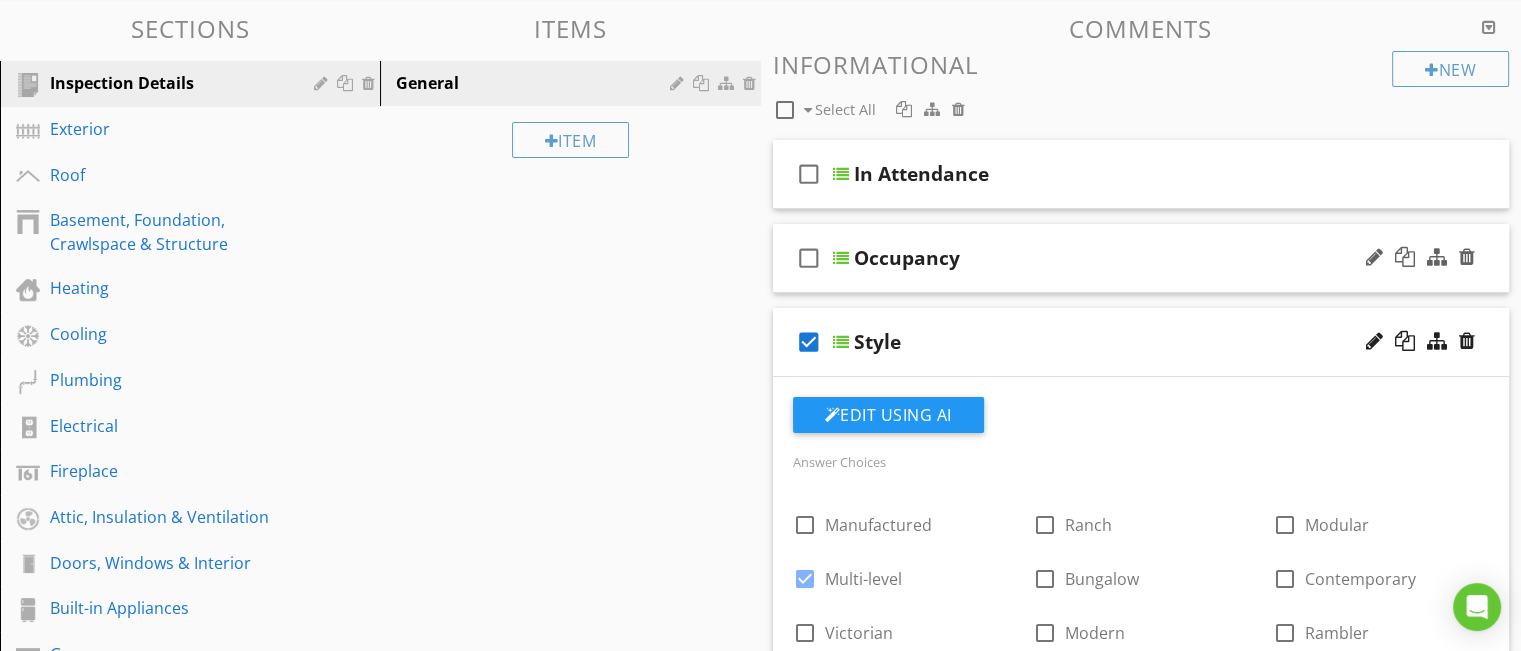 click on "check_box_outline_blank" at bounding box center [809, 258] 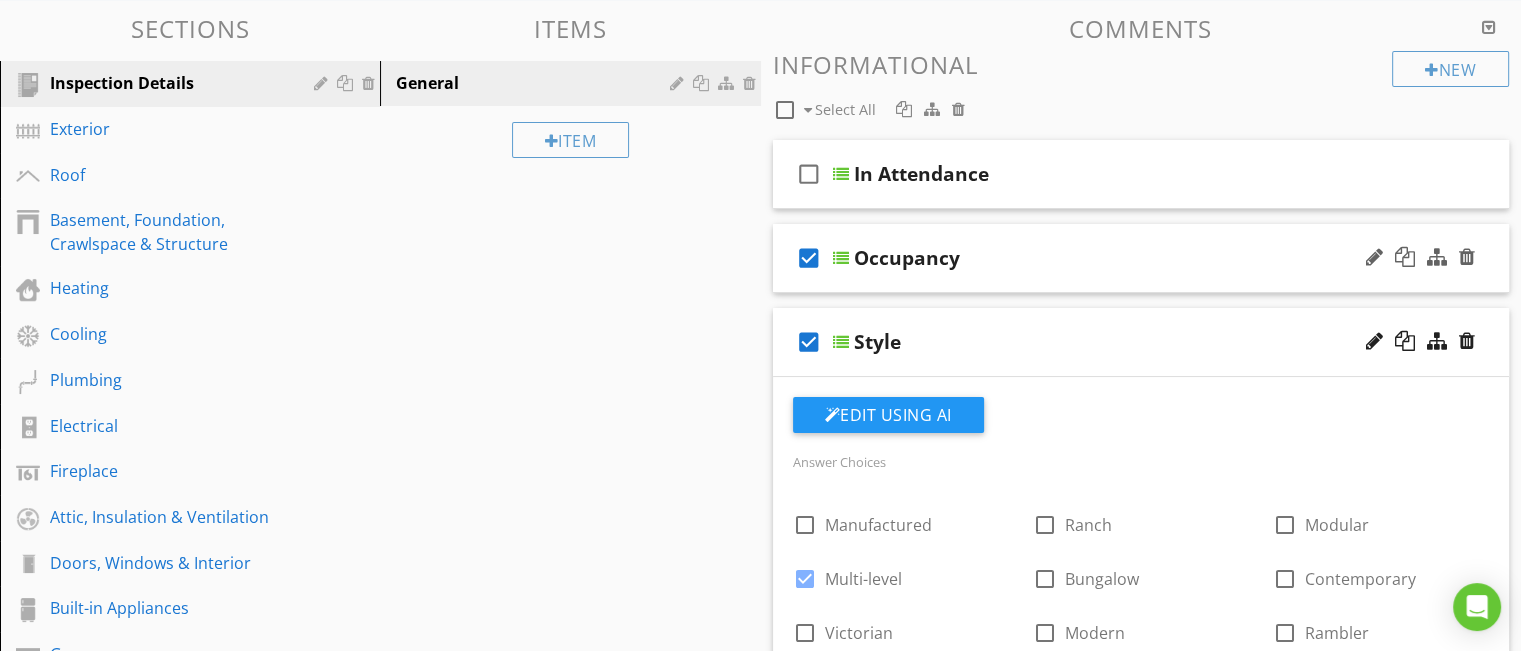 click on "check_box" at bounding box center [809, 342] 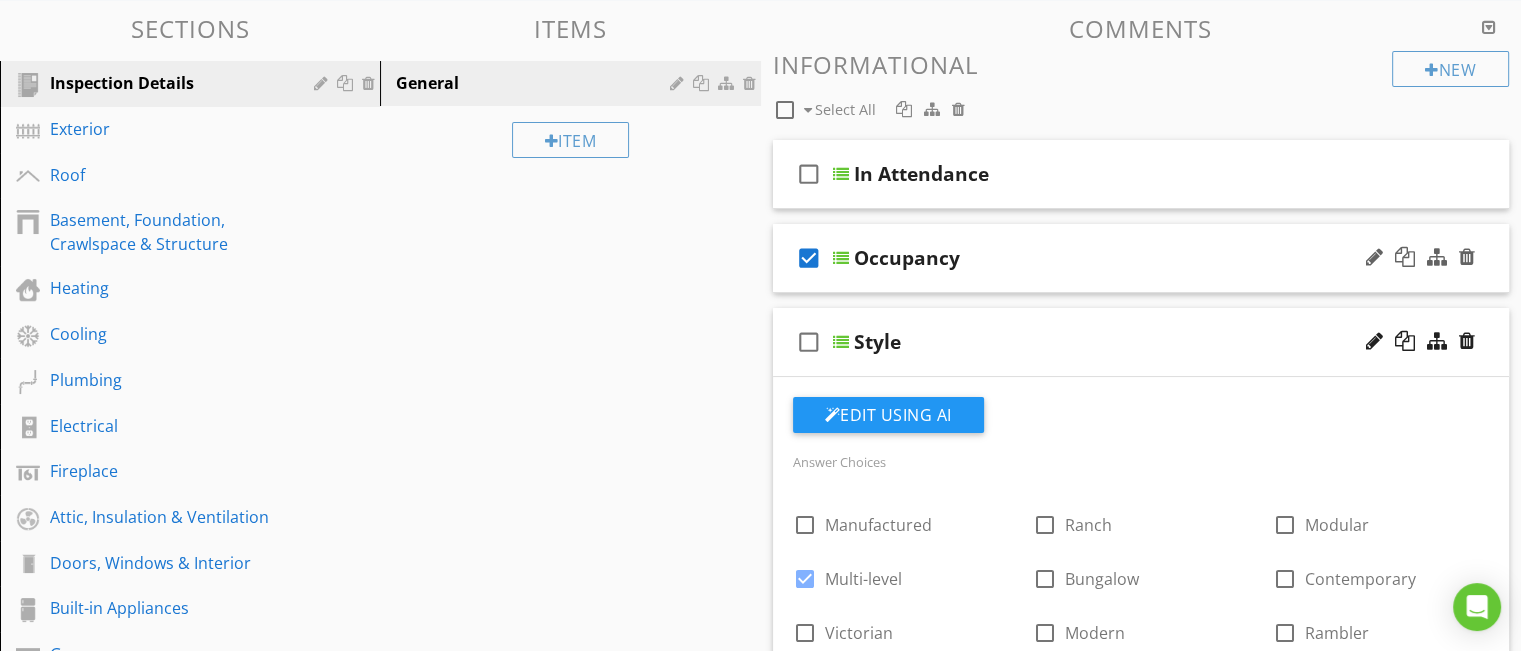 click on "Occupancy" at bounding box center [907, 258] 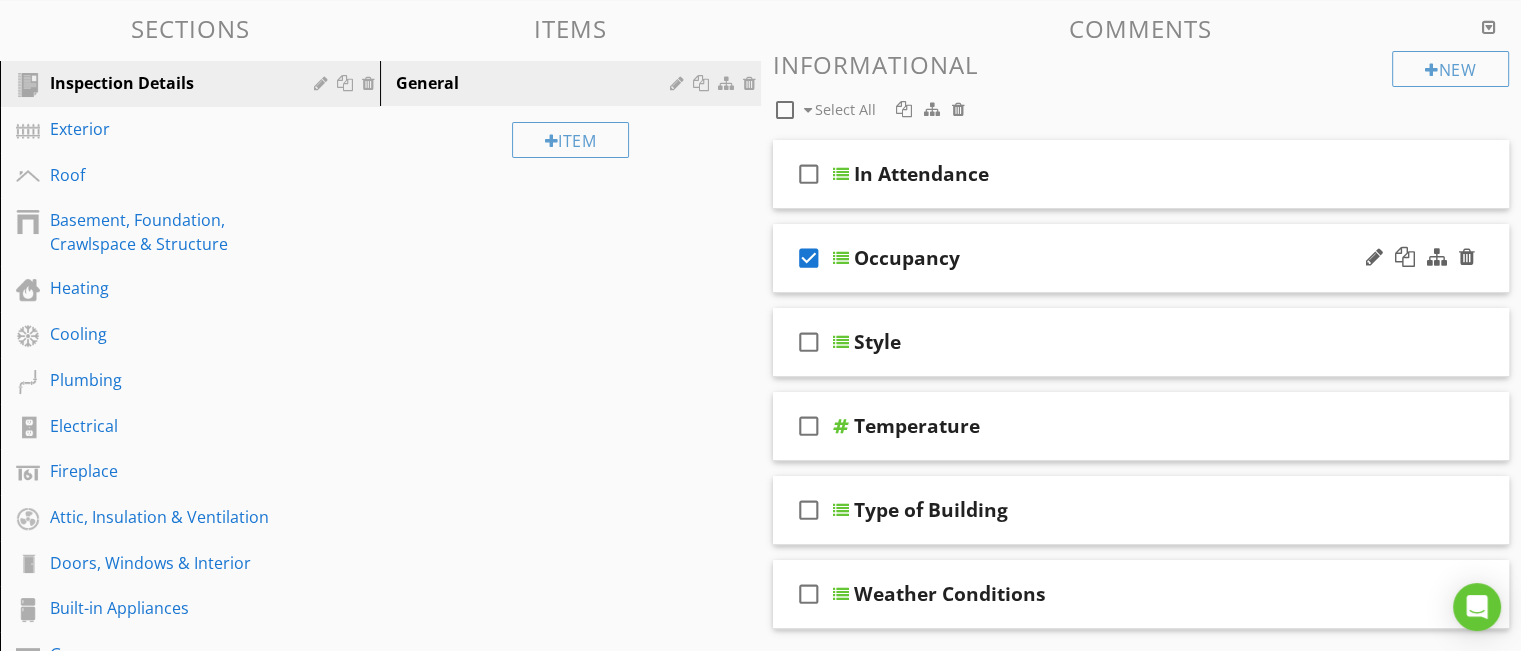 click on "check_box
Occupancy" at bounding box center (1141, 258) 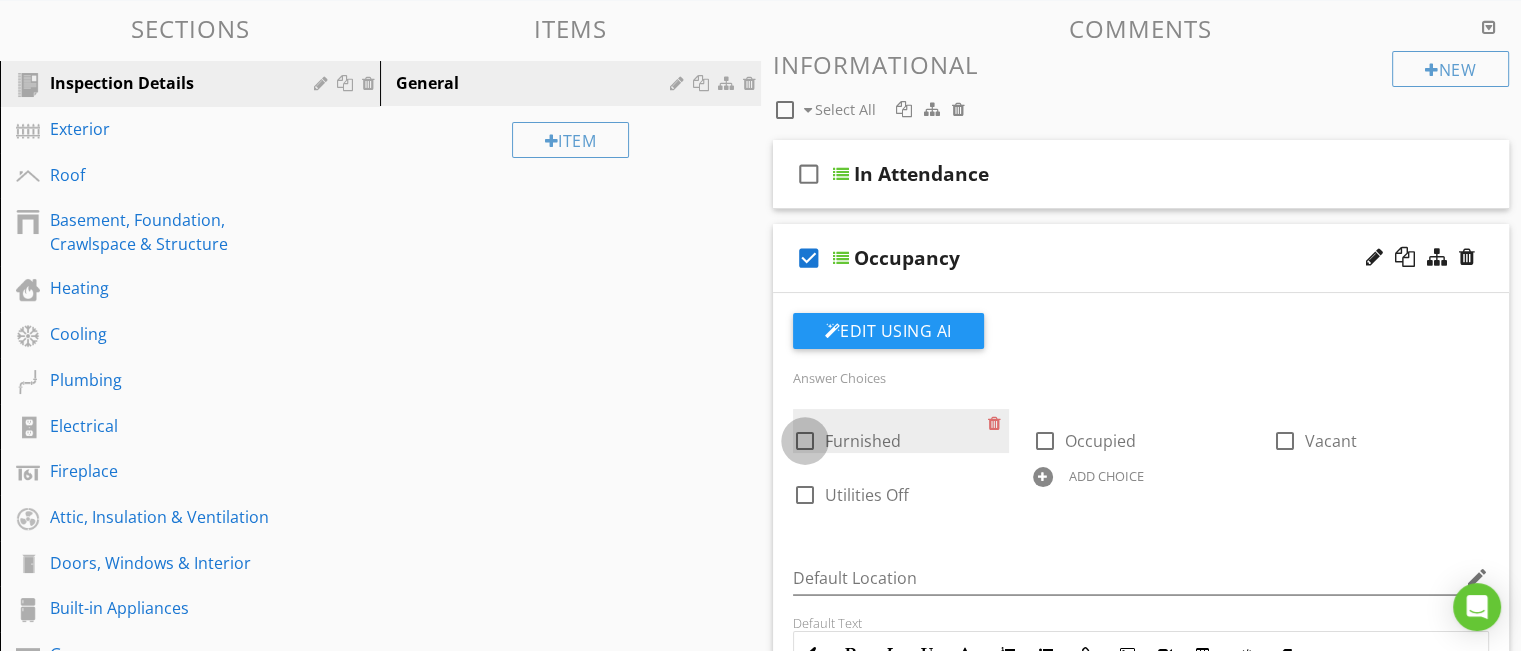 click at bounding box center [805, 441] 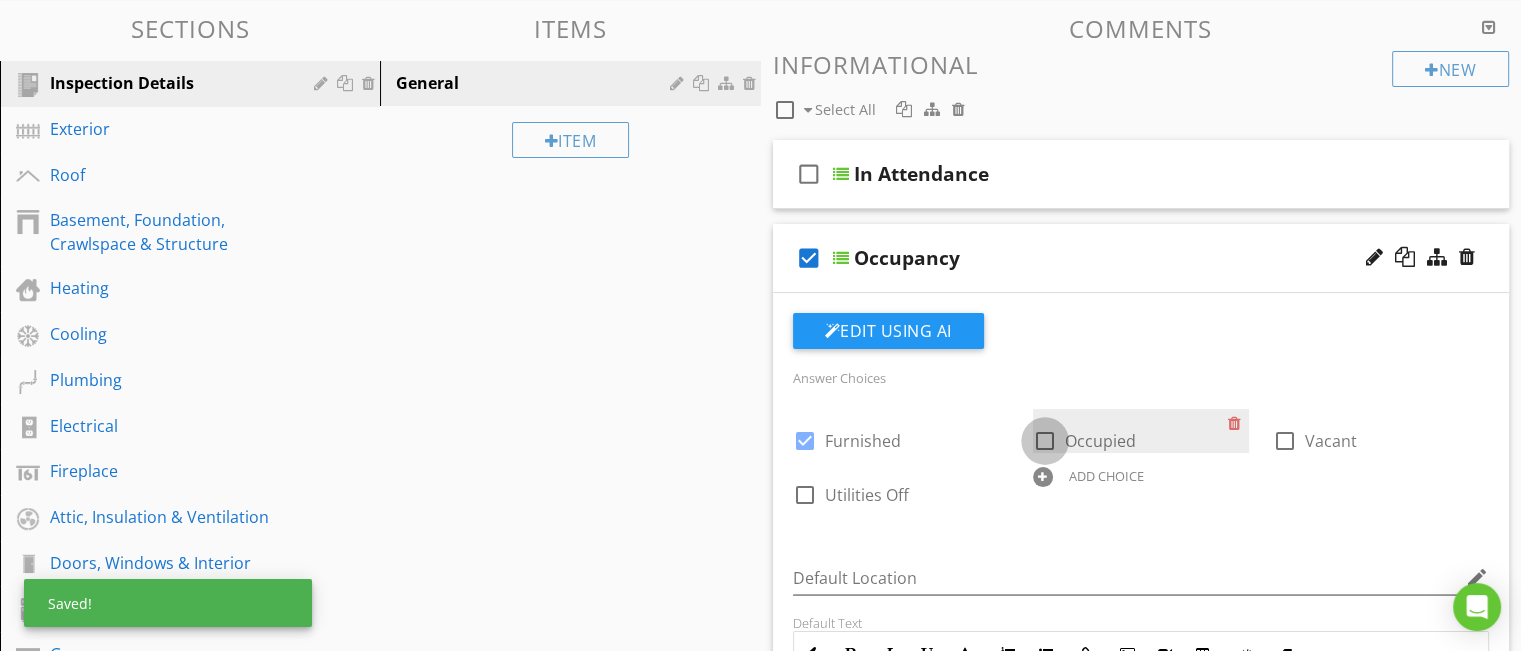 click at bounding box center [1045, 441] 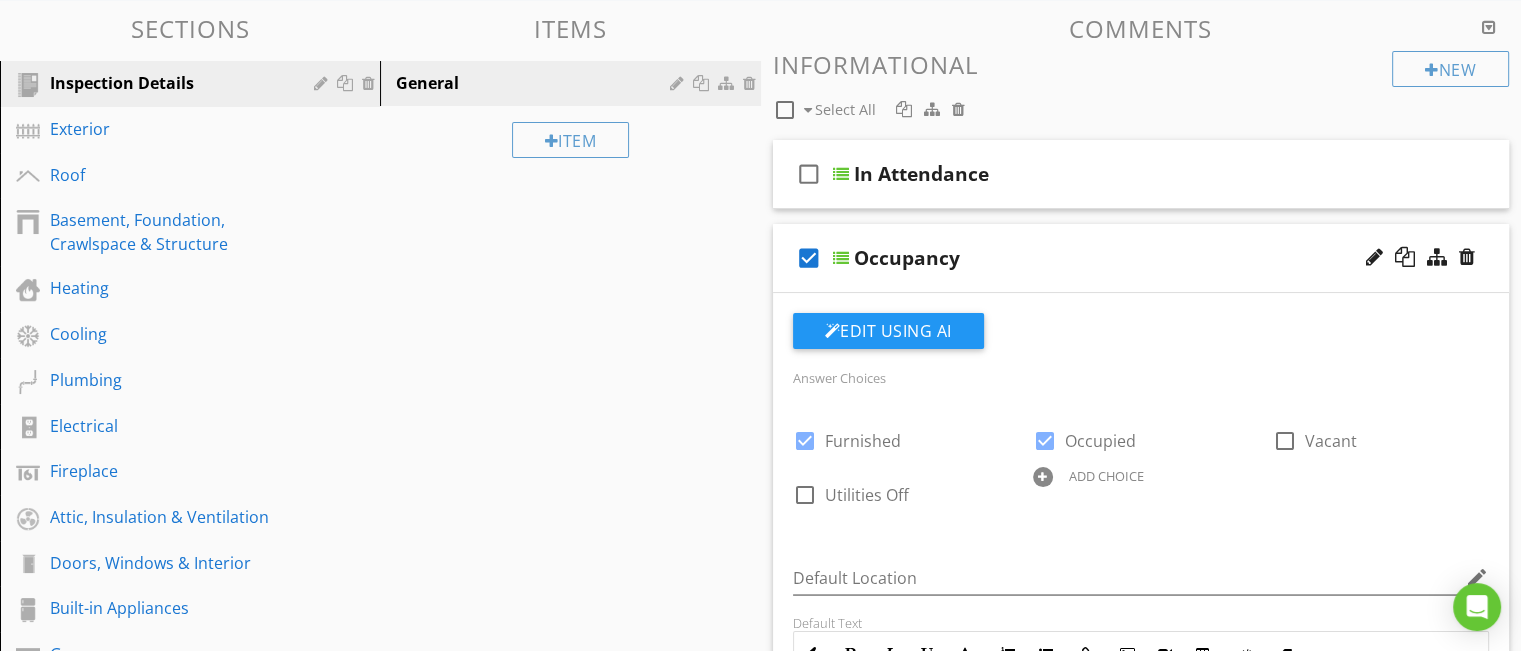click at bounding box center (841, 258) 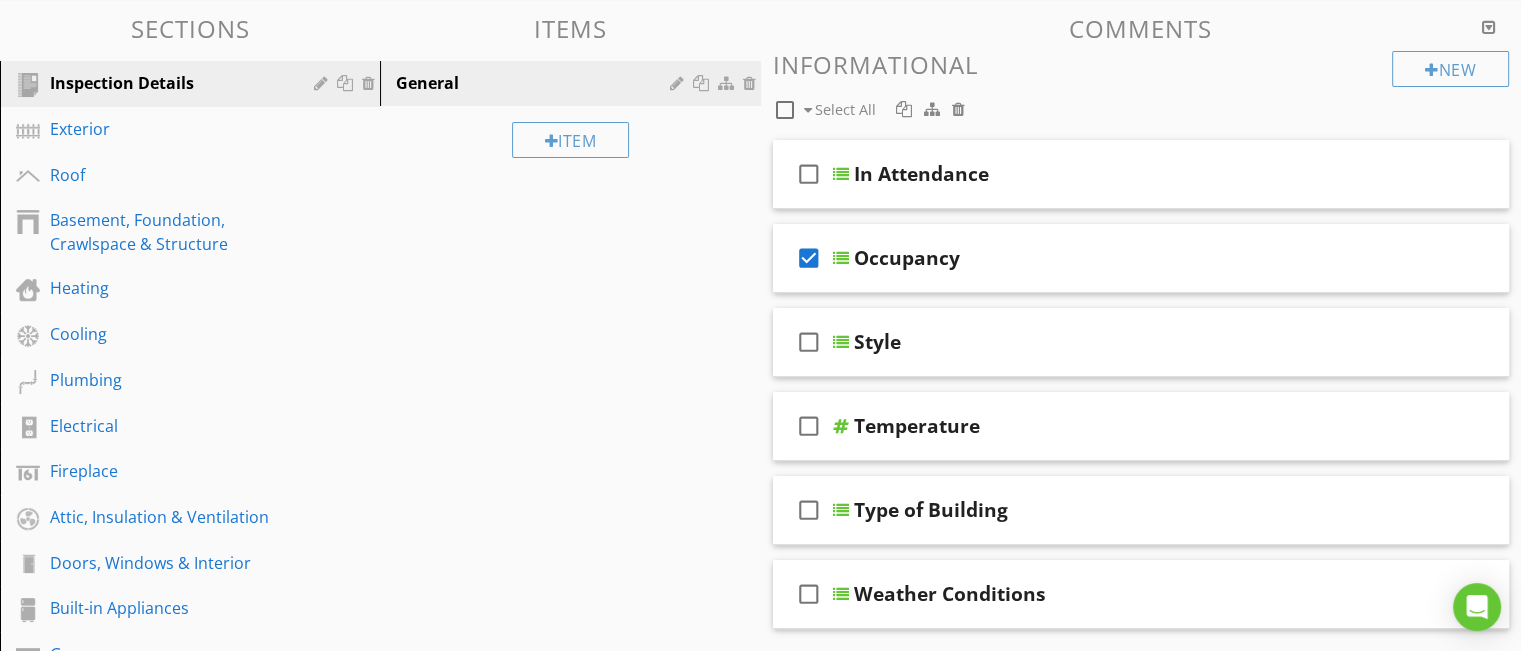 click on "check_box" at bounding box center (809, 258) 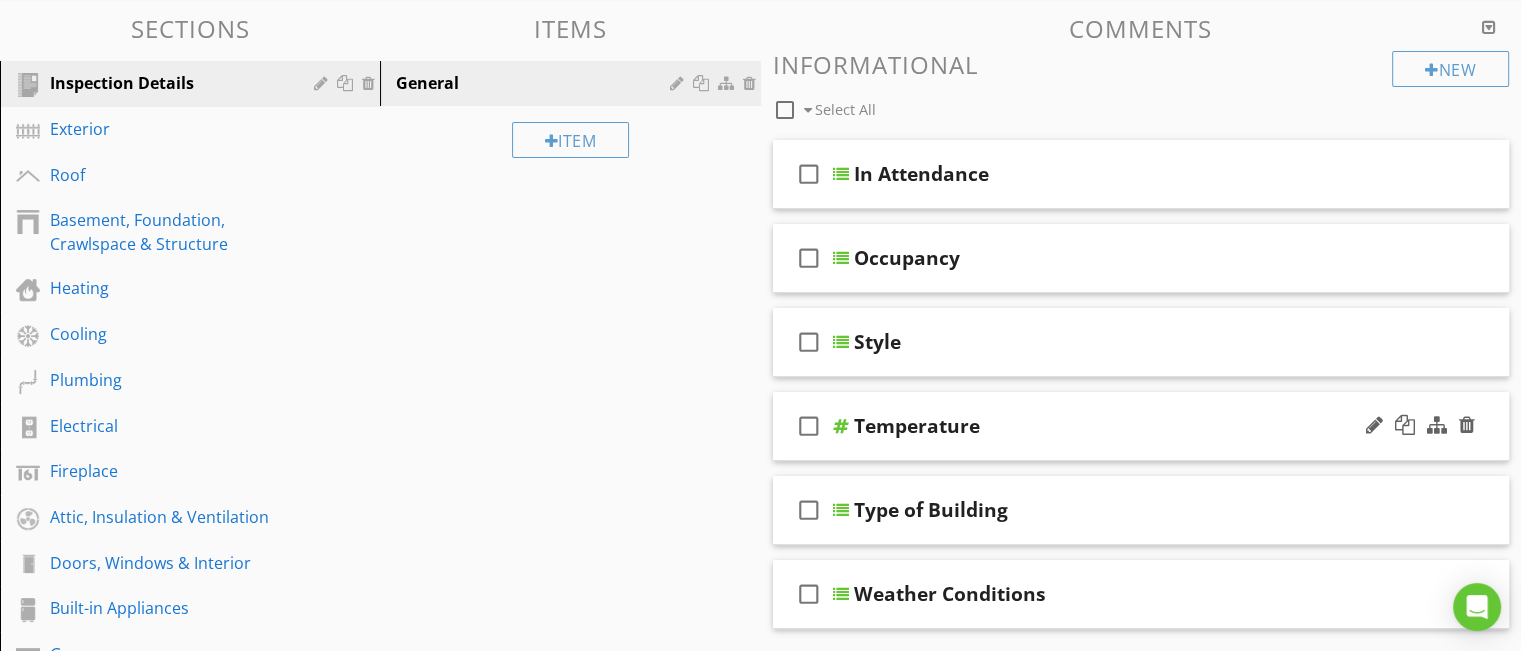click on "check_box_outline_blank" at bounding box center [809, 426] 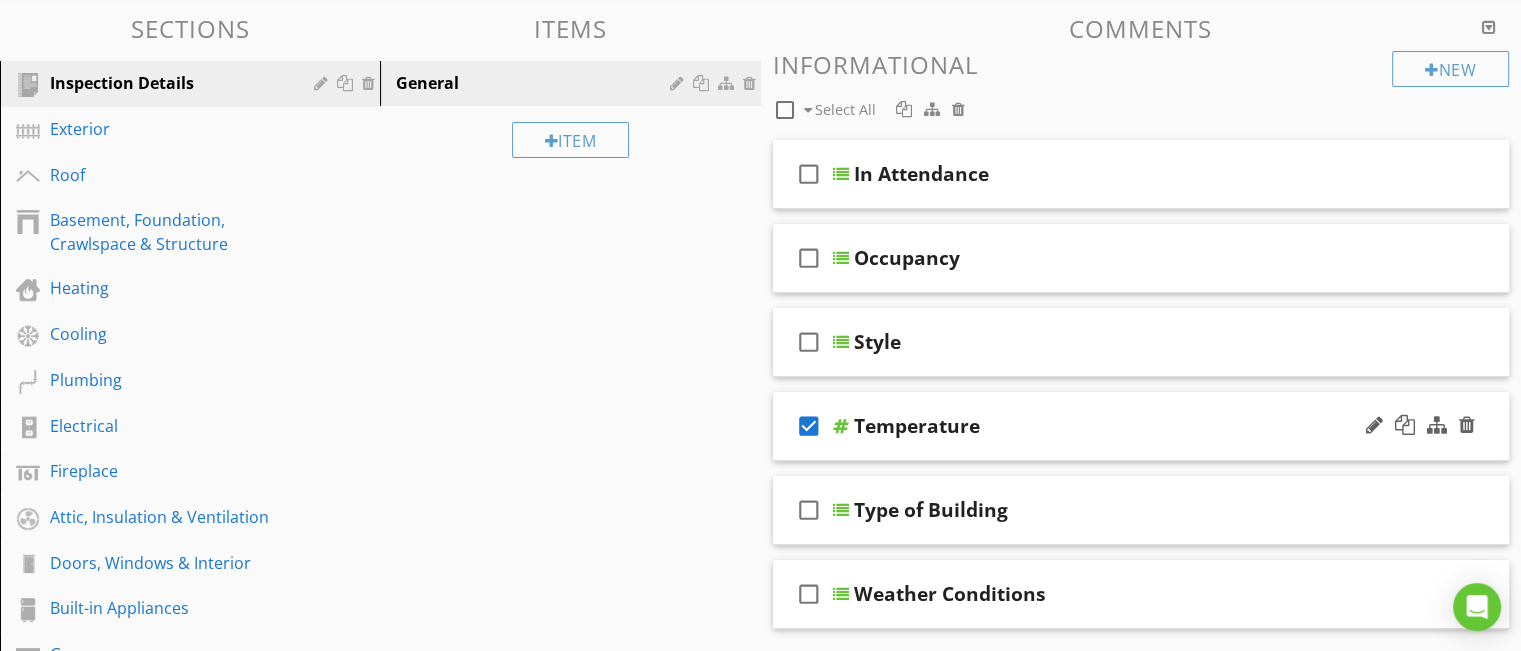 click at bounding box center [841, 426] 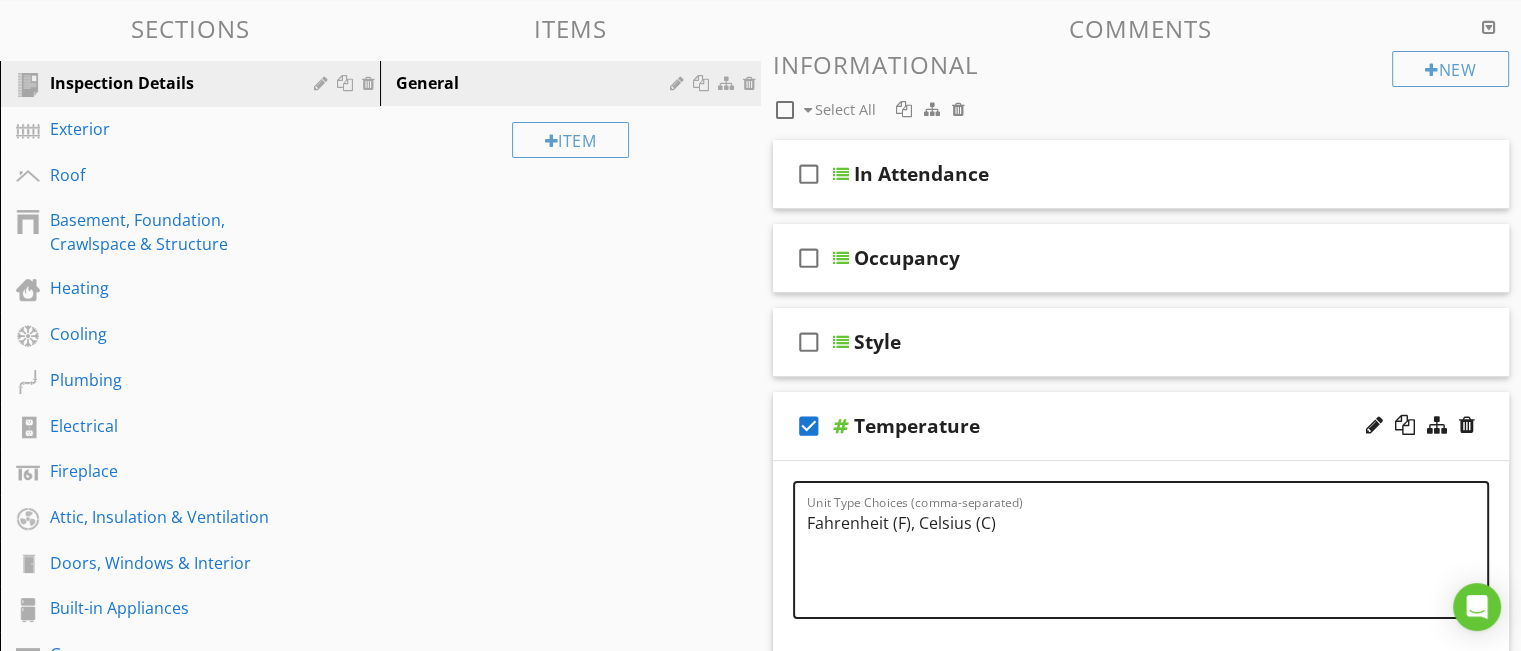 click on "Fahrenheit (F), Celsius (C)" at bounding box center [1147, 557] 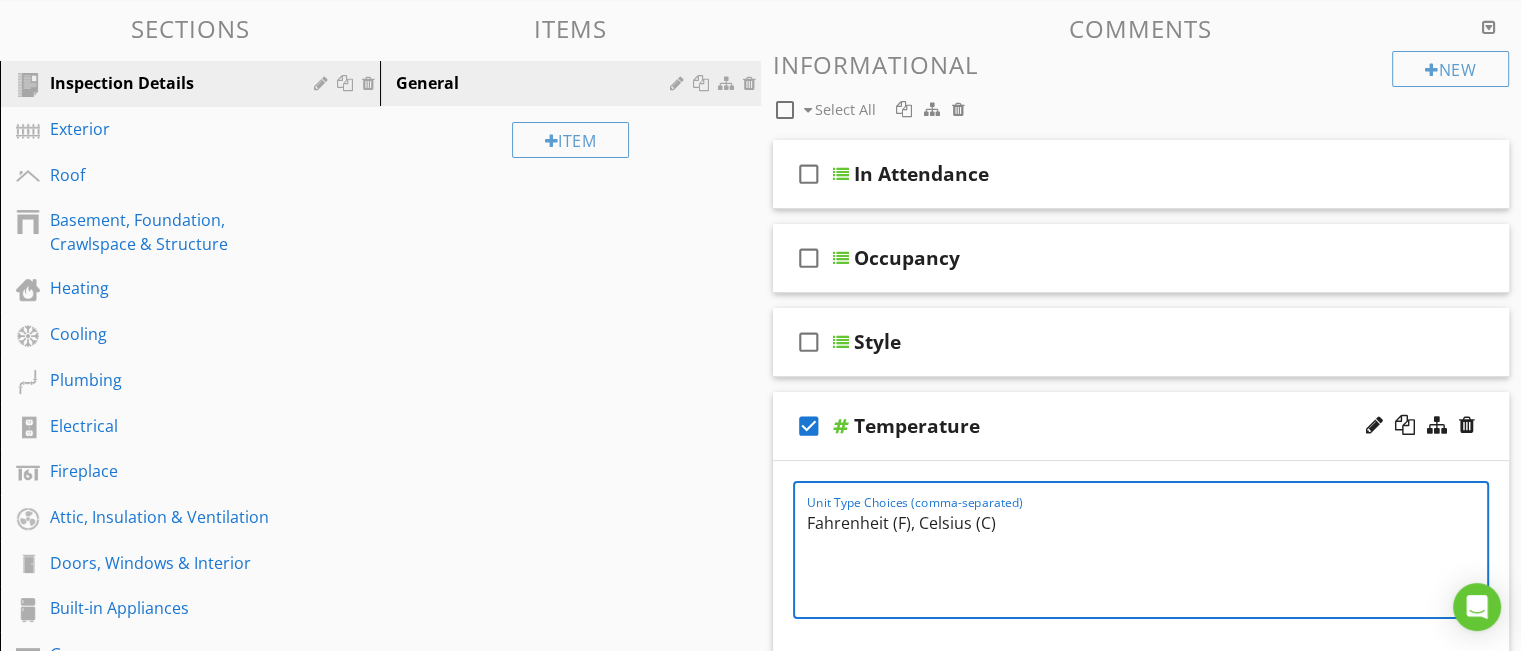 click on "Fahrenheit (F), Celsius (C)" at bounding box center [1147, 557] 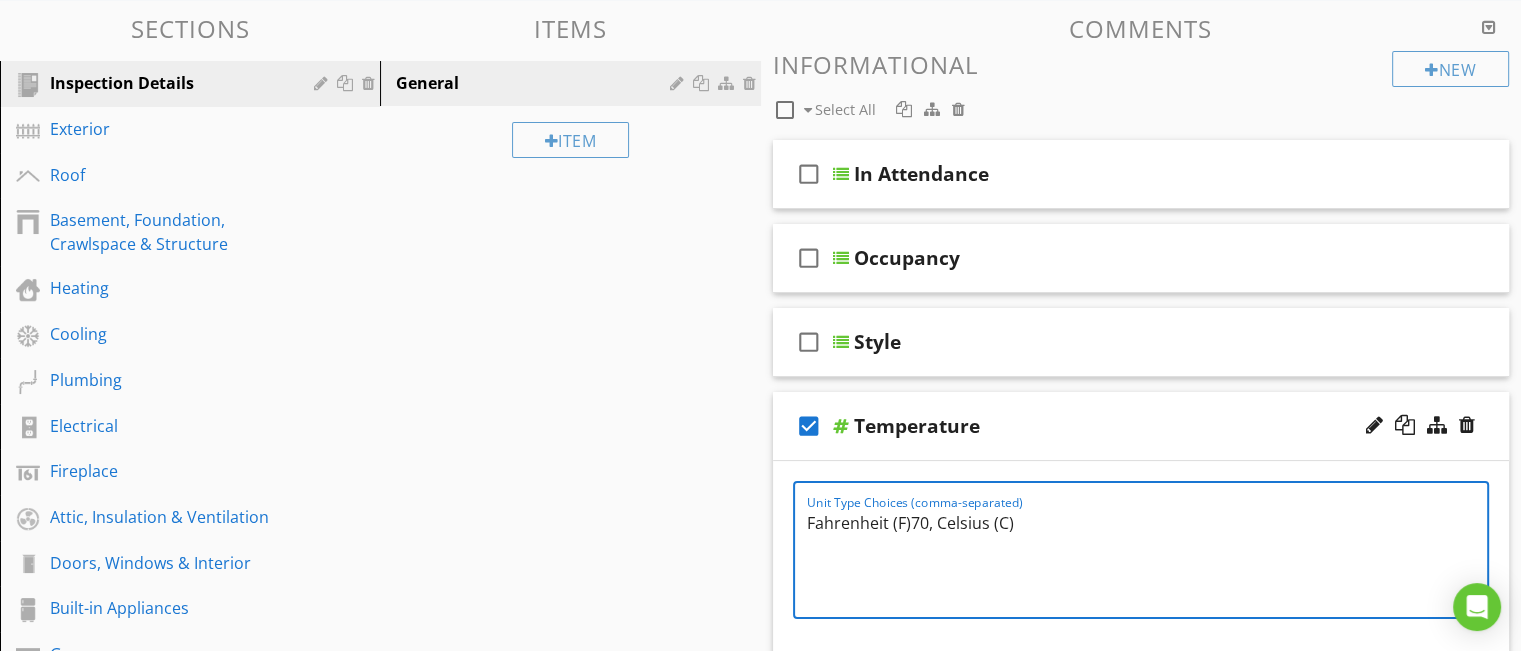 type on "Fahrenheit (F)70, Celsius (C)" 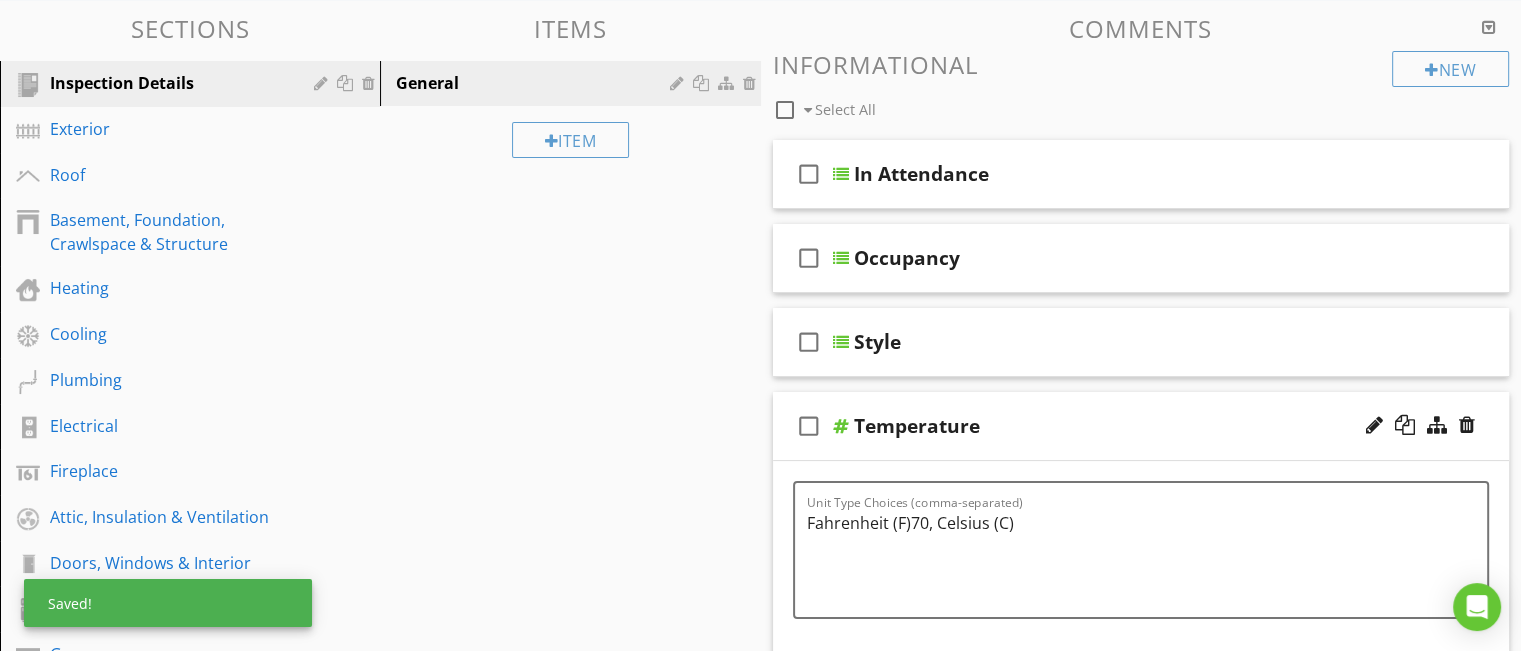 click at bounding box center (841, 426) 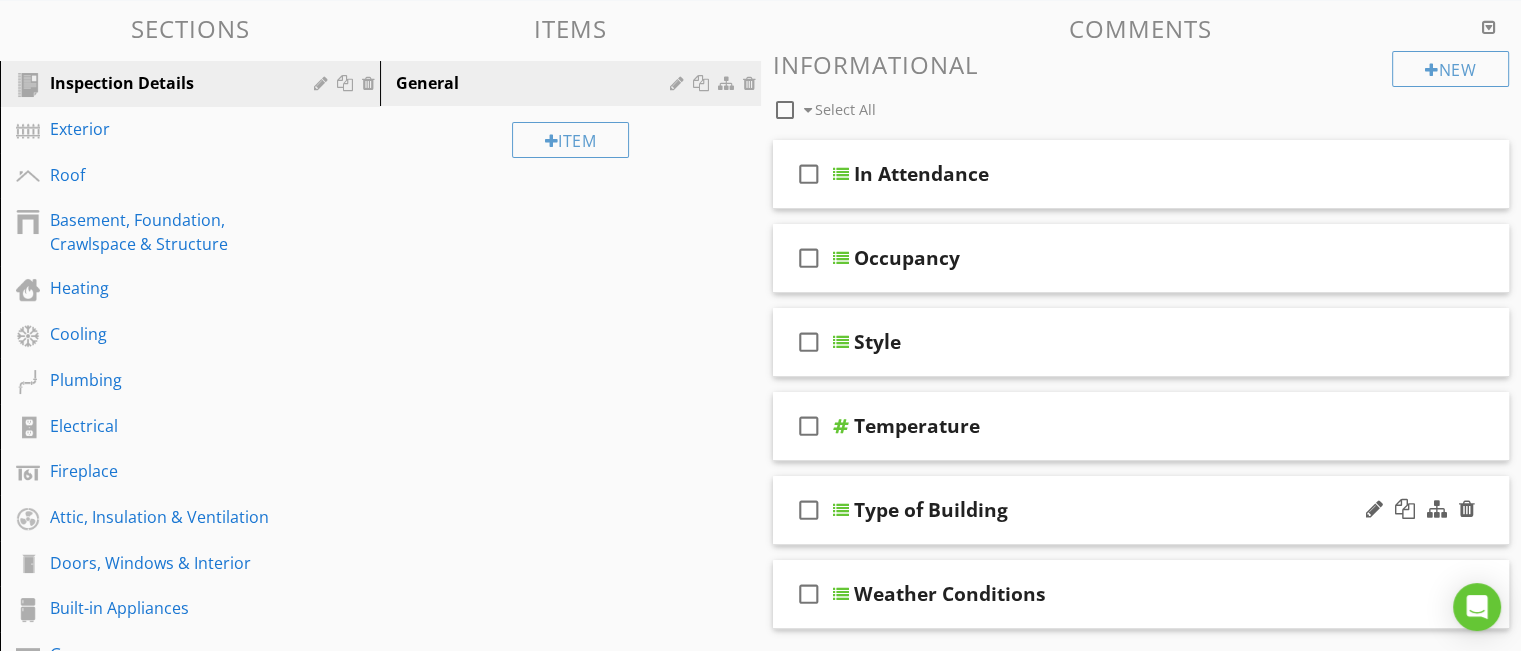click on "check_box_outline_blank" at bounding box center (809, 510) 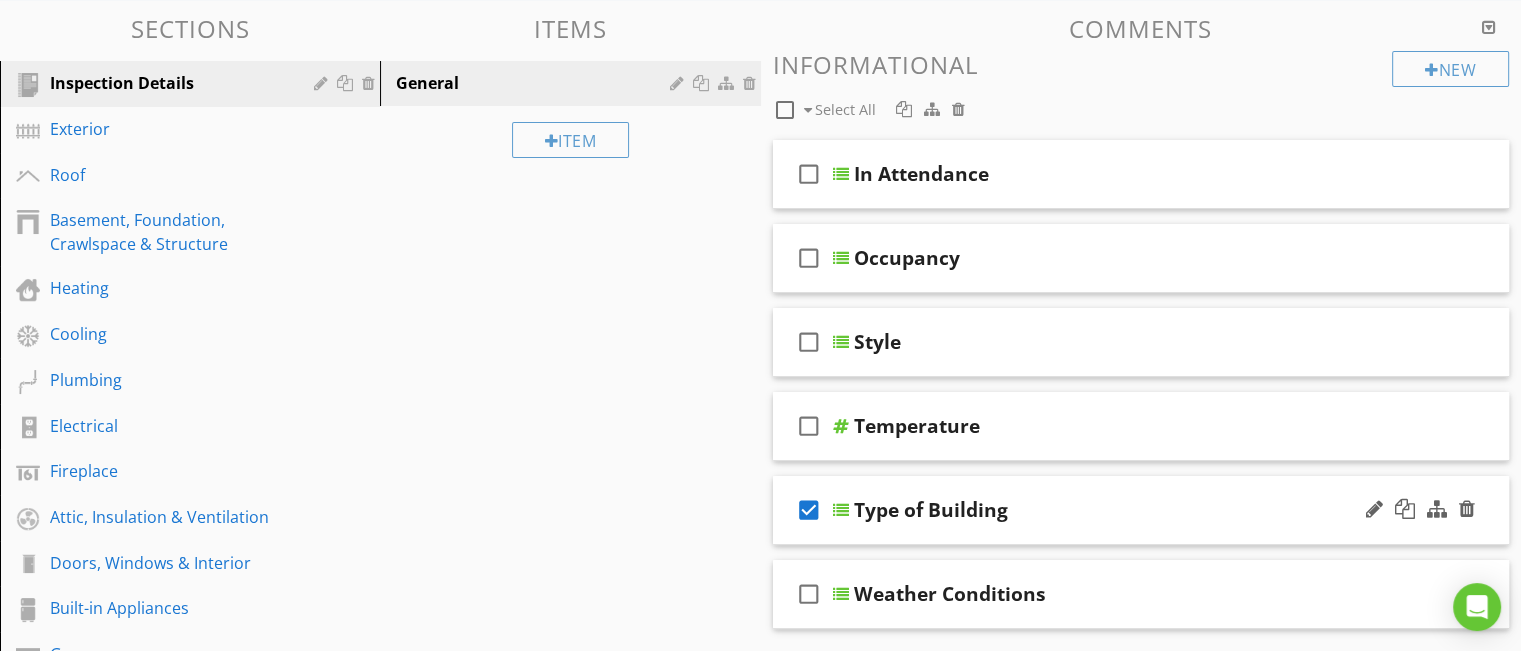 click at bounding box center [841, 510] 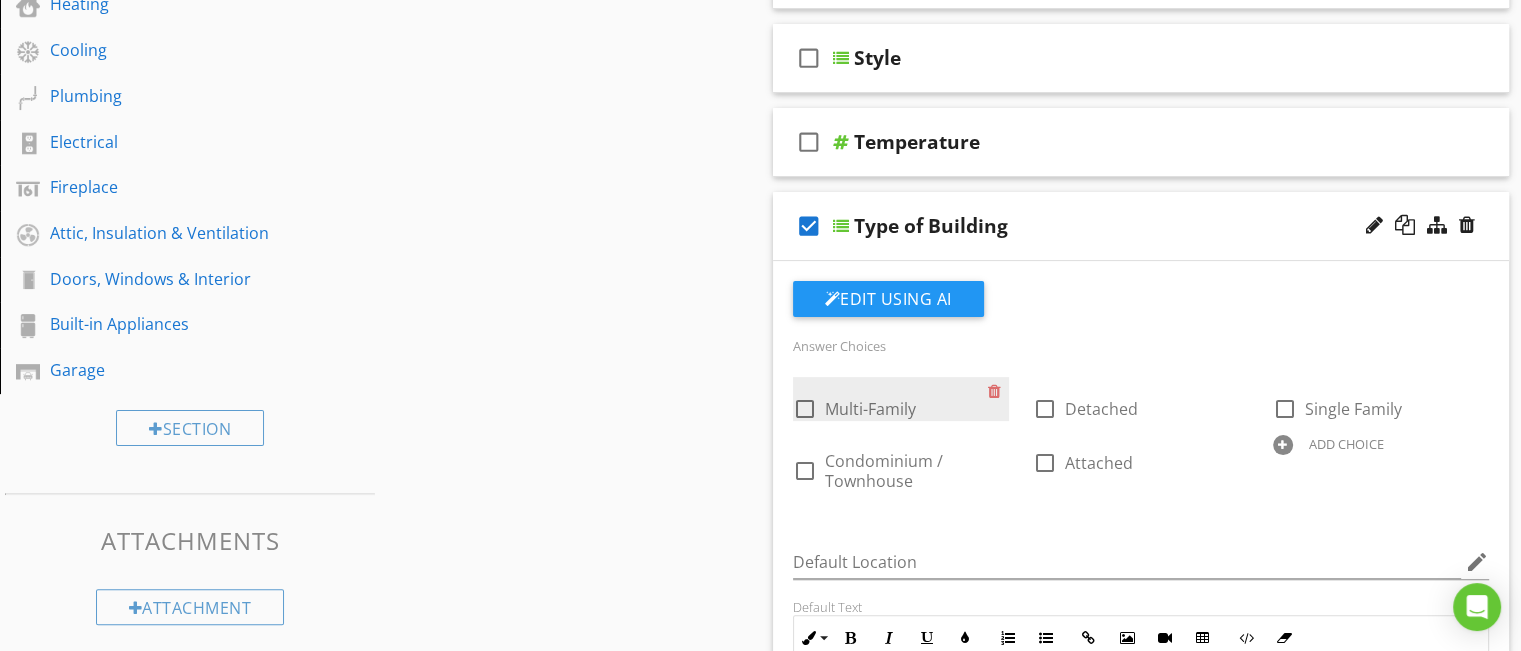 scroll, scrollTop: 600, scrollLeft: 0, axis: vertical 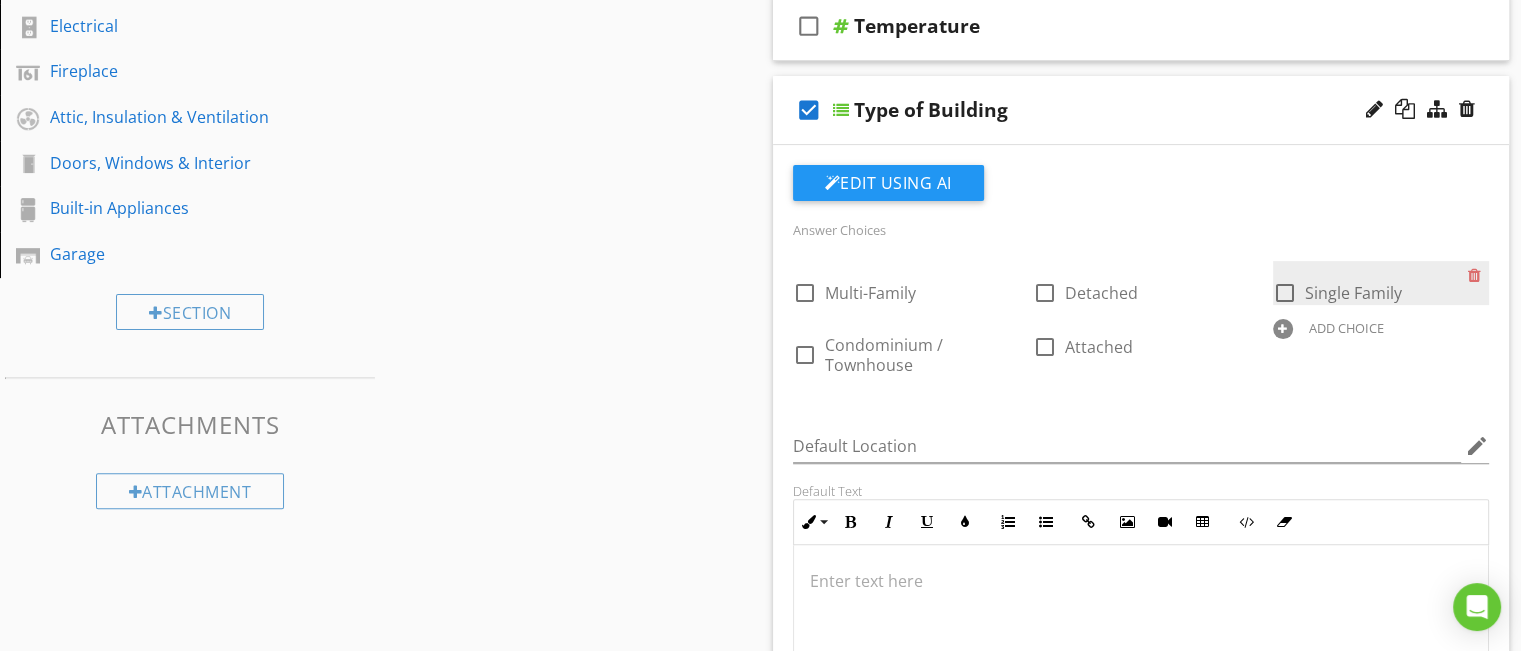 click at bounding box center [1285, 293] 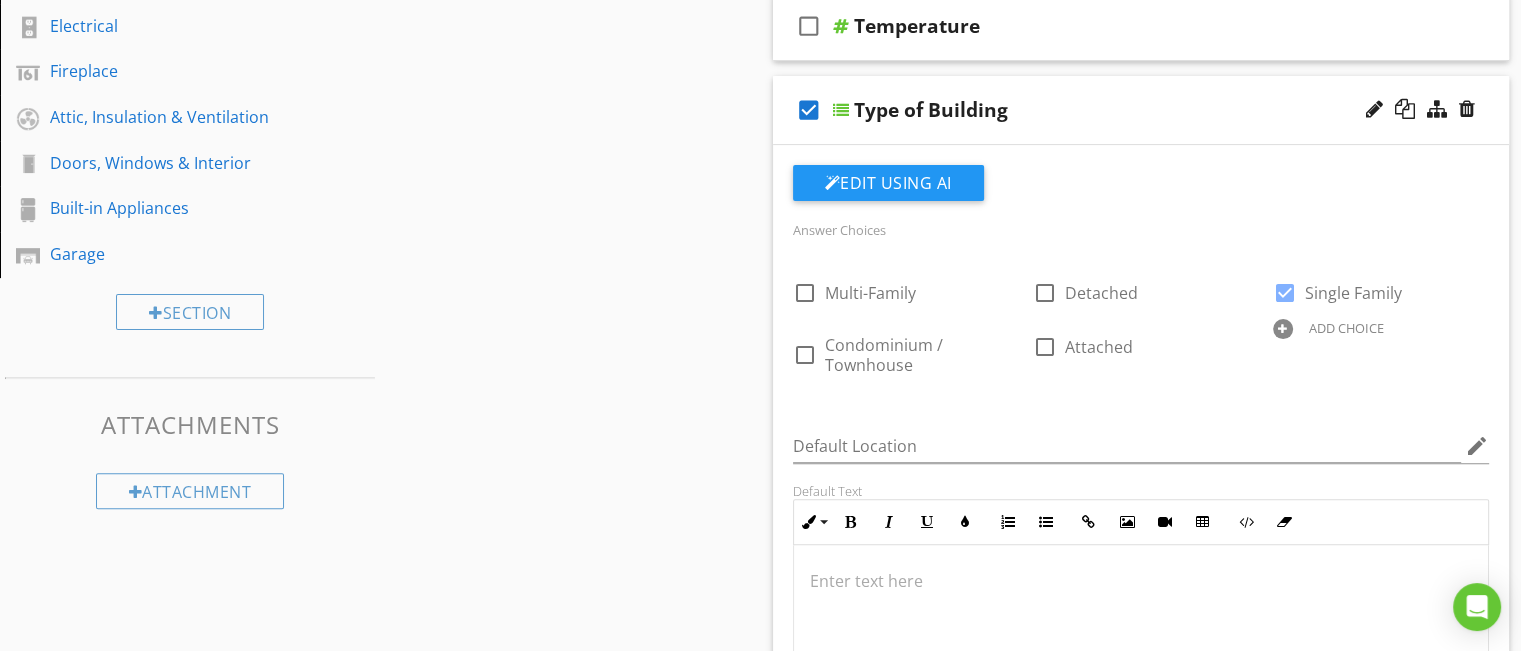 click on "check_box" at bounding box center [809, 110] 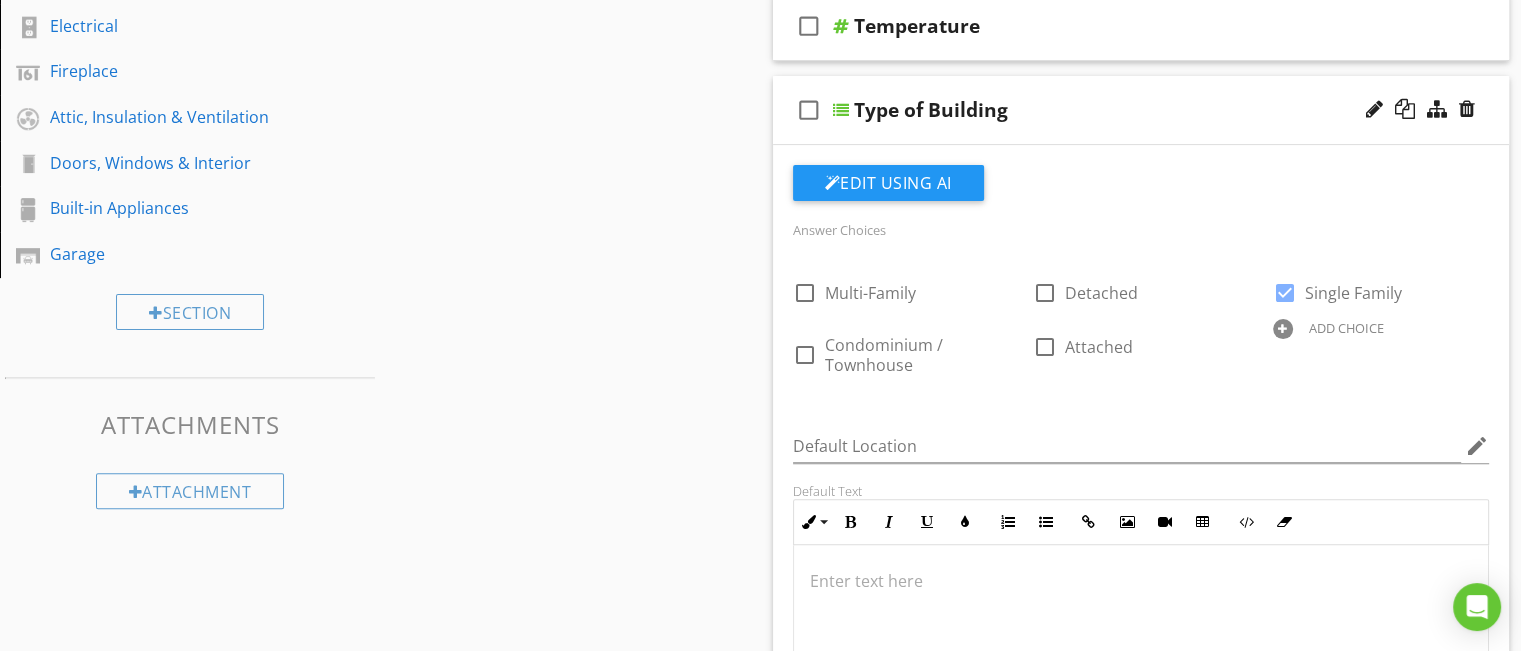 click at bounding box center [841, 110] 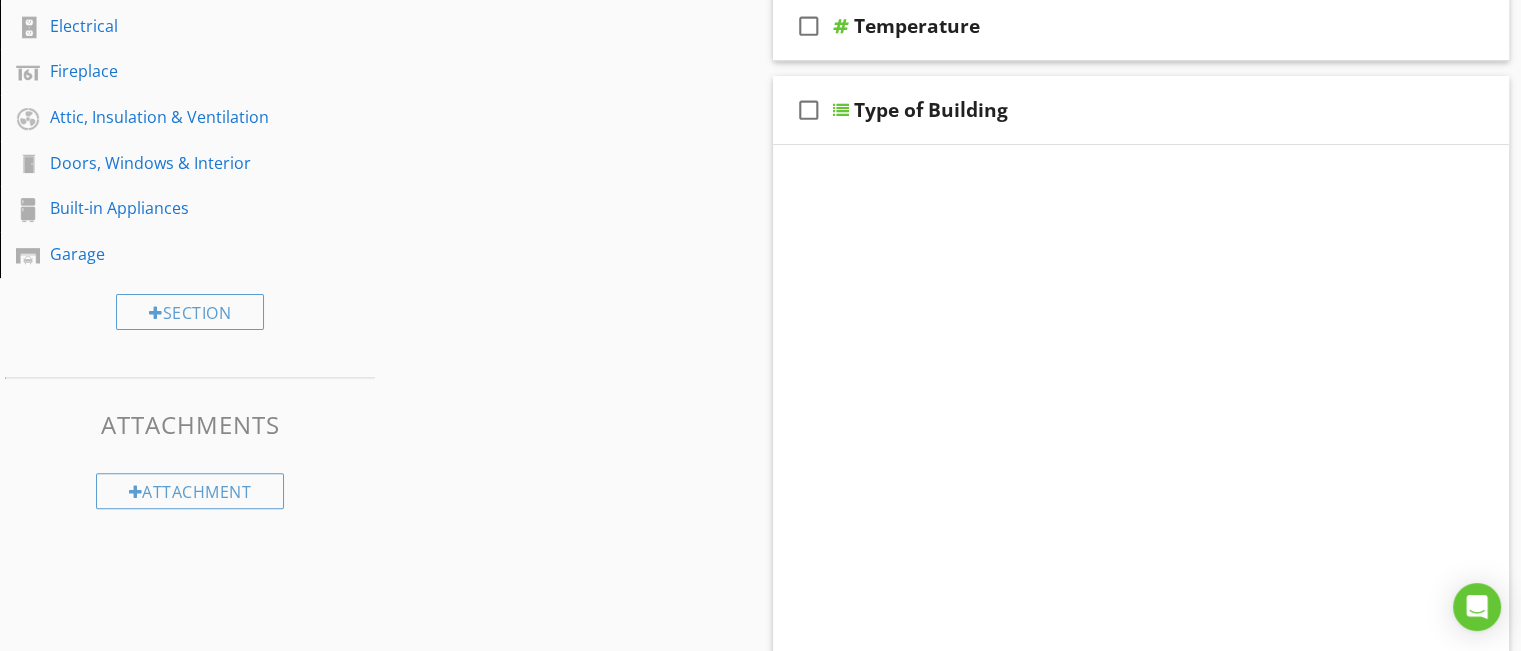 scroll, scrollTop: 492, scrollLeft: 0, axis: vertical 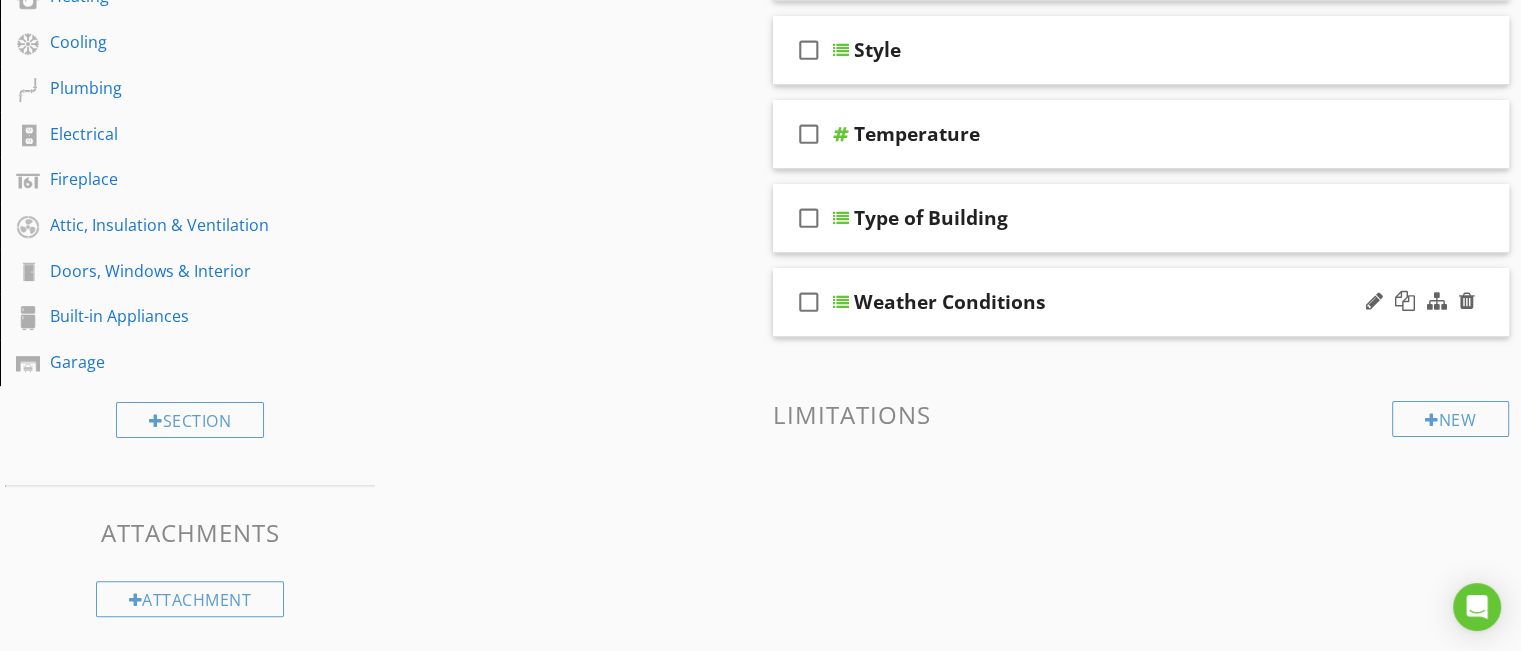 click on "check_box_outline_blank" at bounding box center [809, 302] 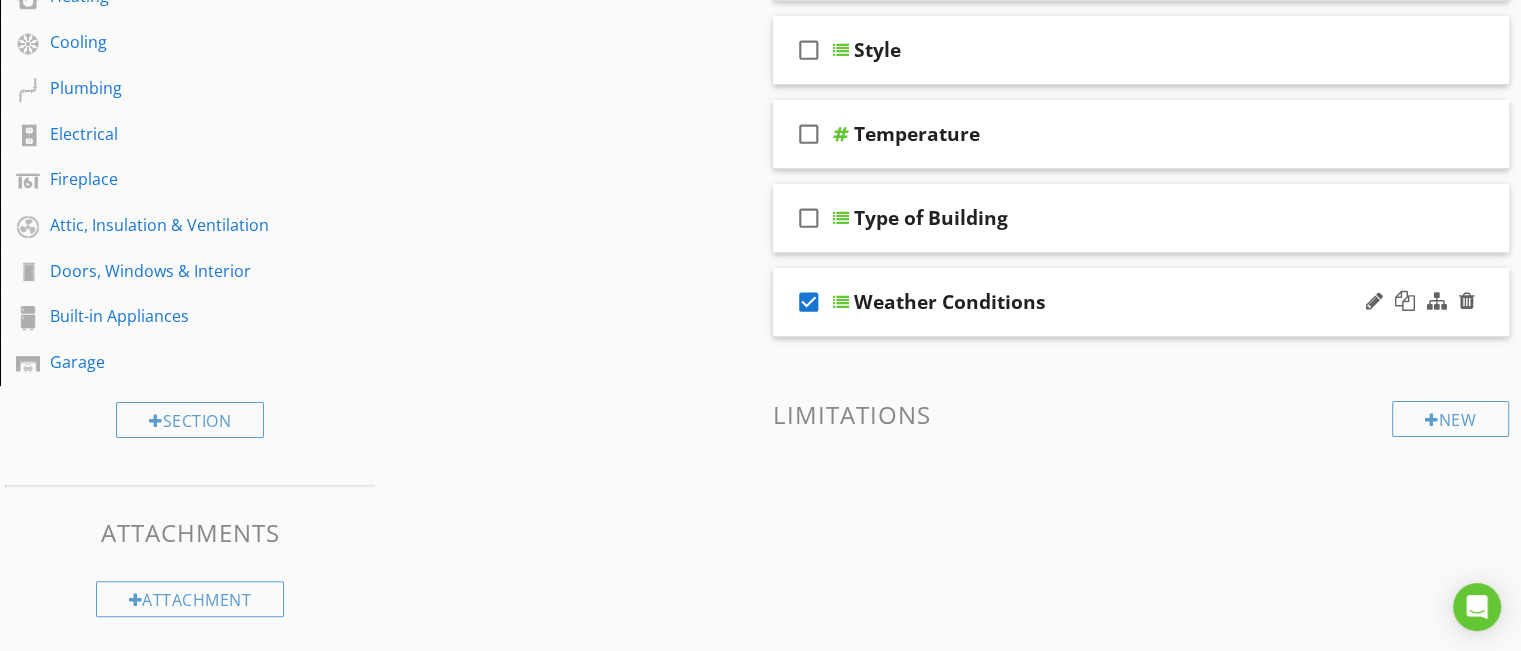 click at bounding box center [841, 302] 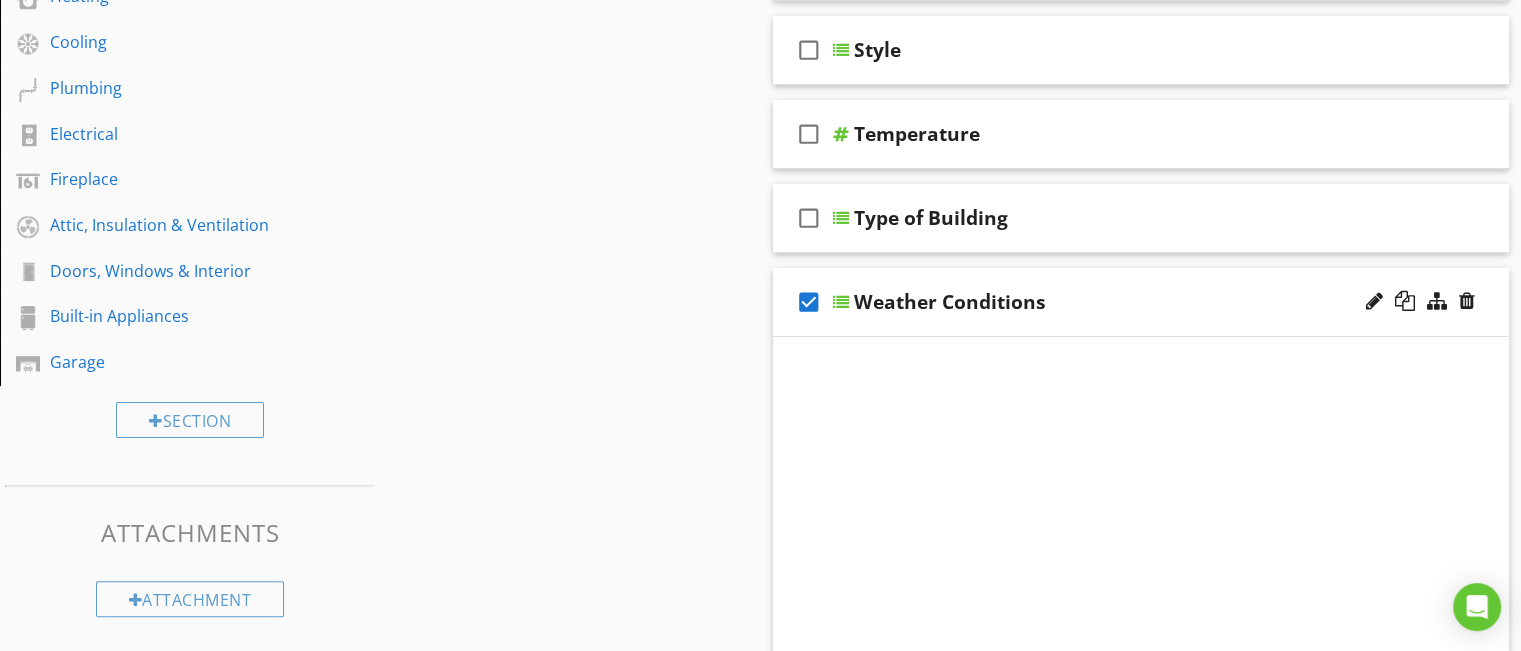 scroll, scrollTop: 600, scrollLeft: 0, axis: vertical 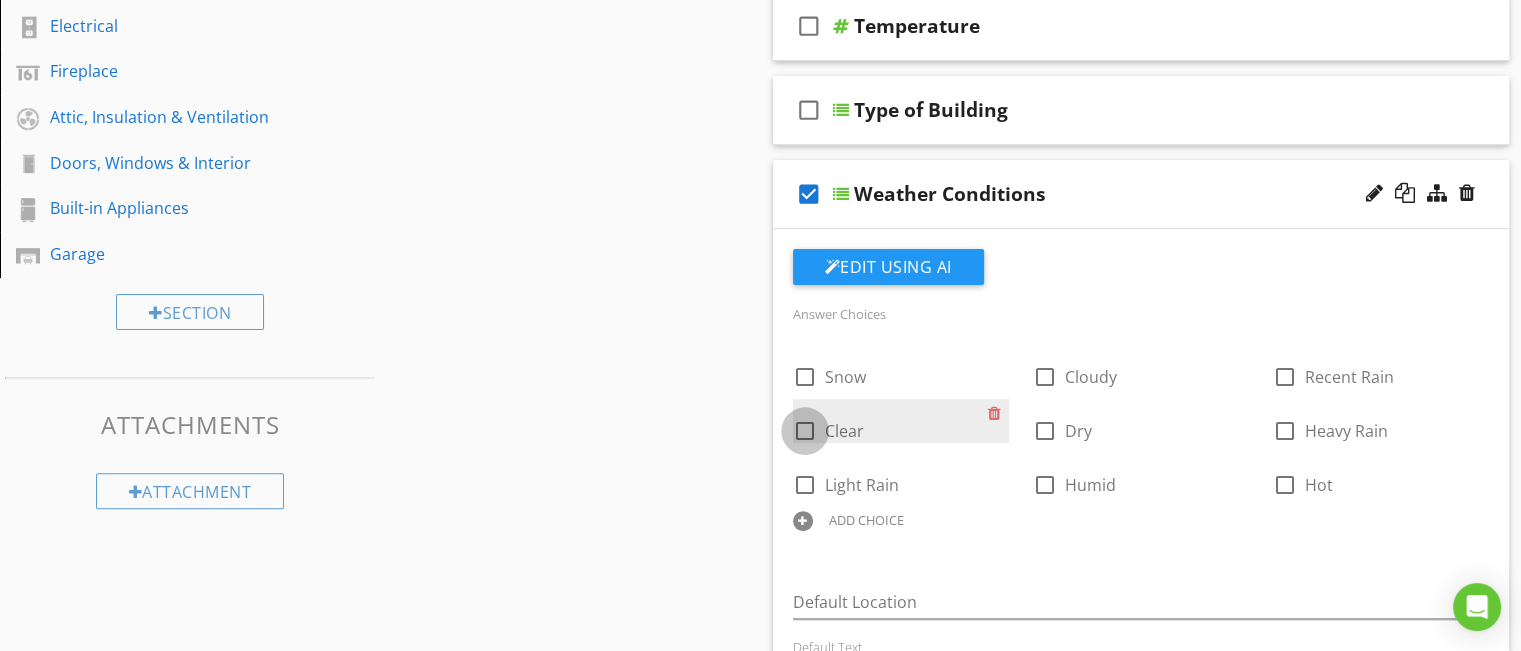 click at bounding box center (805, 431) 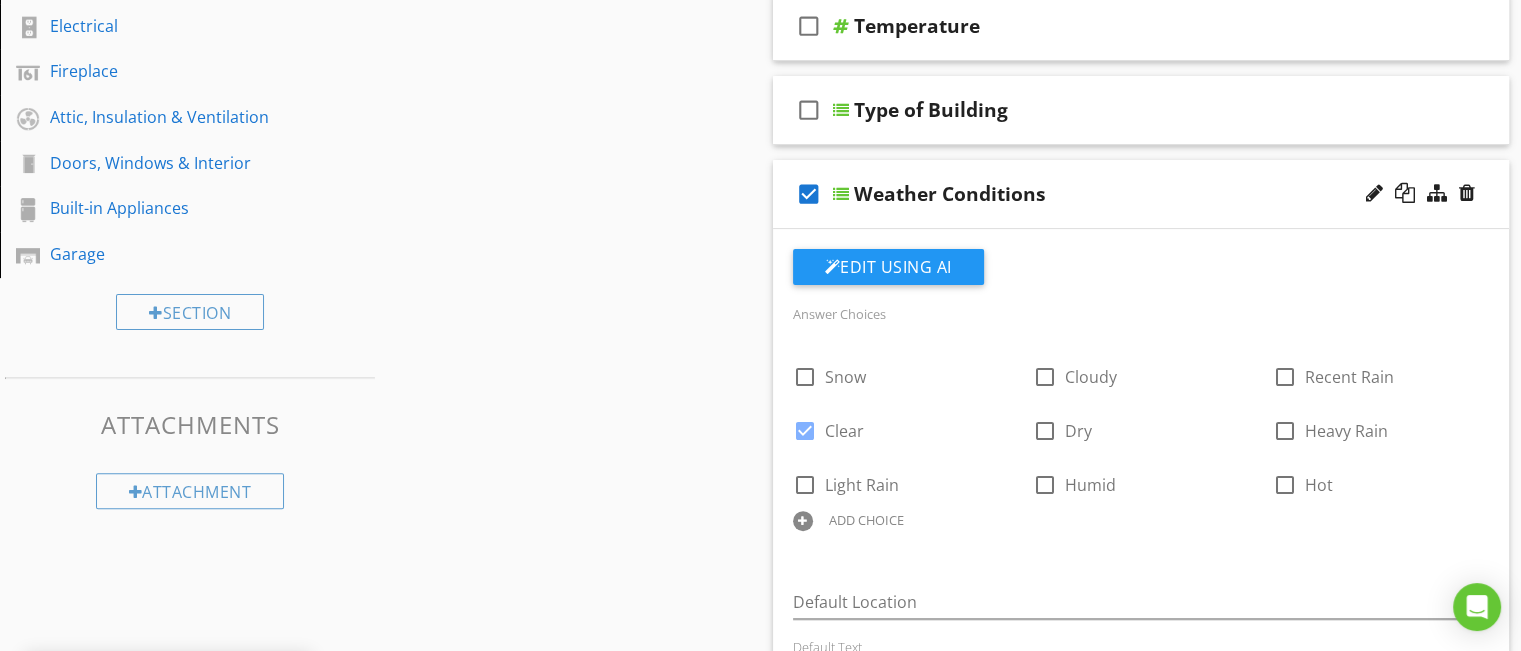 click at bounding box center [841, 194] 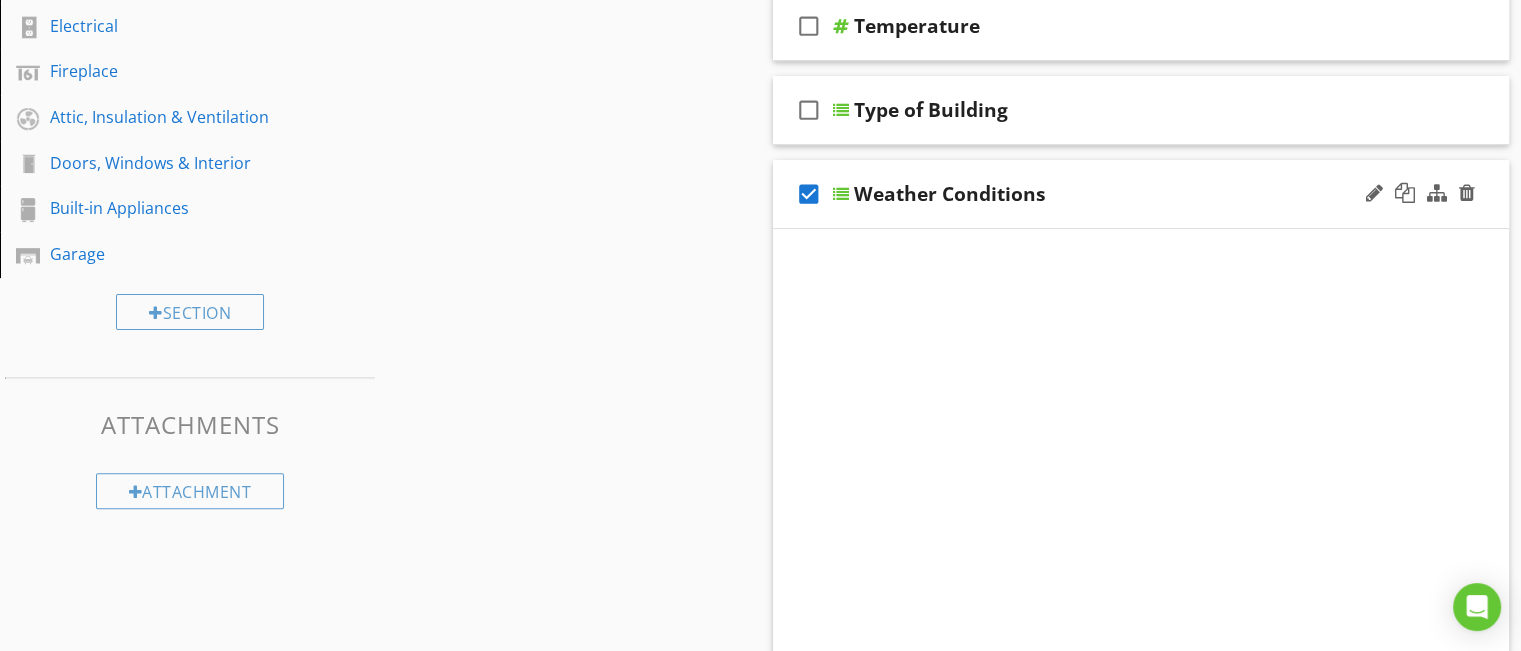 scroll, scrollTop: 492, scrollLeft: 0, axis: vertical 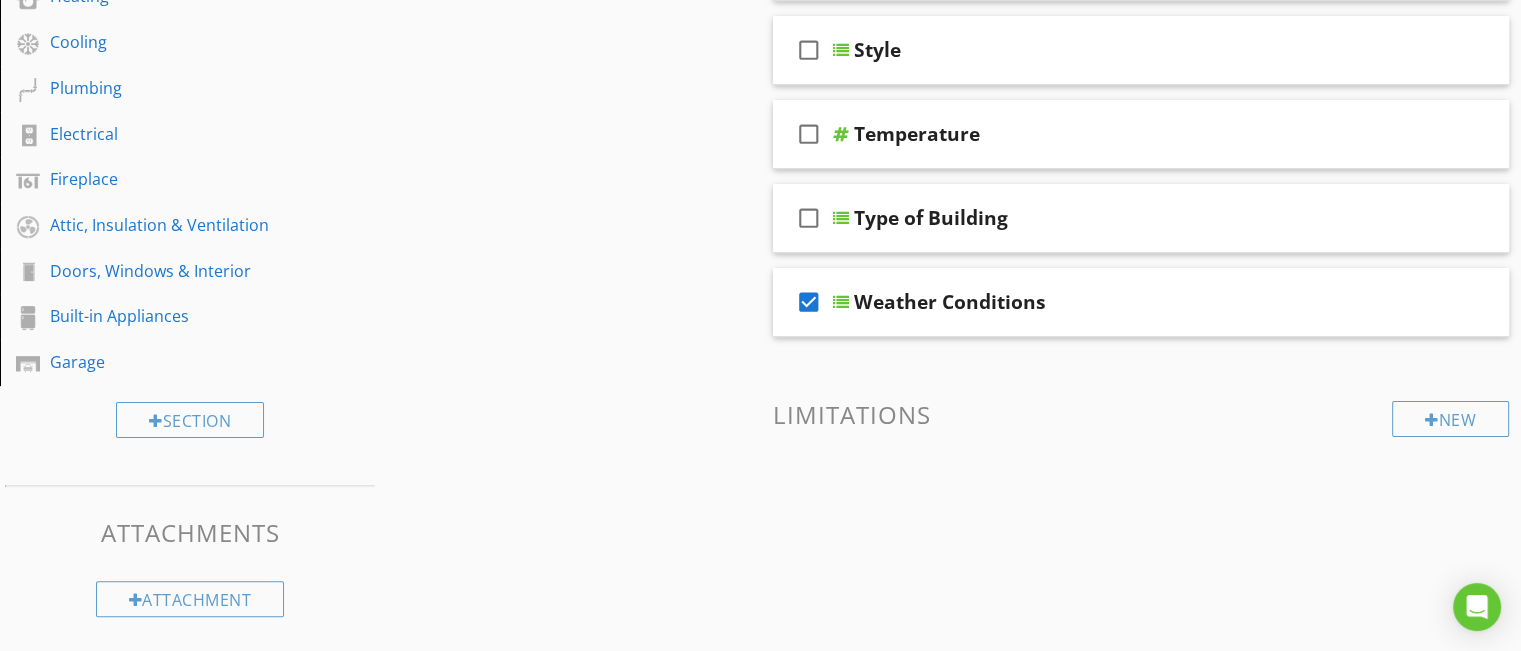click on "check_box" at bounding box center (809, 302) 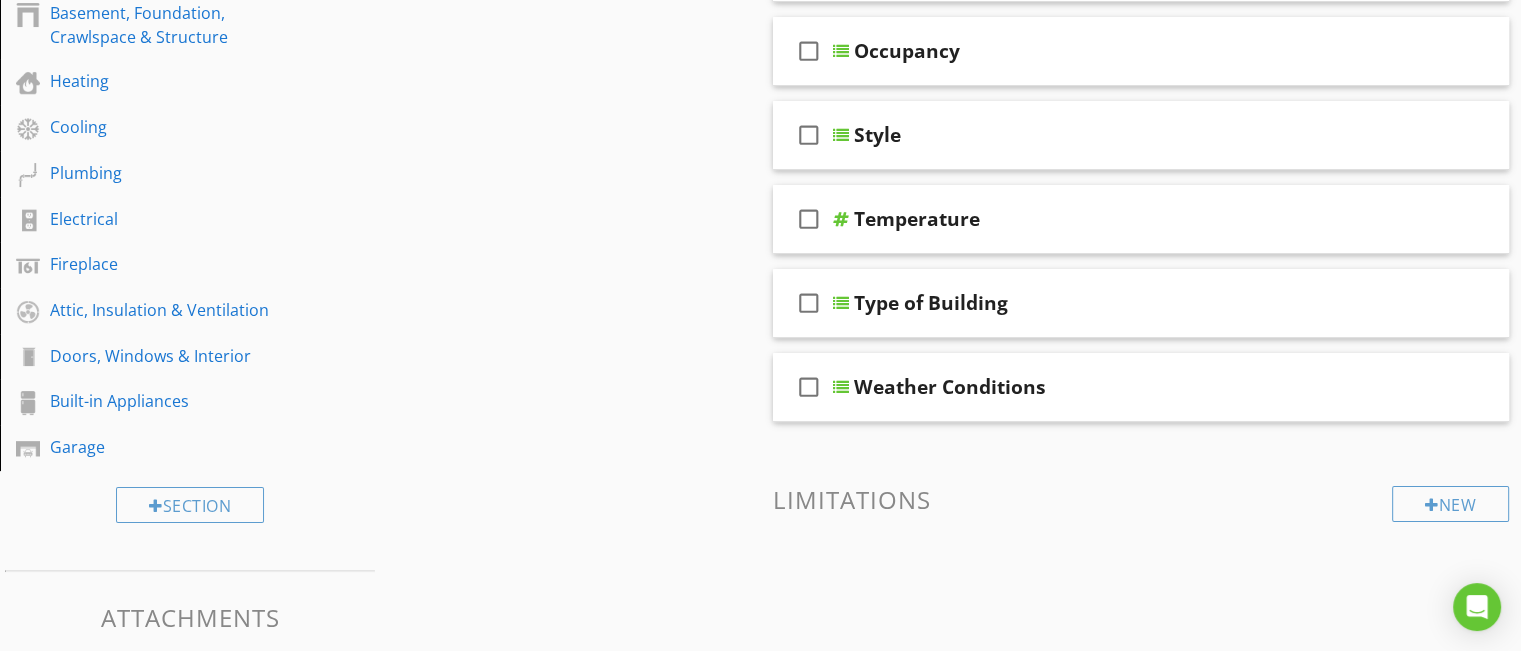 scroll, scrollTop: 392, scrollLeft: 0, axis: vertical 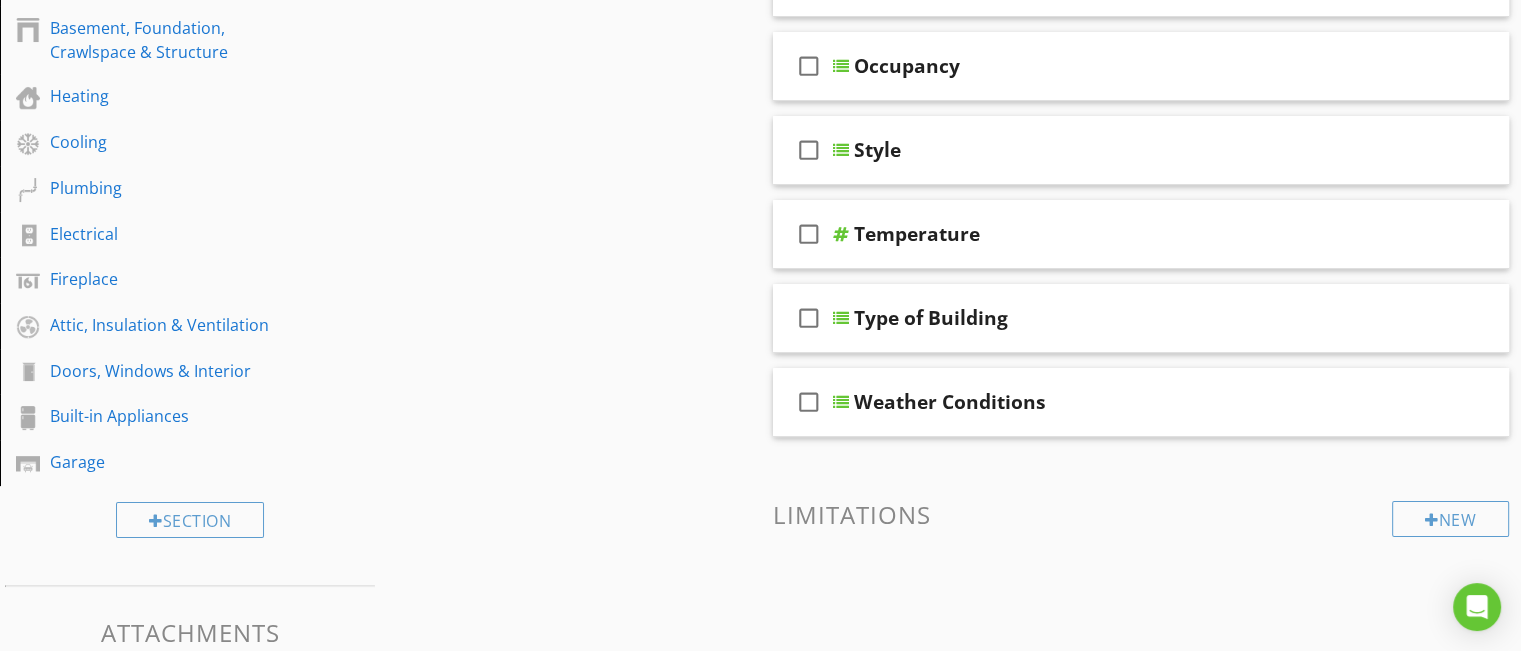 click on "Limitations" at bounding box center [1141, 514] 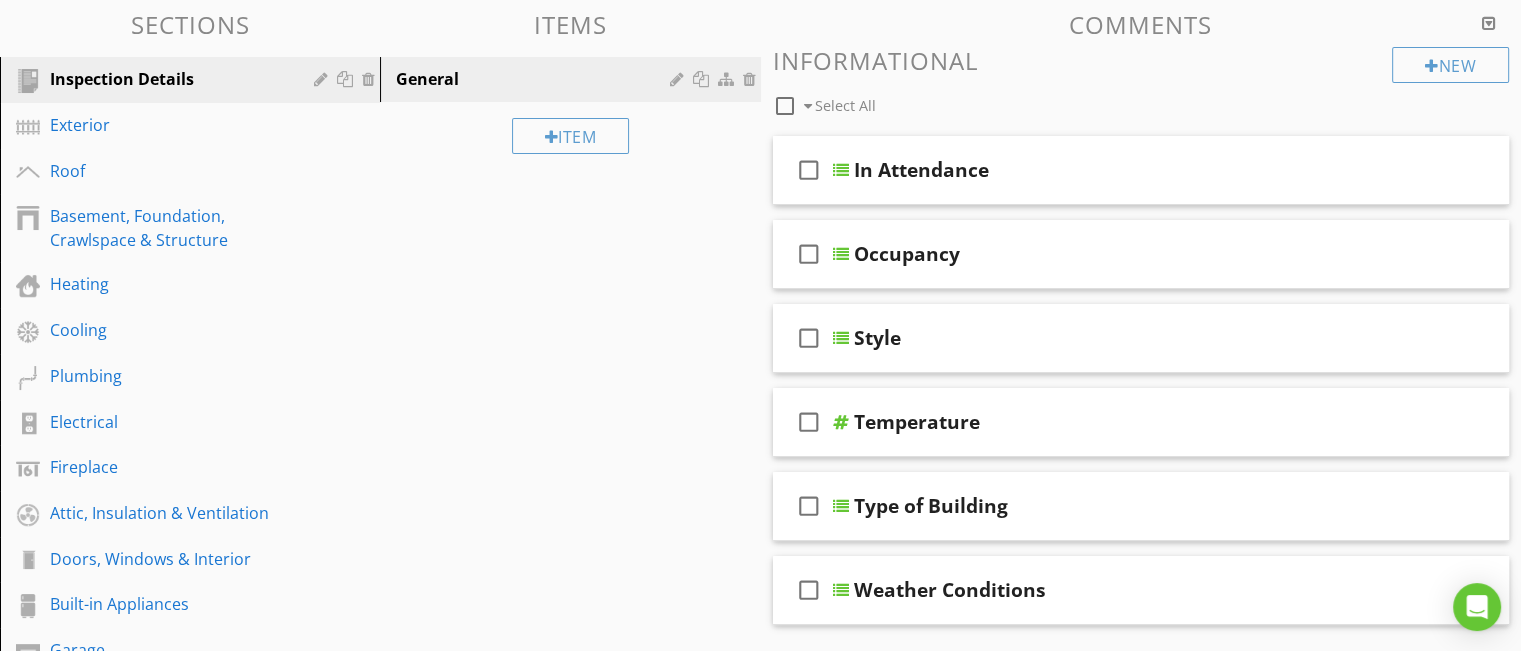 scroll, scrollTop: 192, scrollLeft: 0, axis: vertical 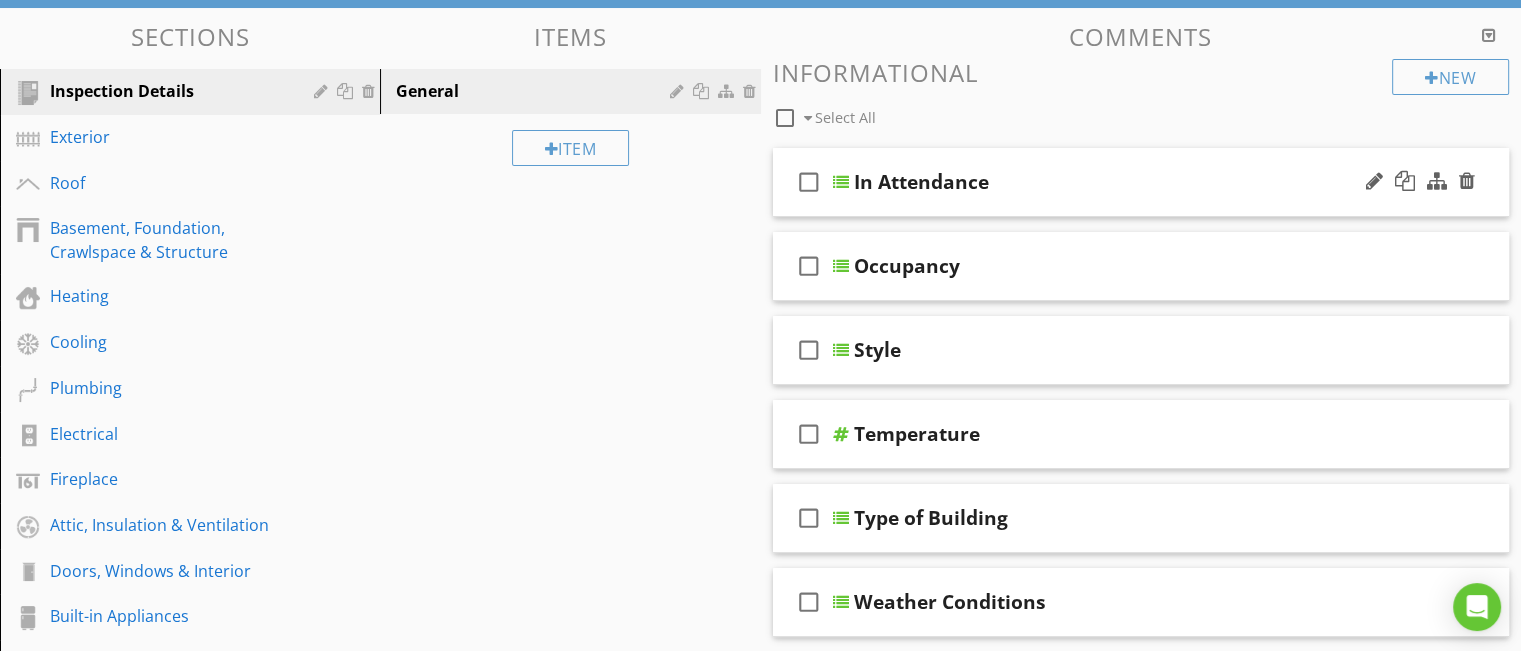 click on "check_box_outline_blank" at bounding box center [809, 182] 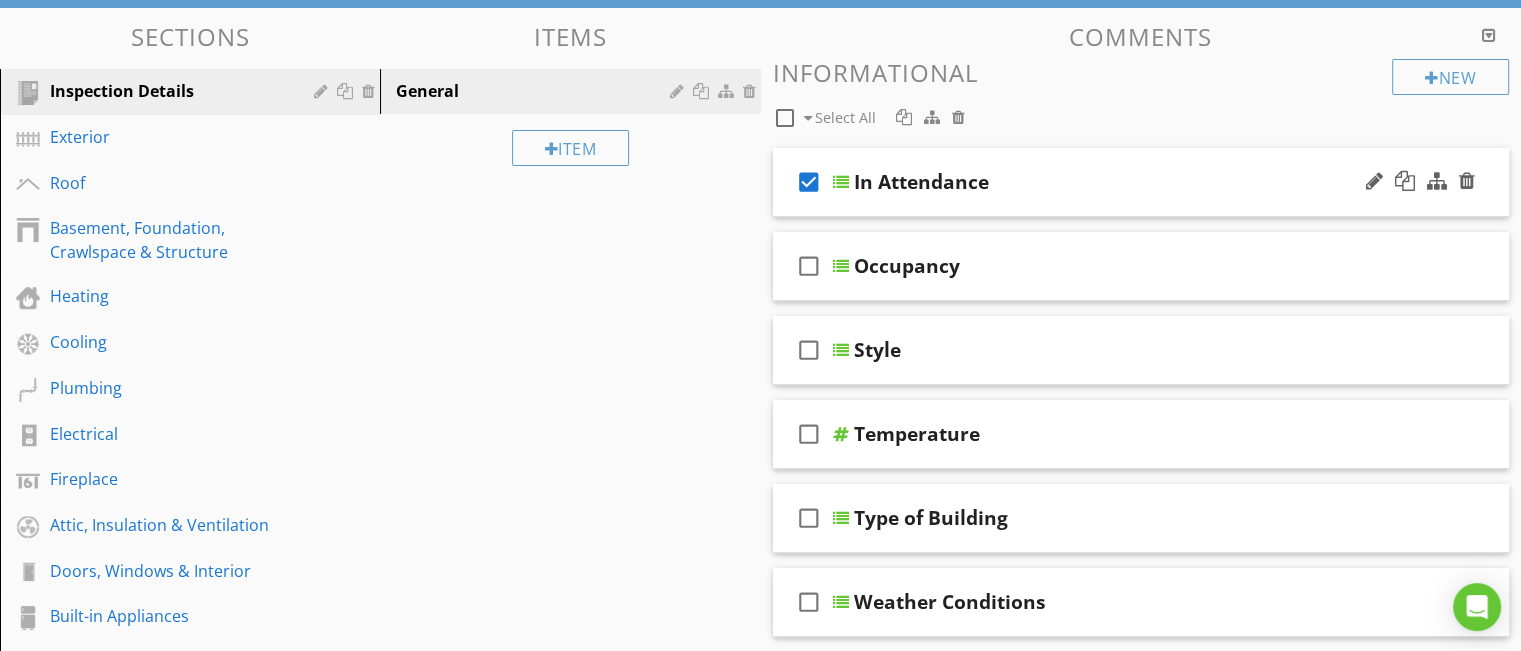 click at bounding box center (841, 182) 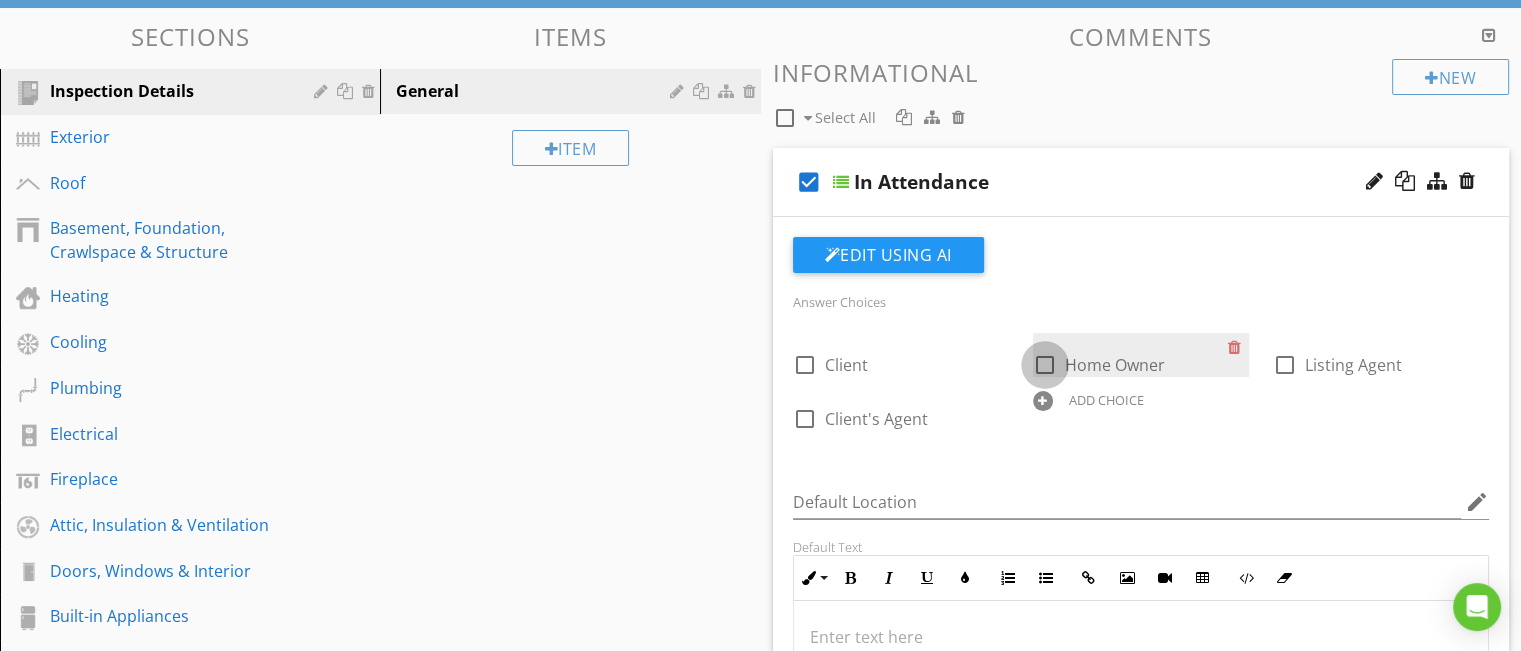 click at bounding box center [1045, 365] 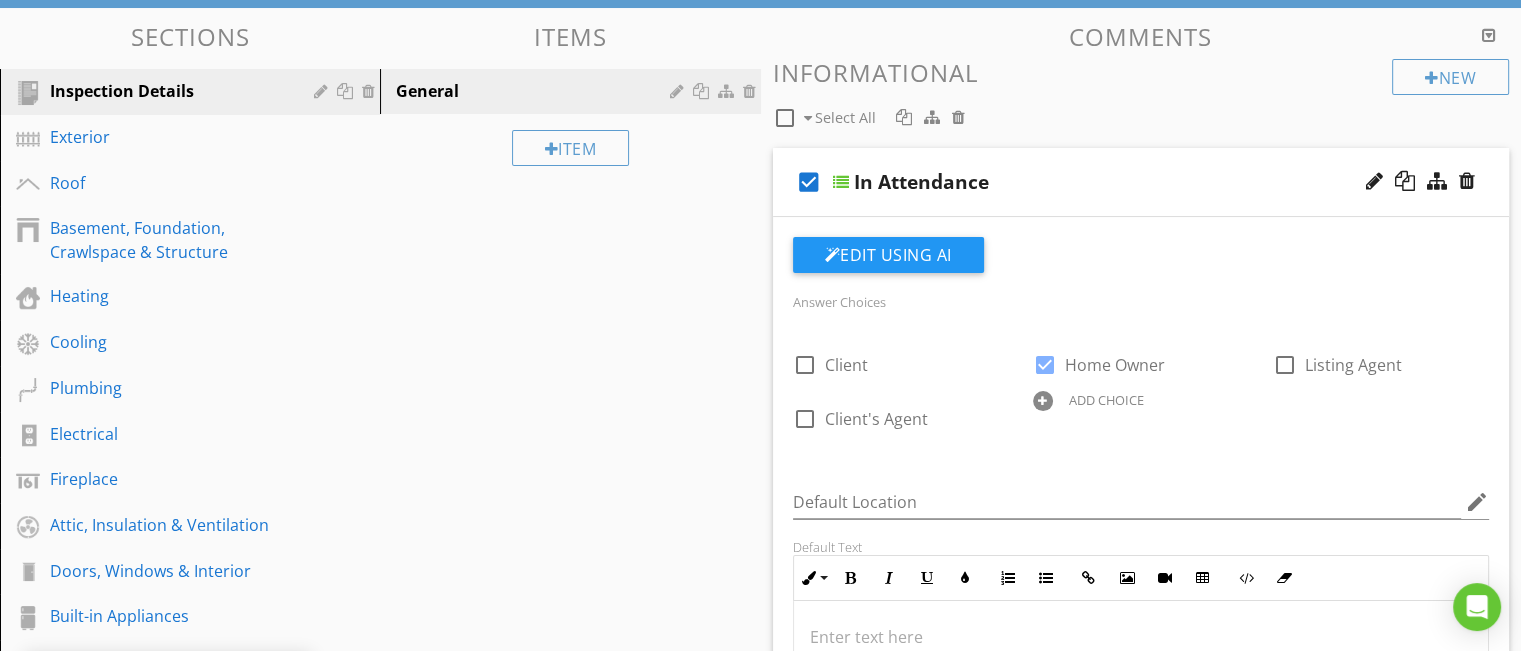 click at bounding box center [841, 182] 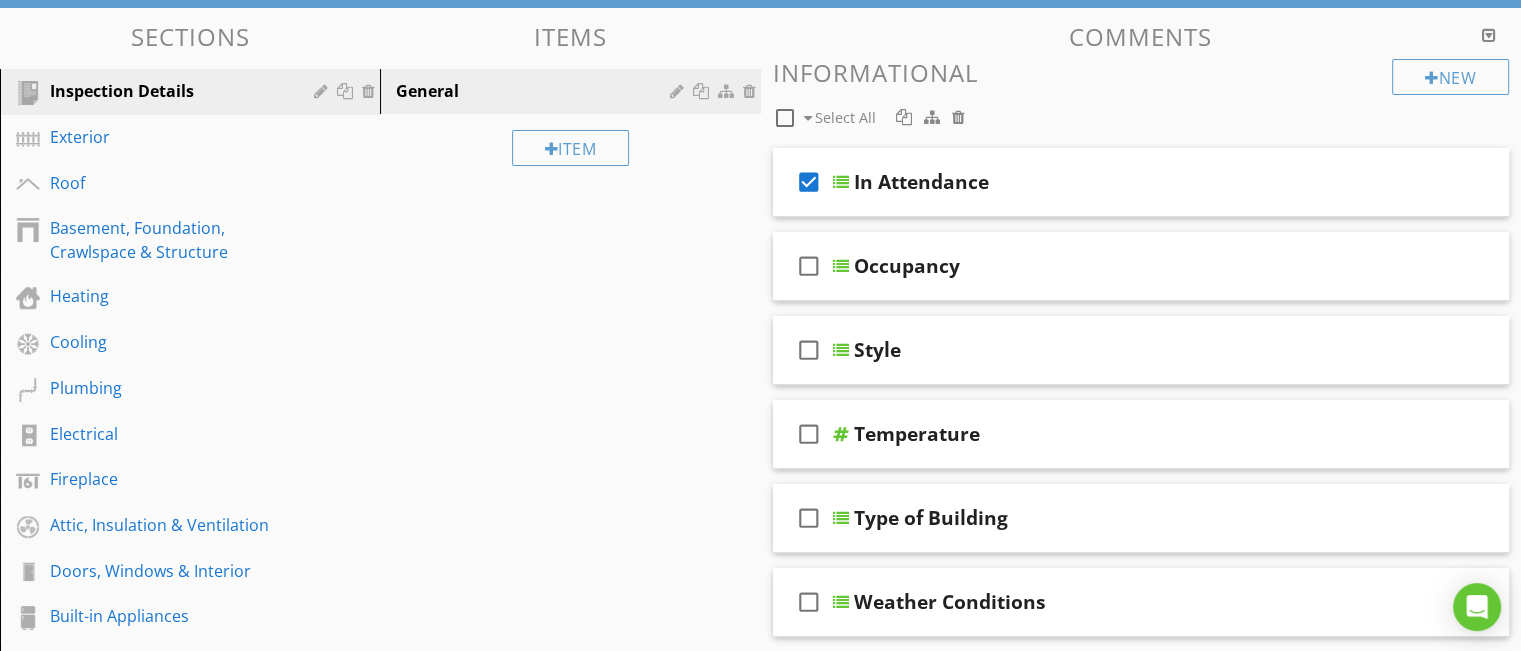 click on "check_box" at bounding box center (809, 182) 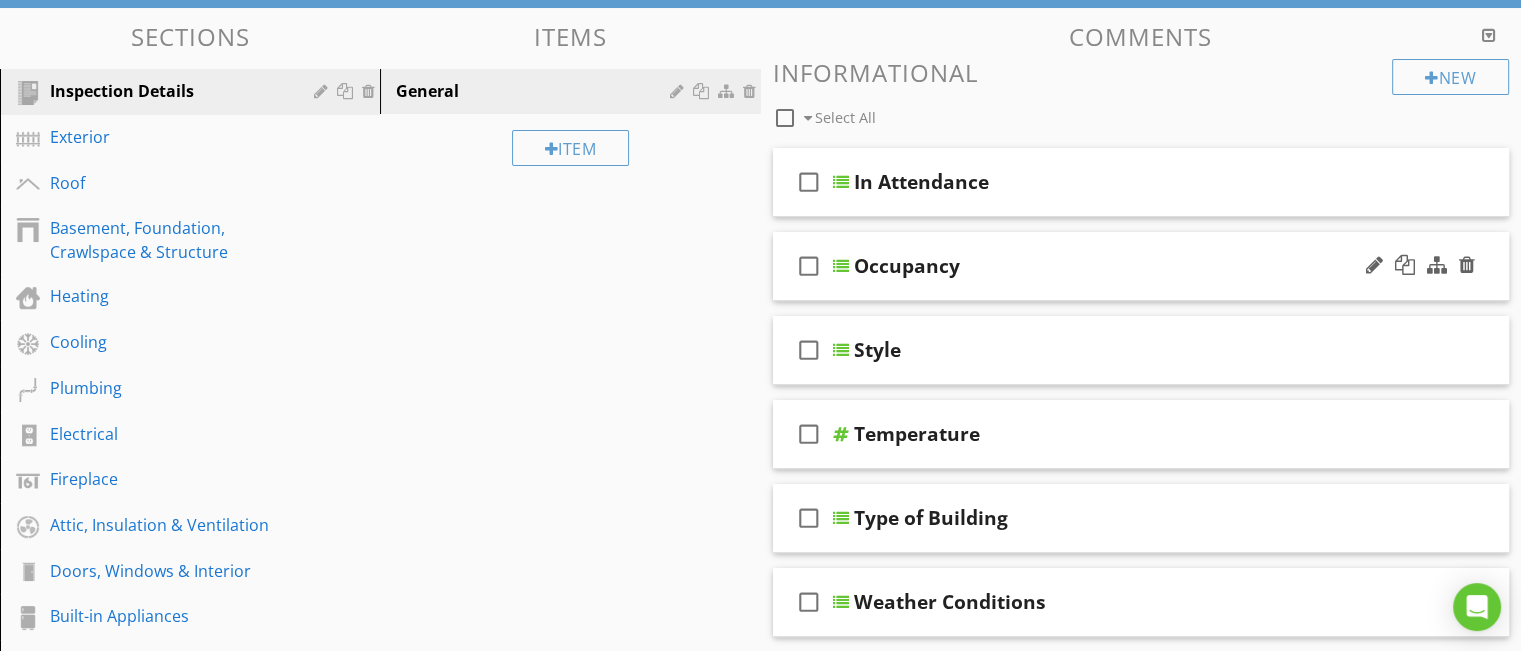 click on "check_box_outline_blank" at bounding box center [809, 266] 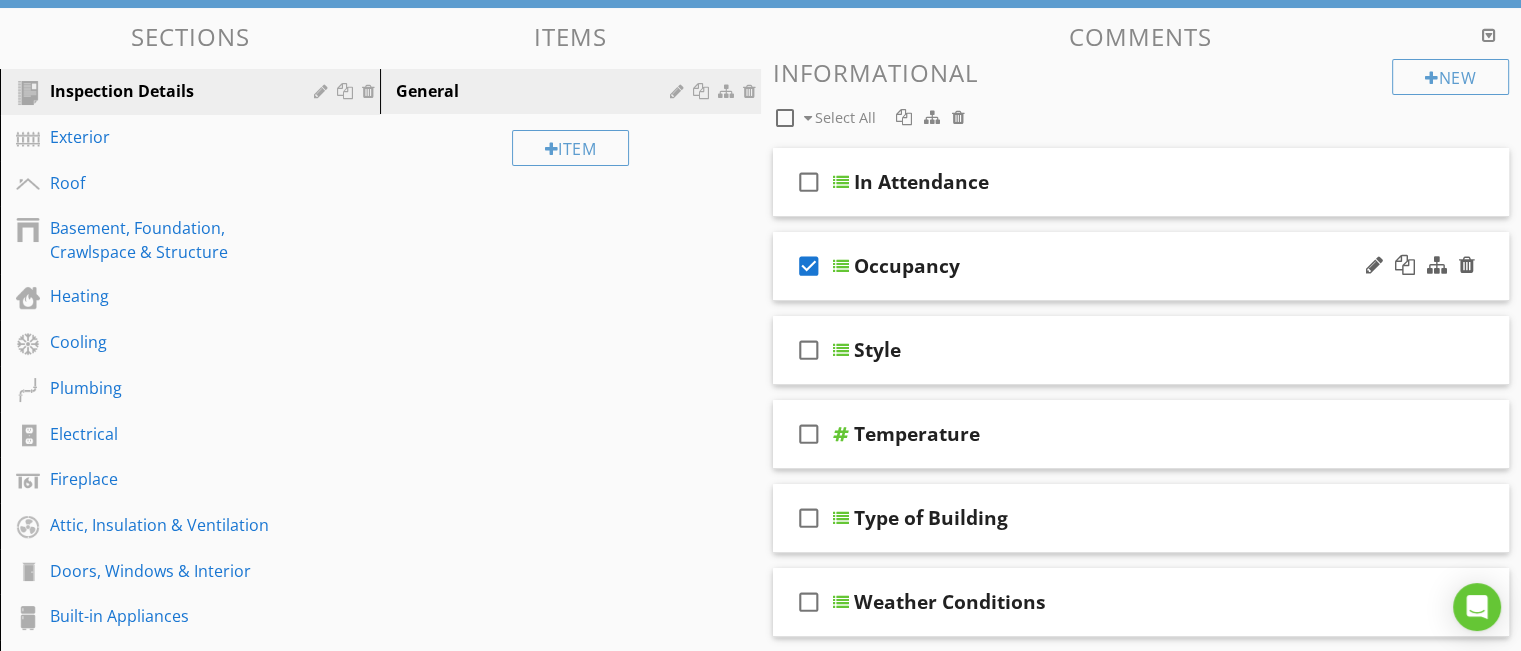click at bounding box center (841, 266) 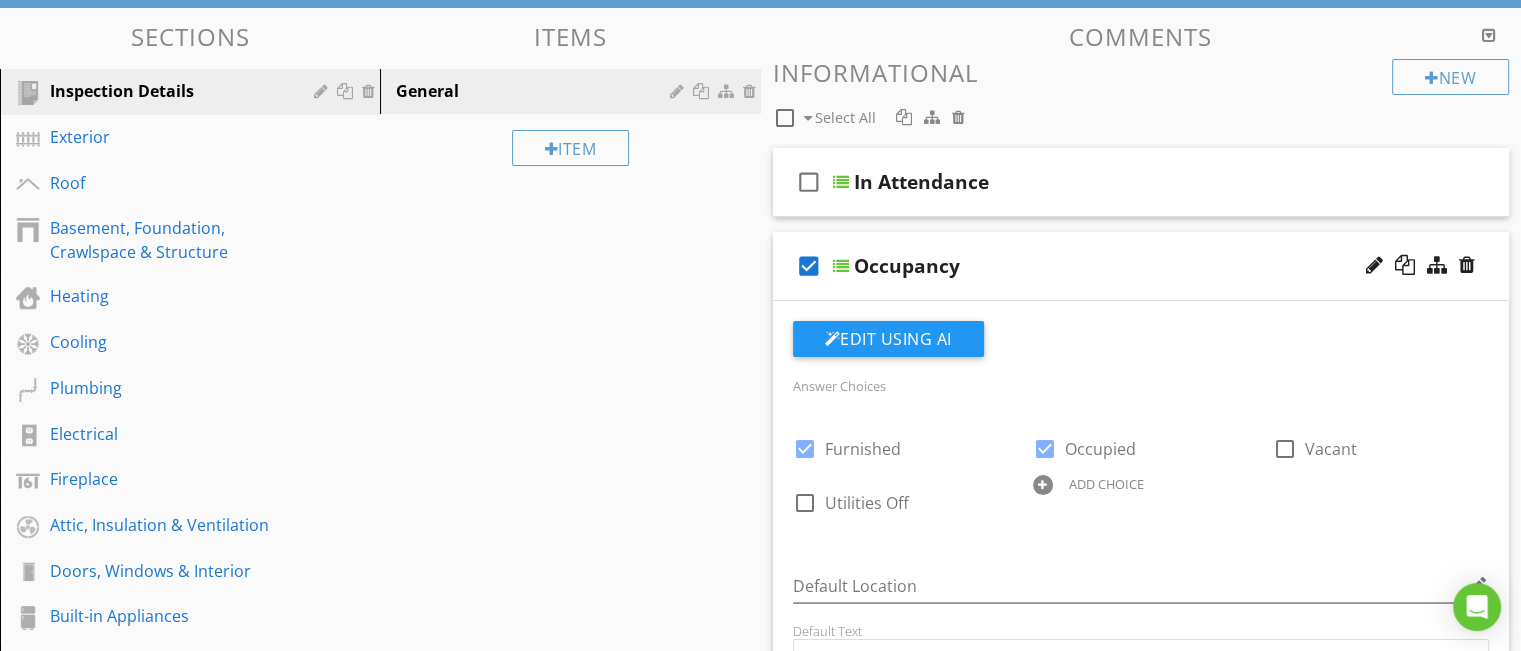 click at bounding box center (841, 266) 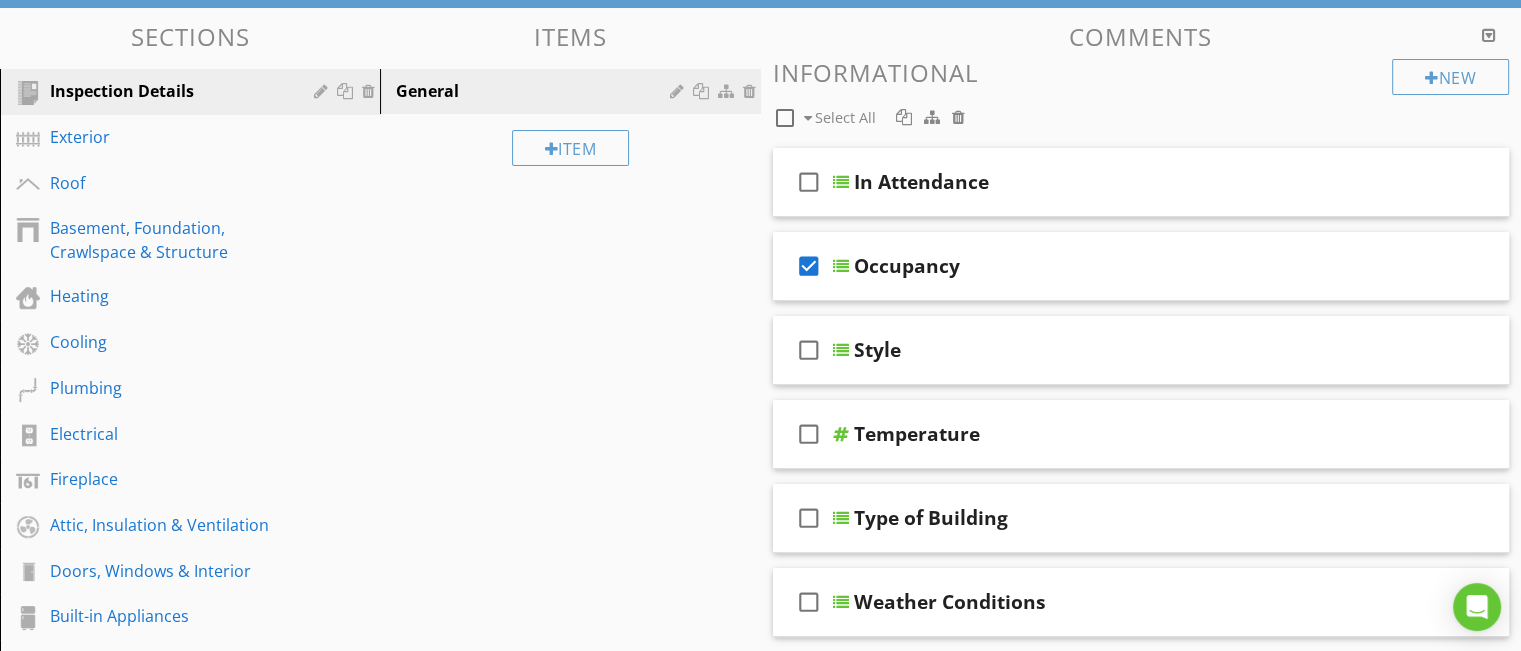 click on "check_box" at bounding box center (809, 266) 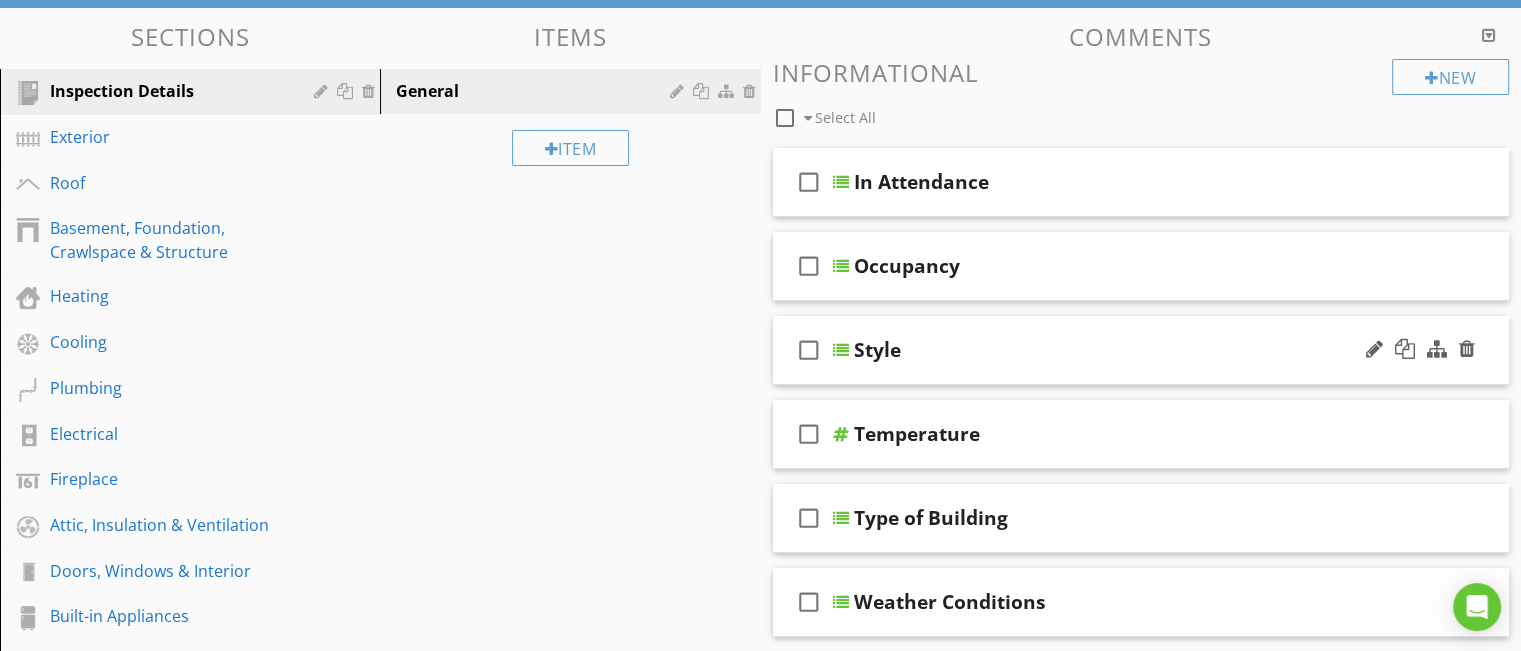 click at bounding box center [841, 350] 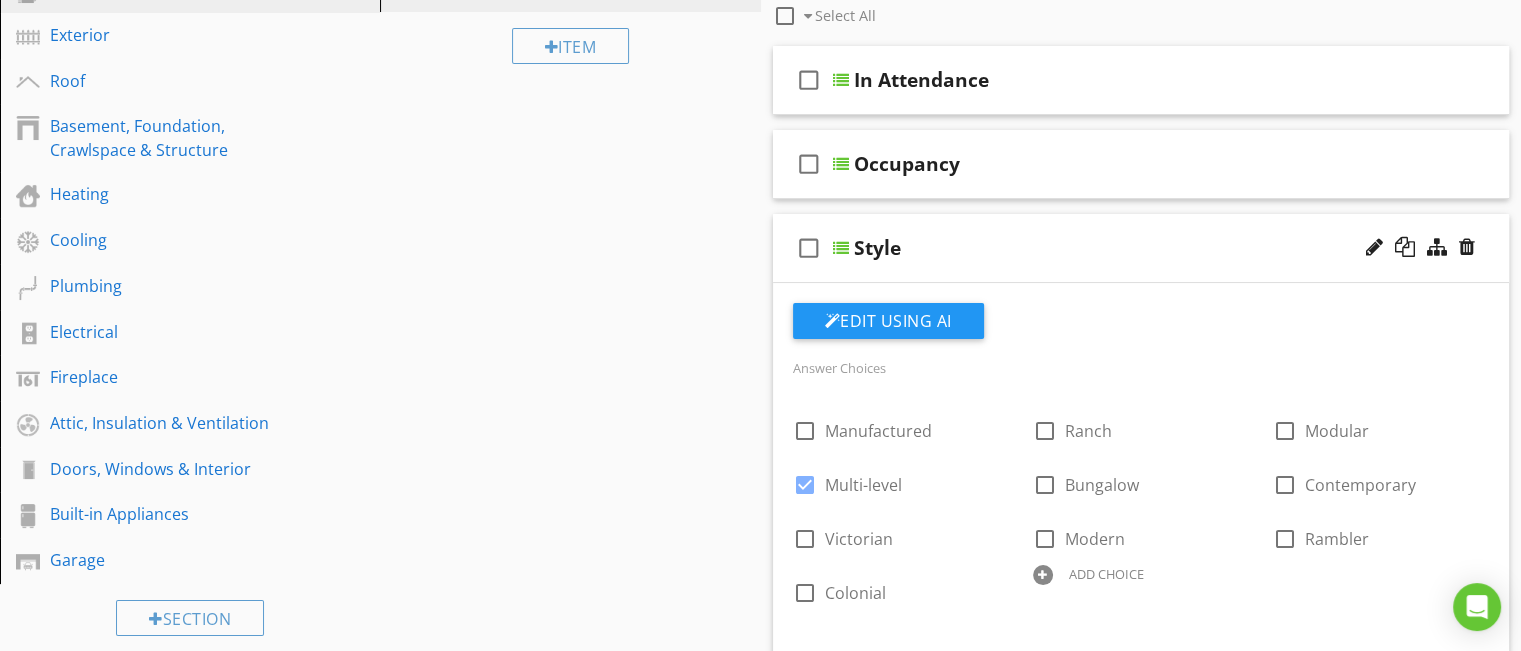 scroll, scrollTop: 392, scrollLeft: 0, axis: vertical 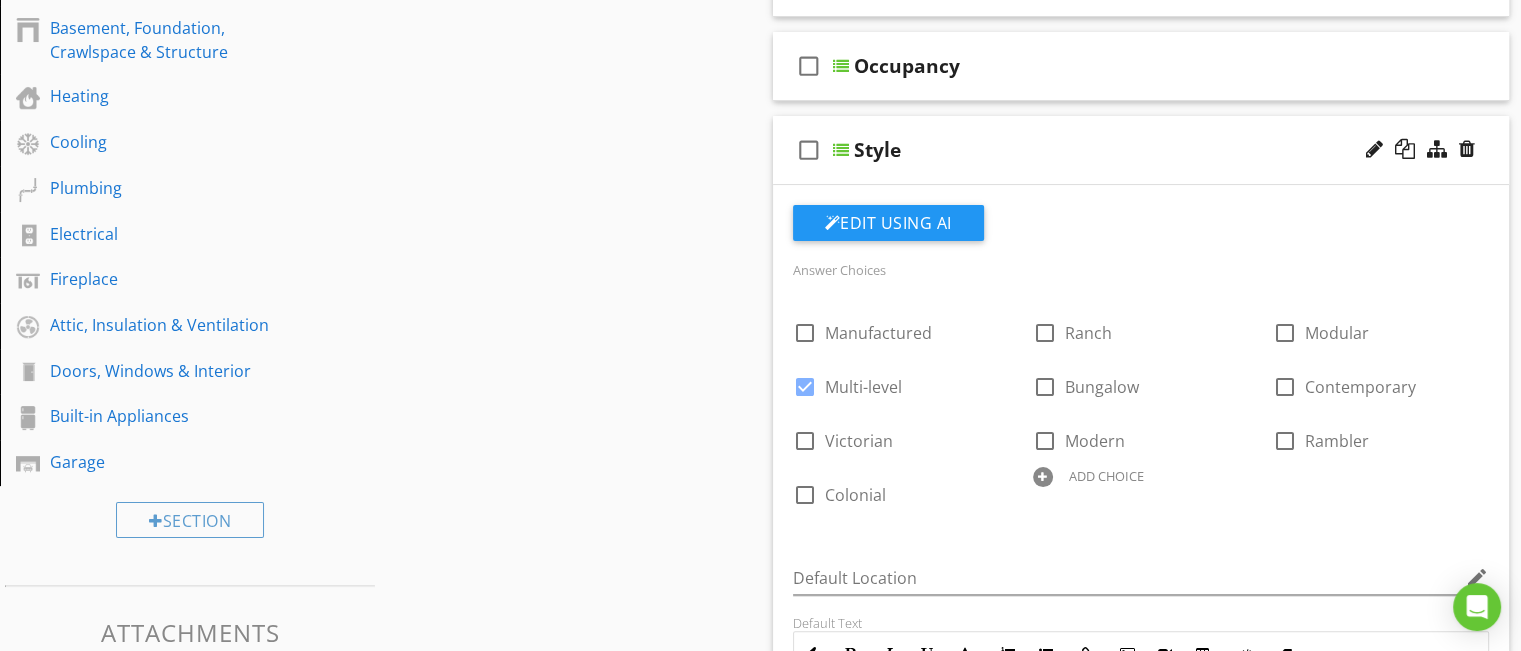 click at bounding box center [841, 150] 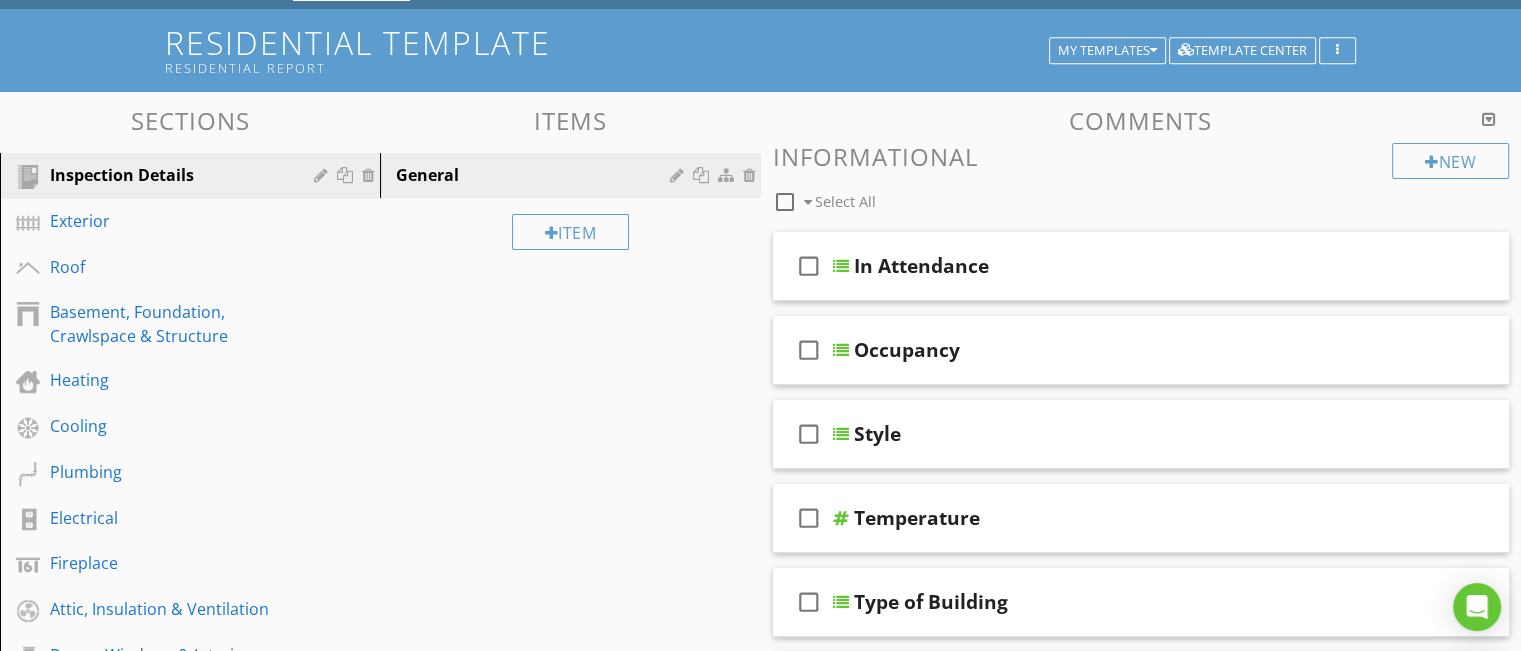 scroll, scrollTop: 92, scrollLeft: 0, axis: vertical 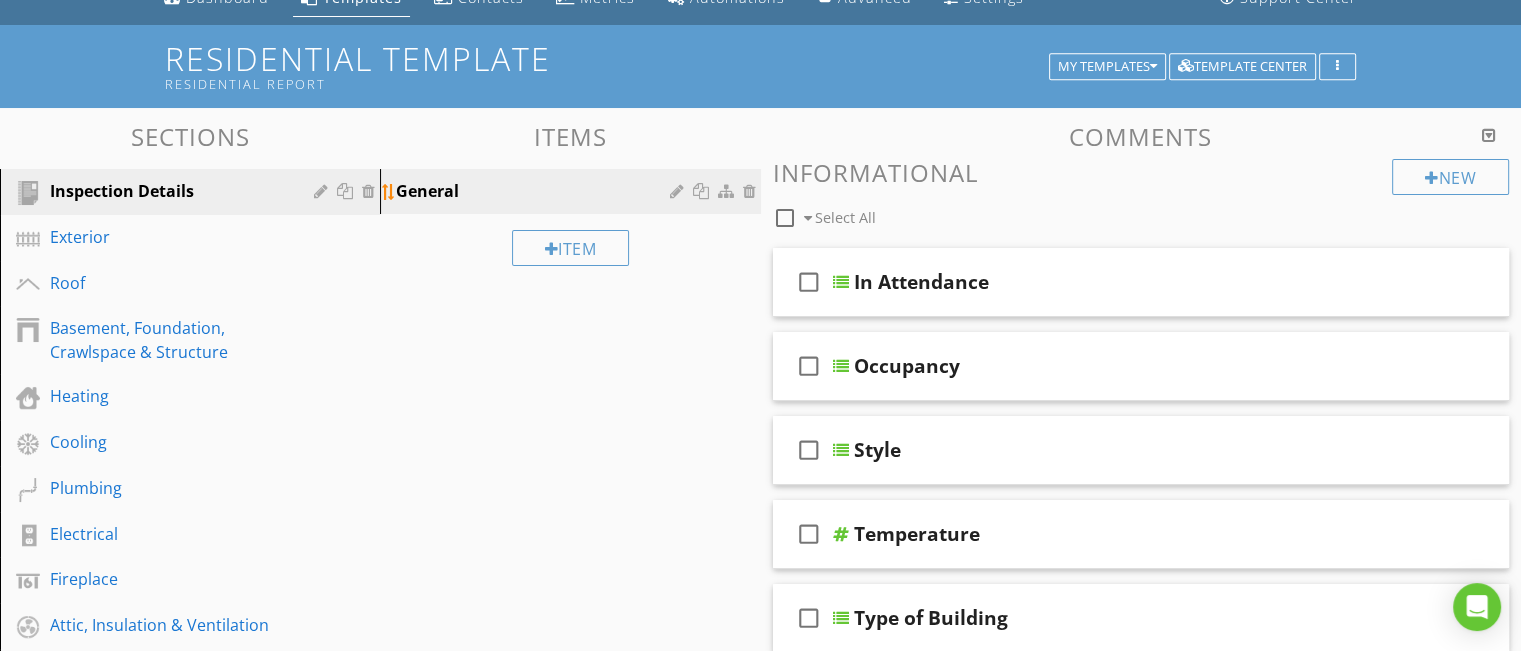 click on "General" at bounding box center (535, 191) 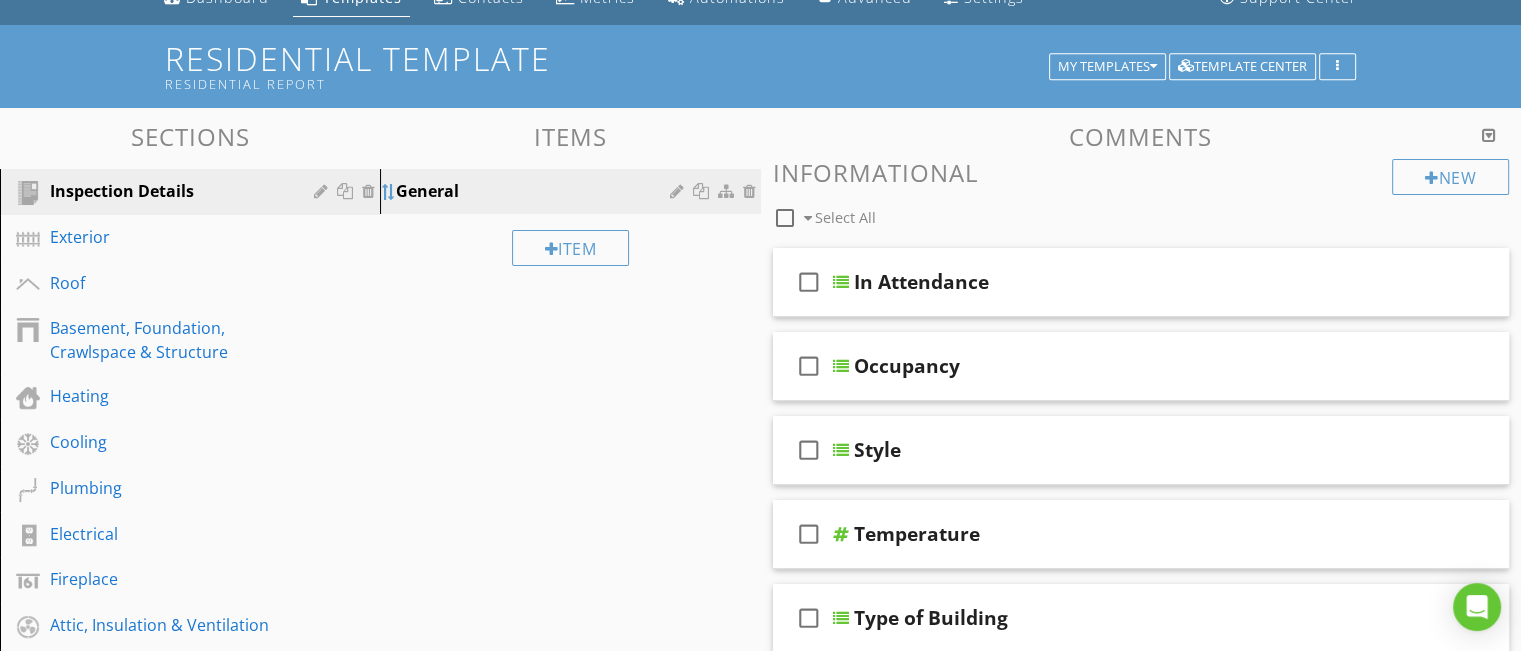 click at bounding box center [389, 192] 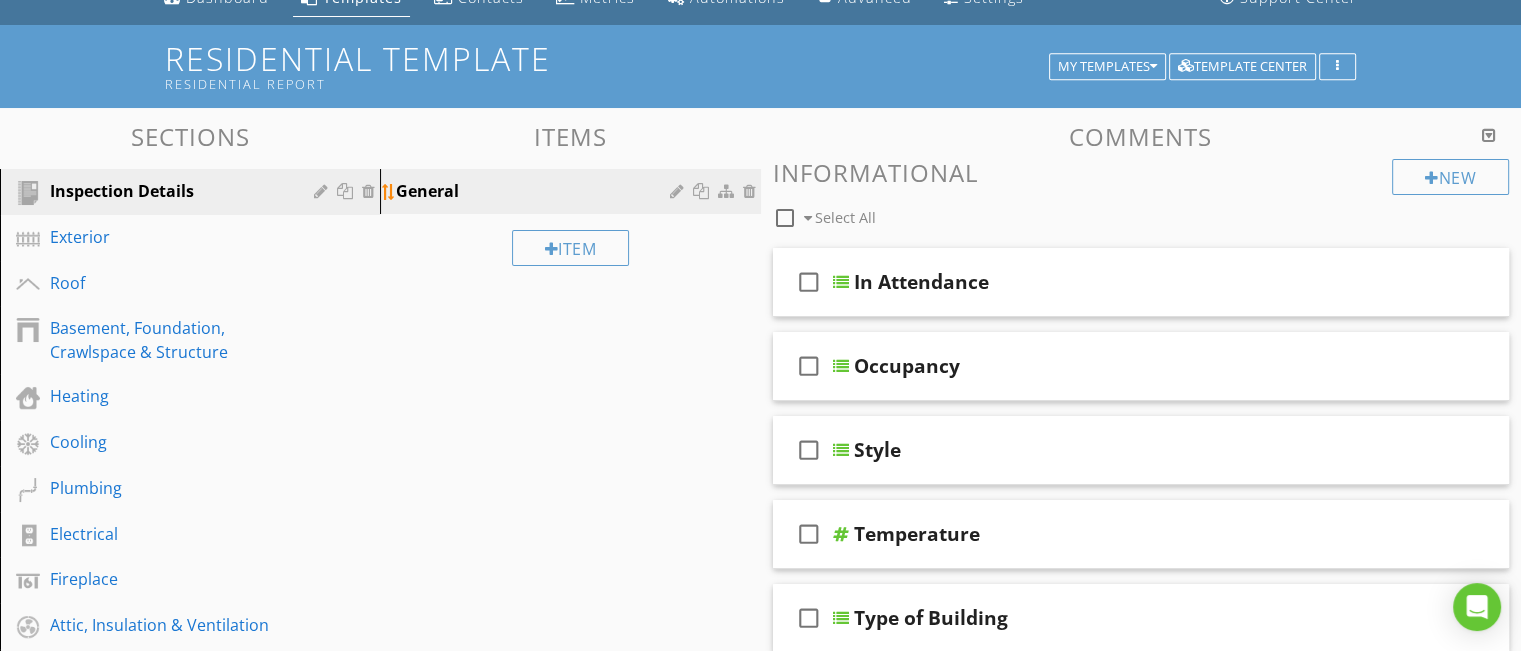 click at bounding box center [703, 191] 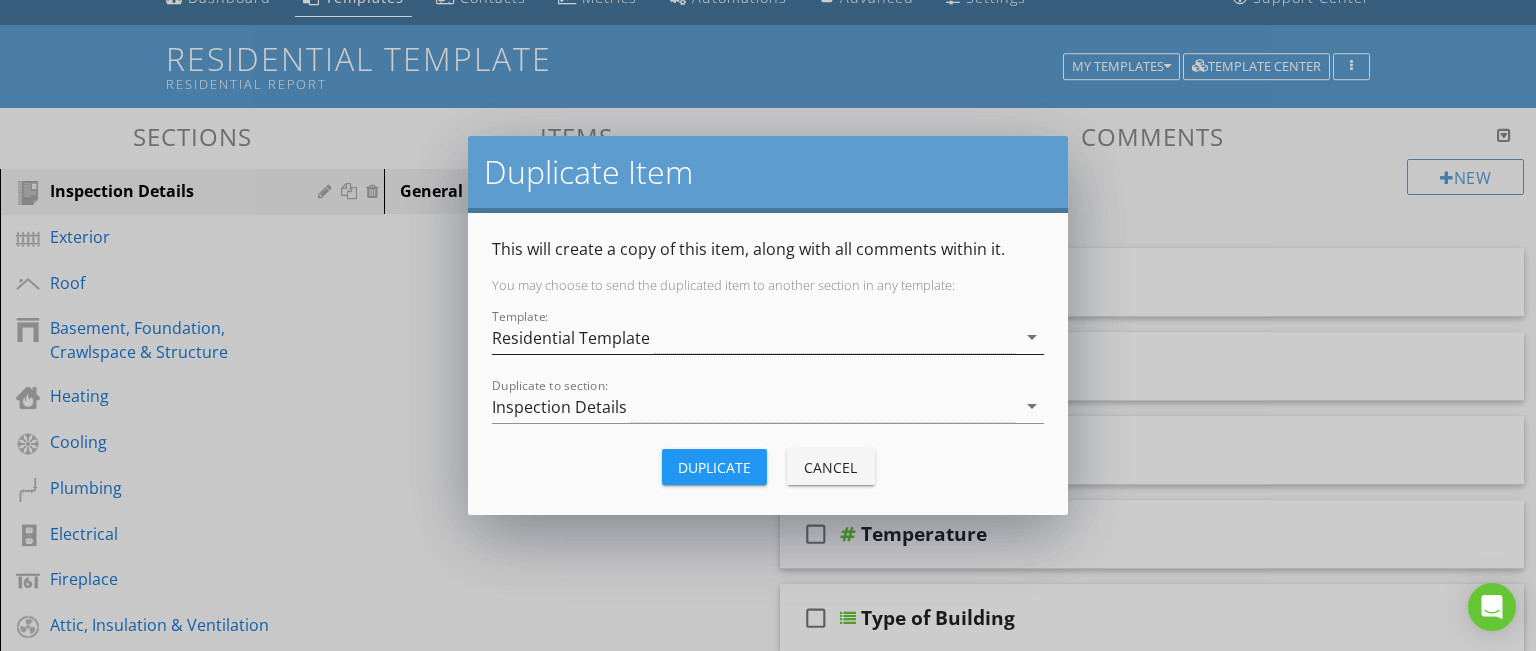 click on "arrow_drop_down" at bounding box center (1032, 337) 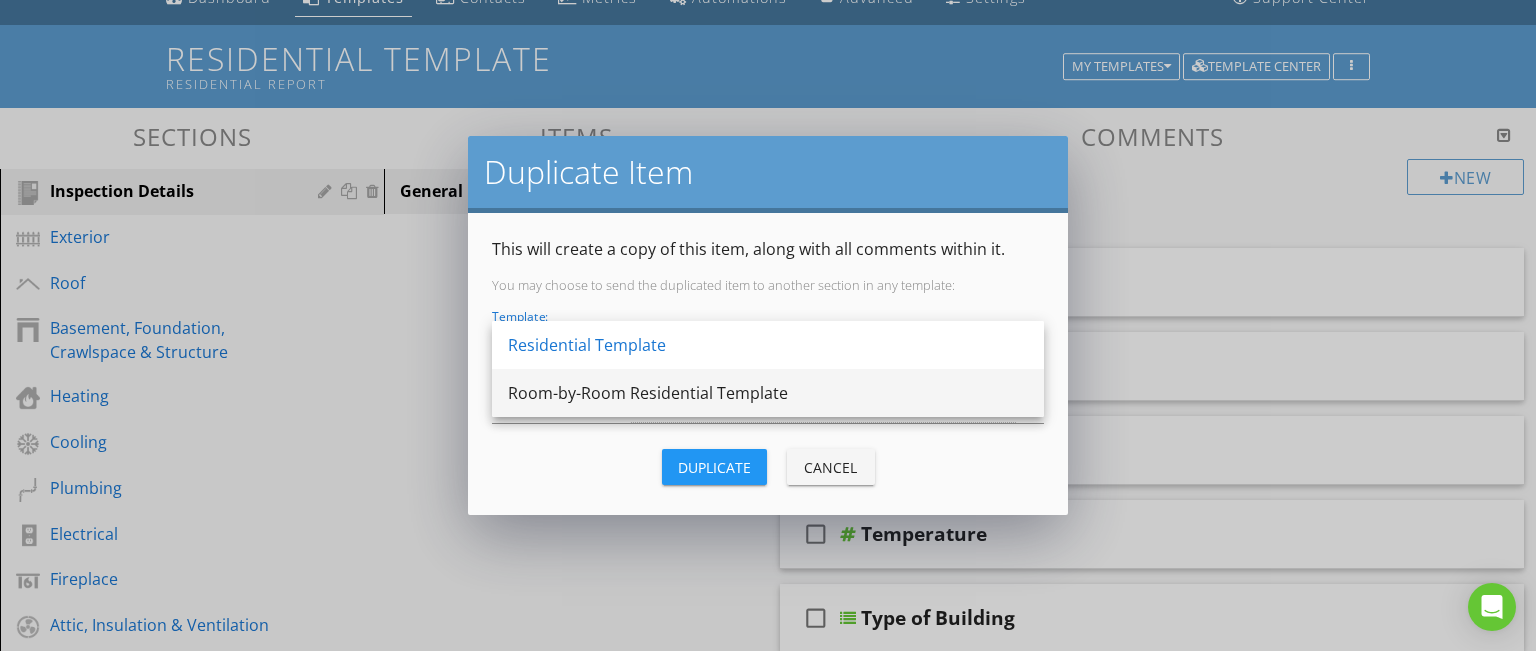 click on "Room-by-Room Residential Template" at bounding box center (768, 393) 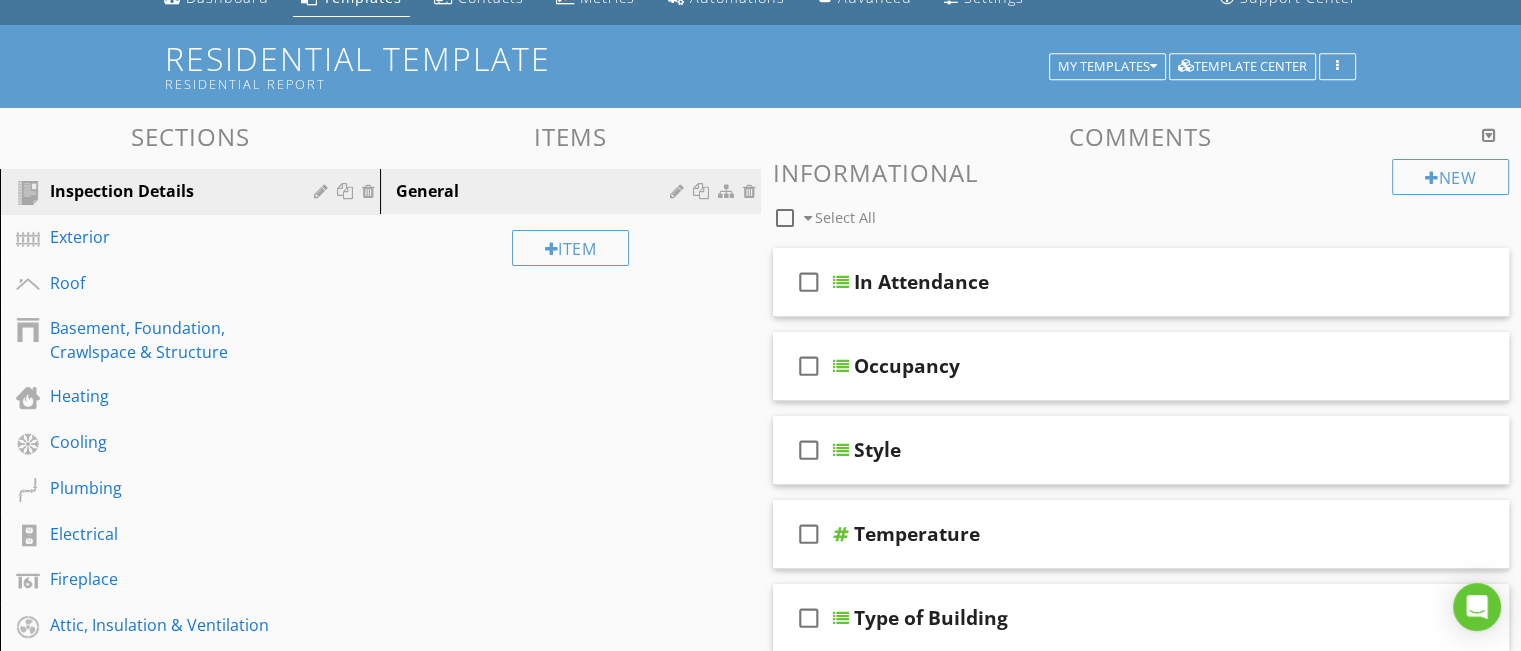 click at bounding box center (760, 325) 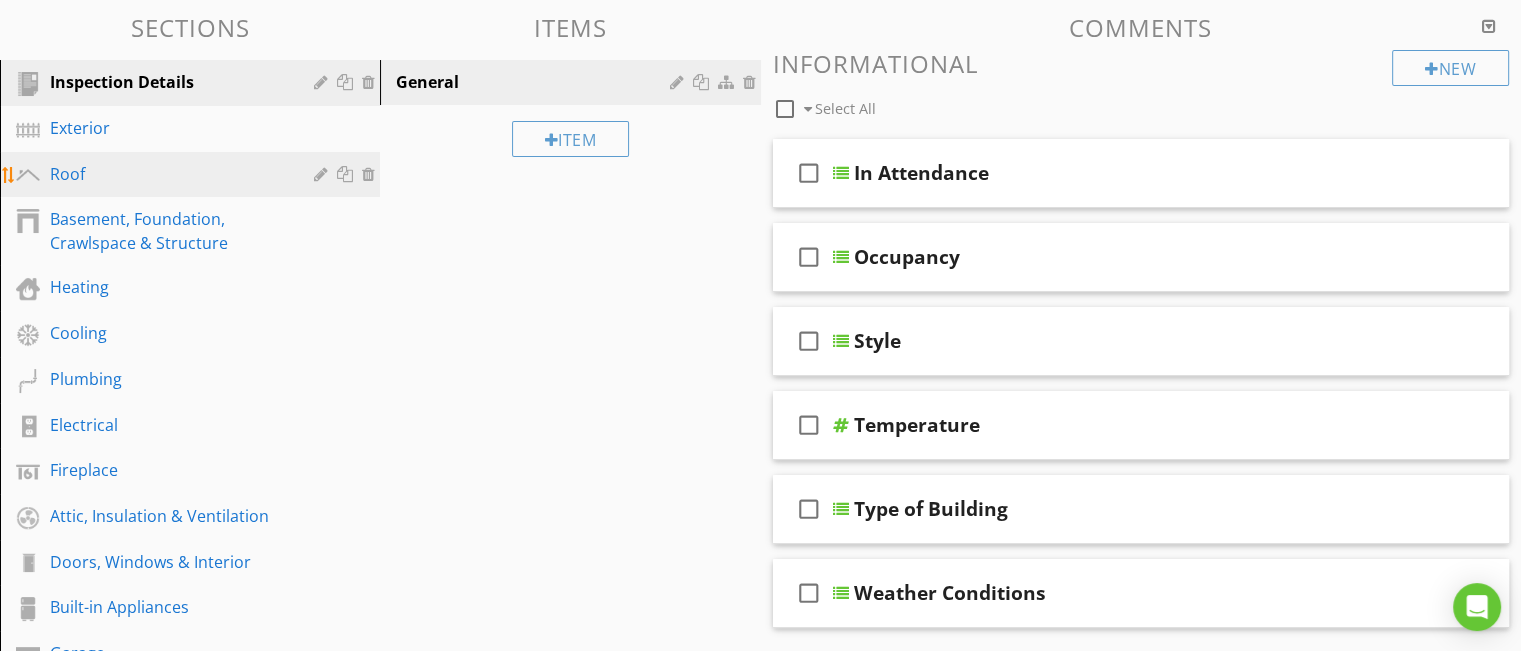 scroll, scrollTop: 292, scrollLeft: 0, axis: vertical 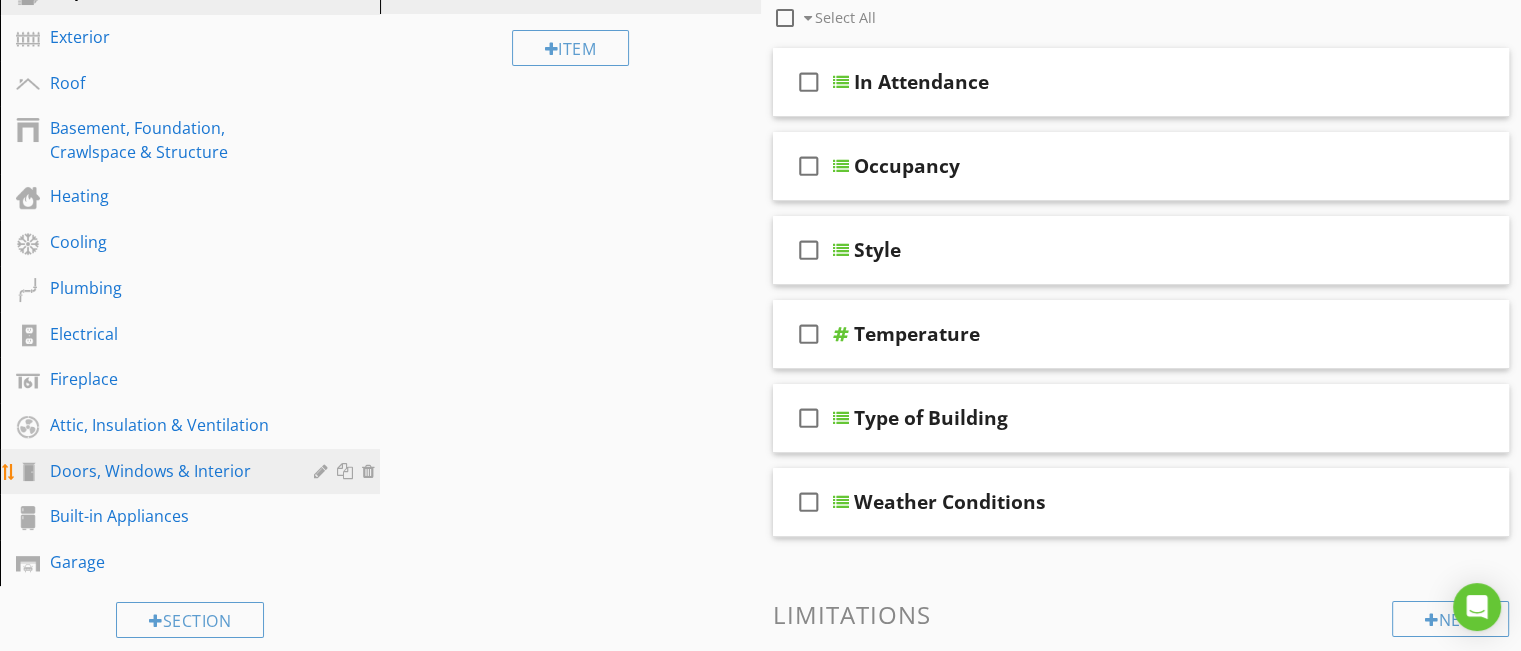 click on "Doors, Windows & Interior" at bounding box center (167, 471) 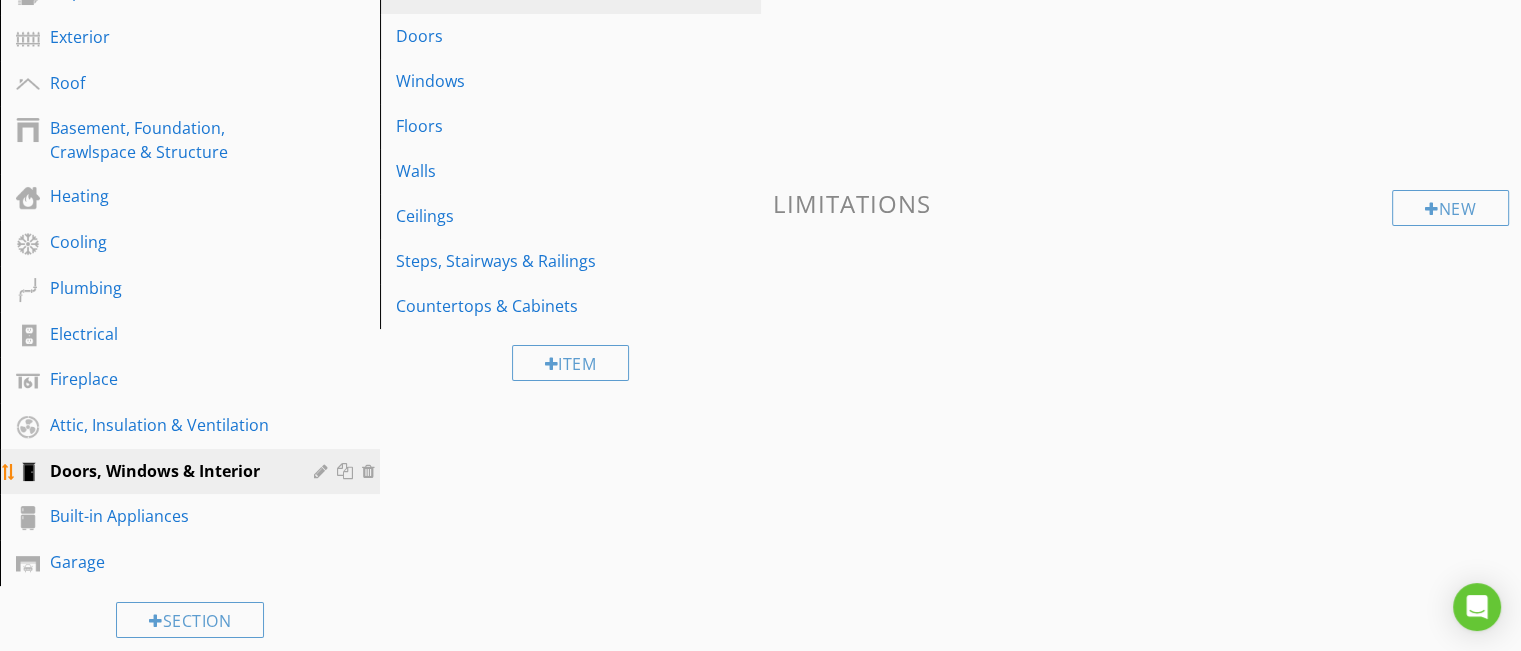 click at bounding box center [28, 472] 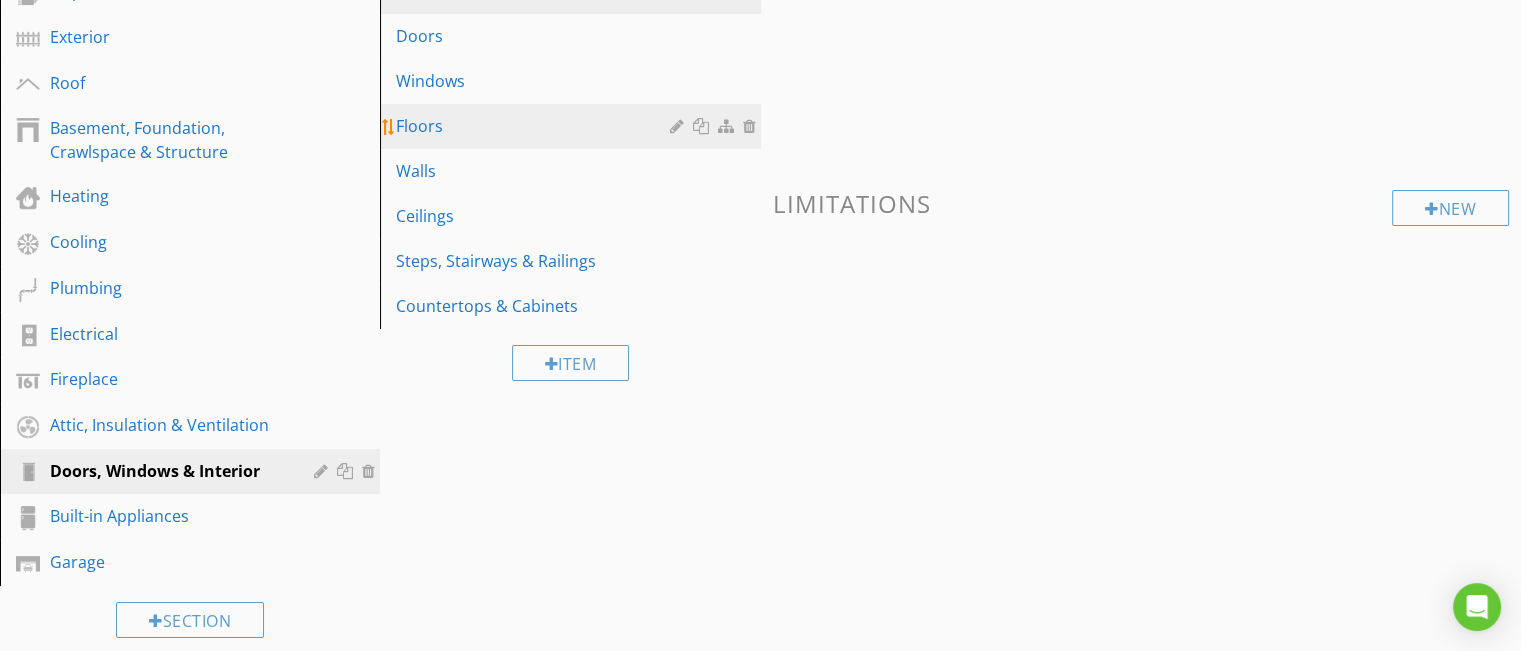click on "Floors" at bounding box center [535, 126] 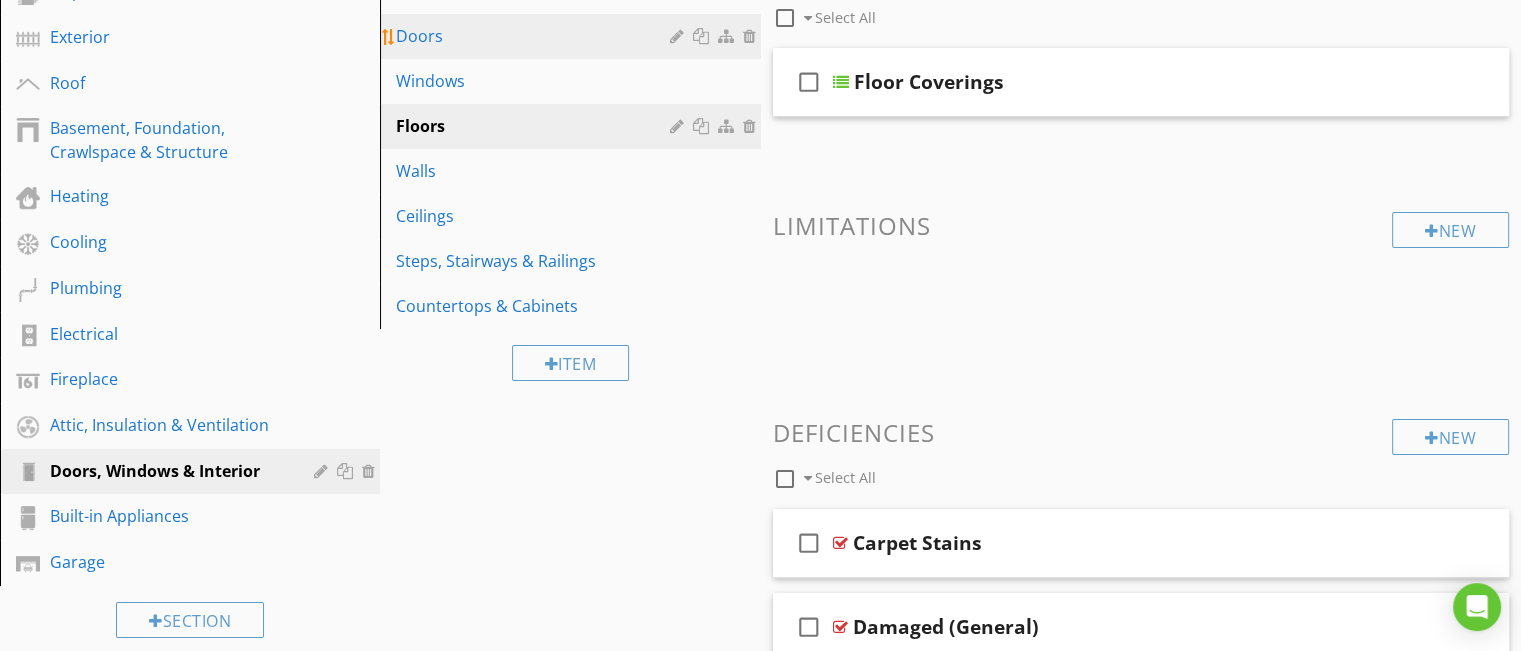 click on "Doors" at bounding box center [535, 36] 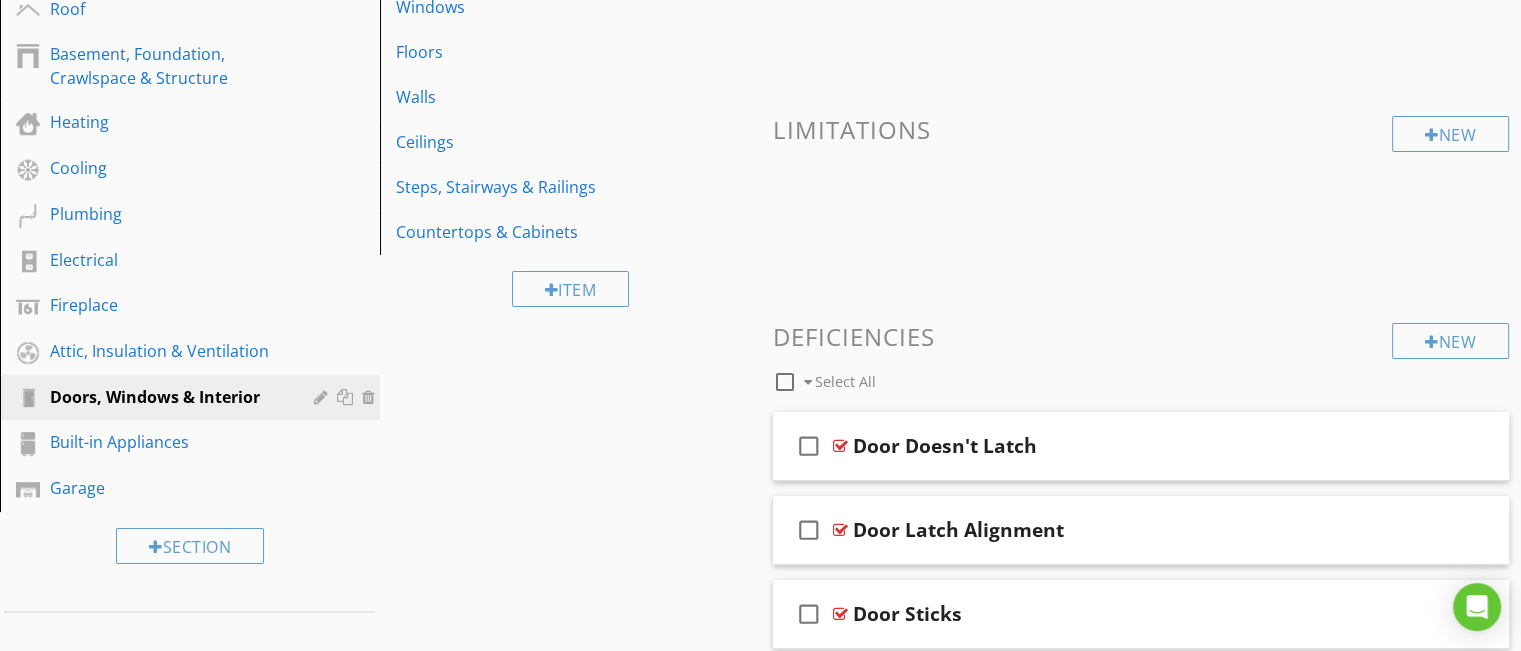 scroll, scrollTop: 0, scrollLeft: 0, axis: both 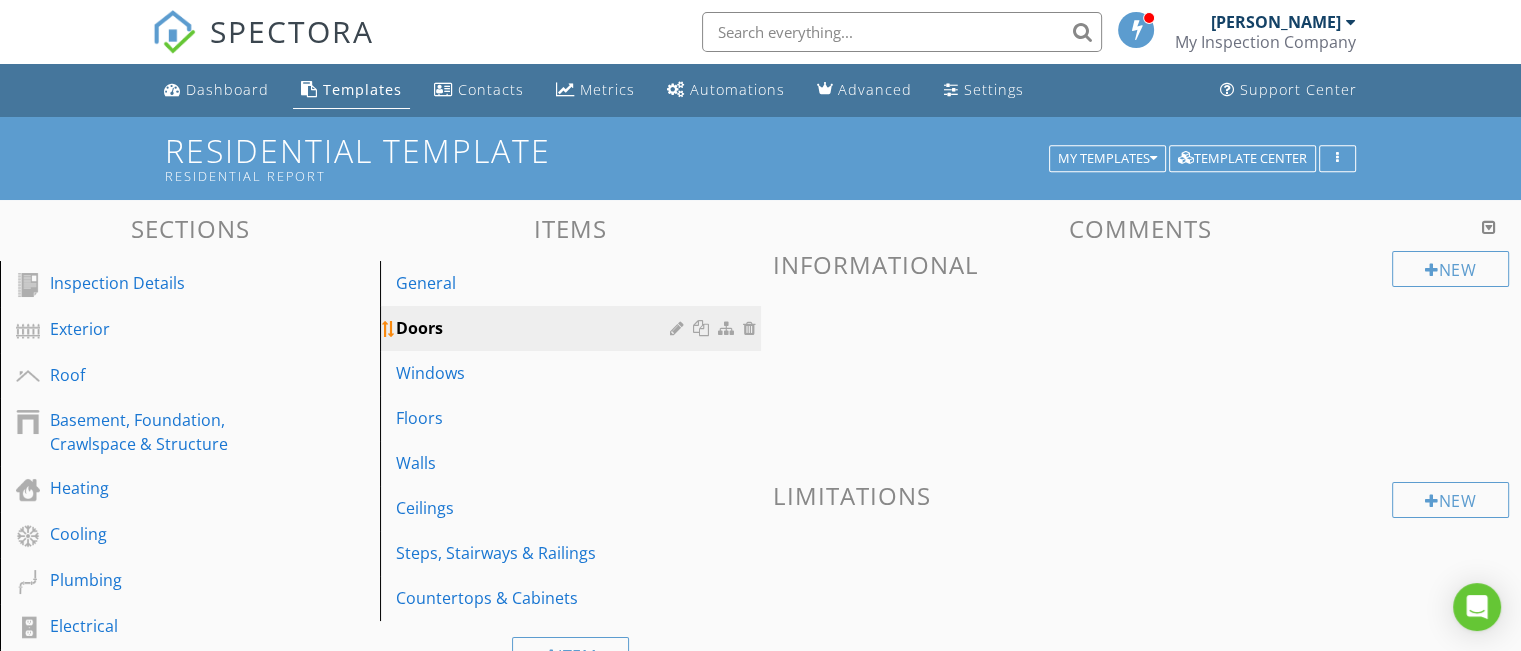 click on "Doors" at bounding box center (535, 328) 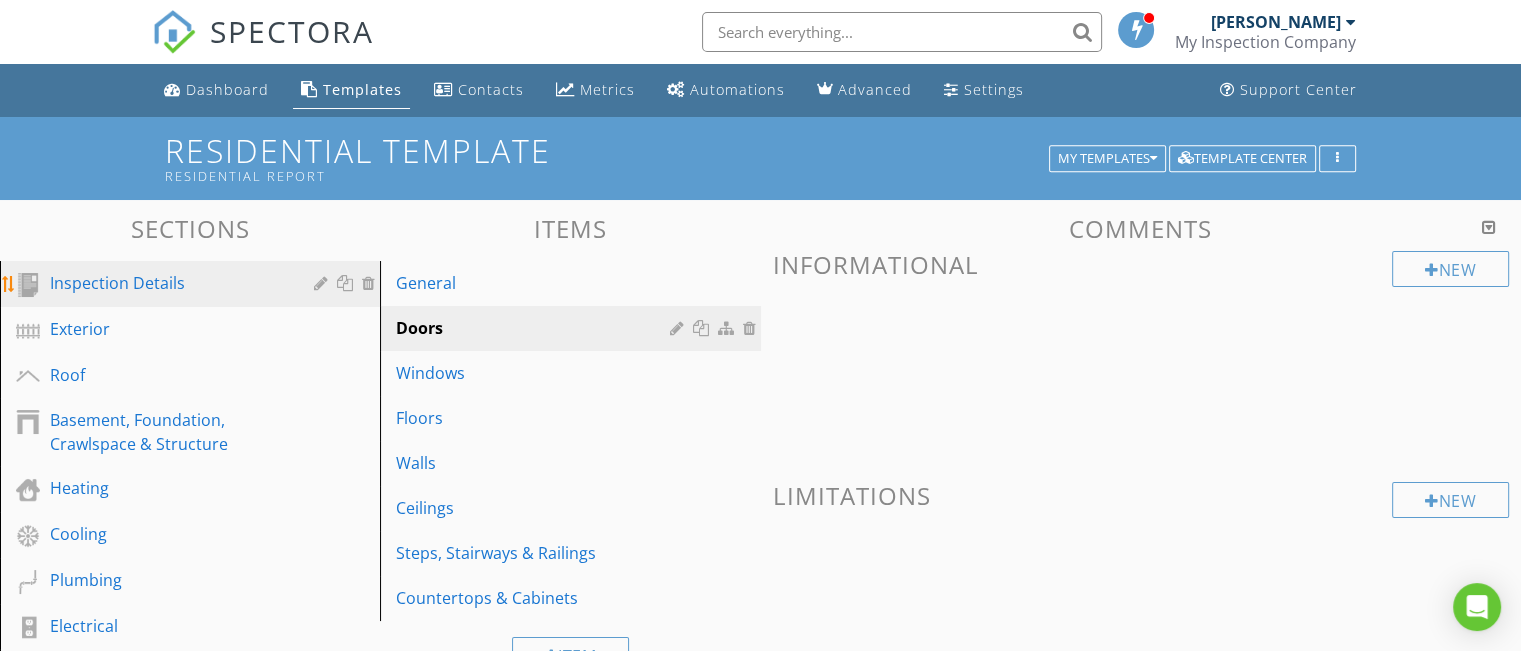 click on "Inspection Details" at bounding box center [167, 283] 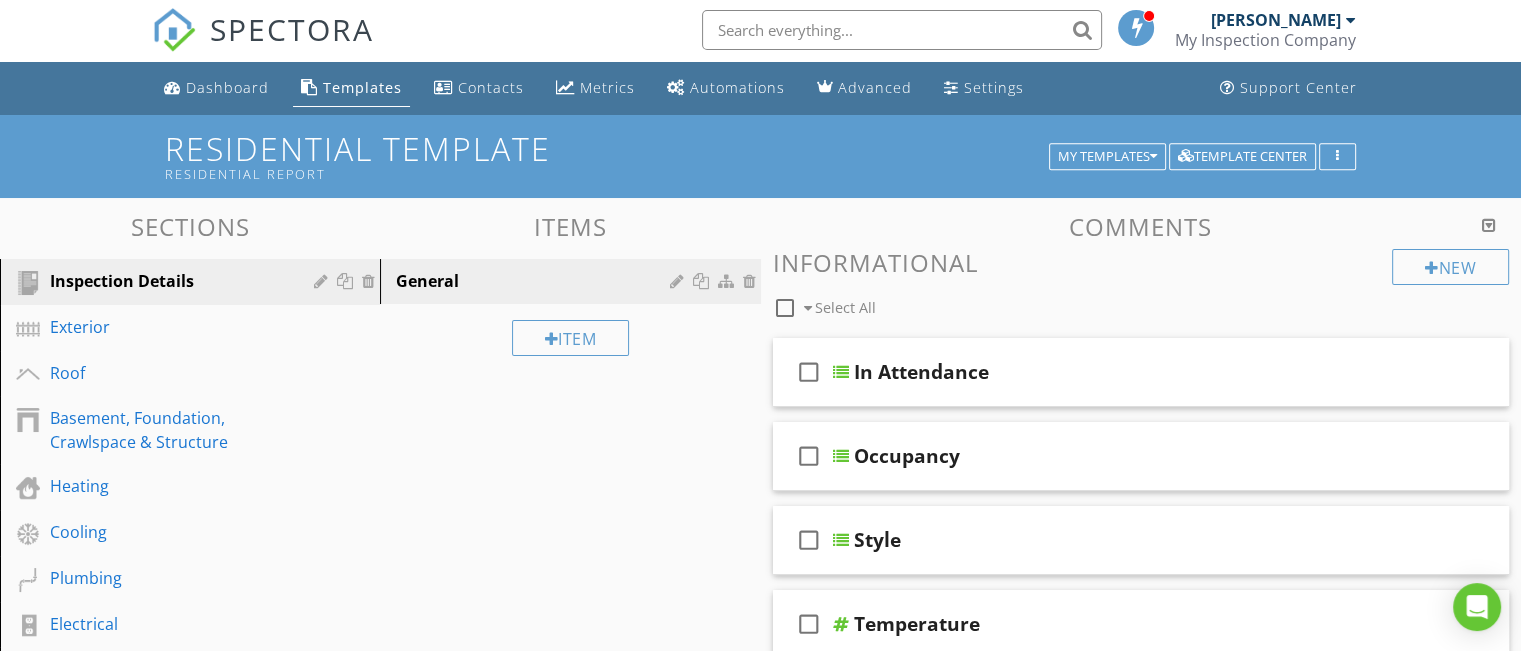 scroll, scrollTop: 0, scrollLeft: 0, axis: both 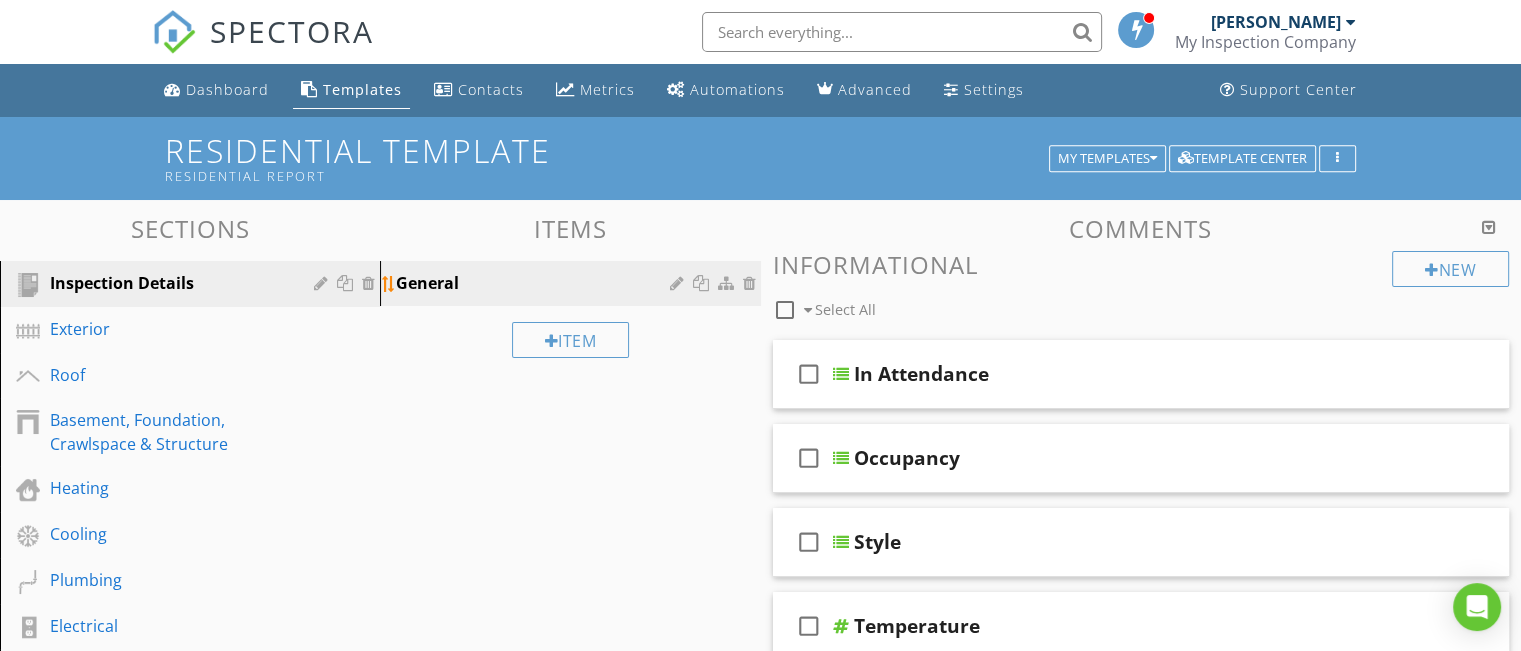 click on "General" at bounding box center (535, 283) 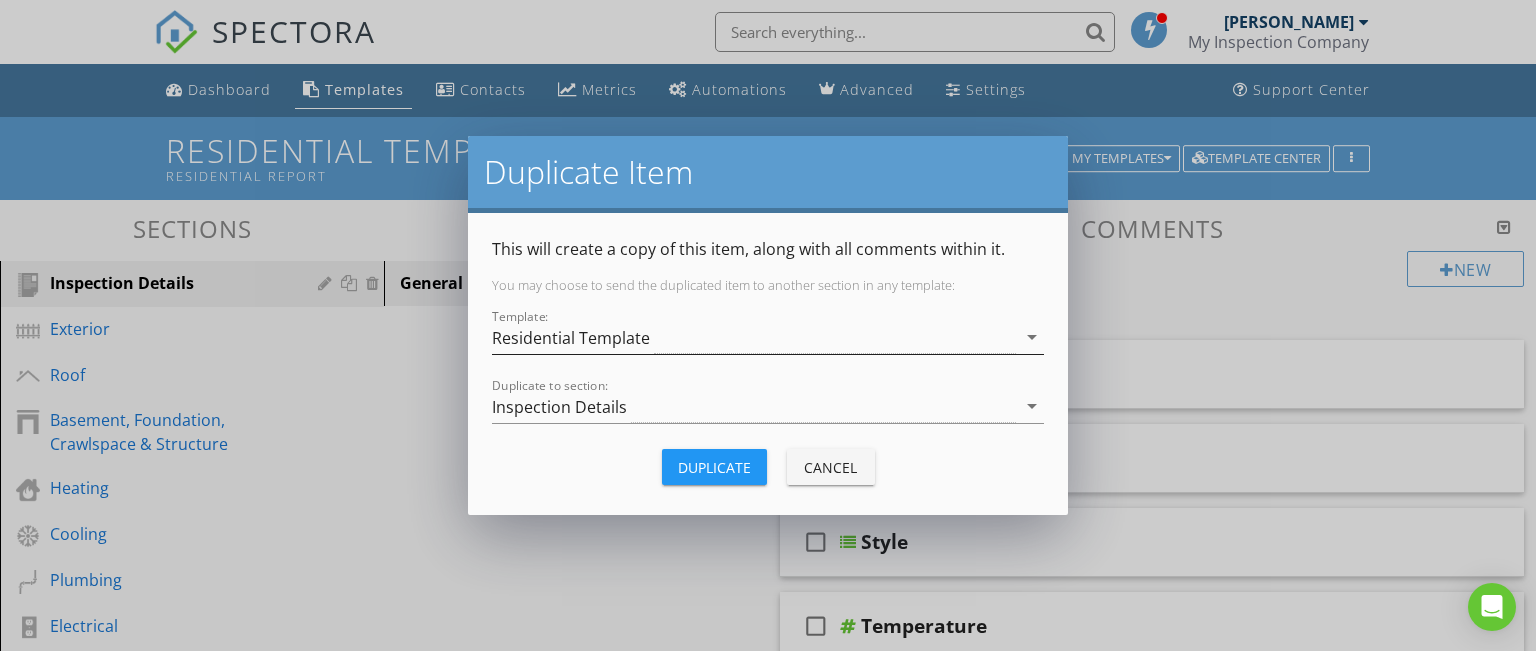 click on "arrow_drop_down" at bounding box center (1032, 337) 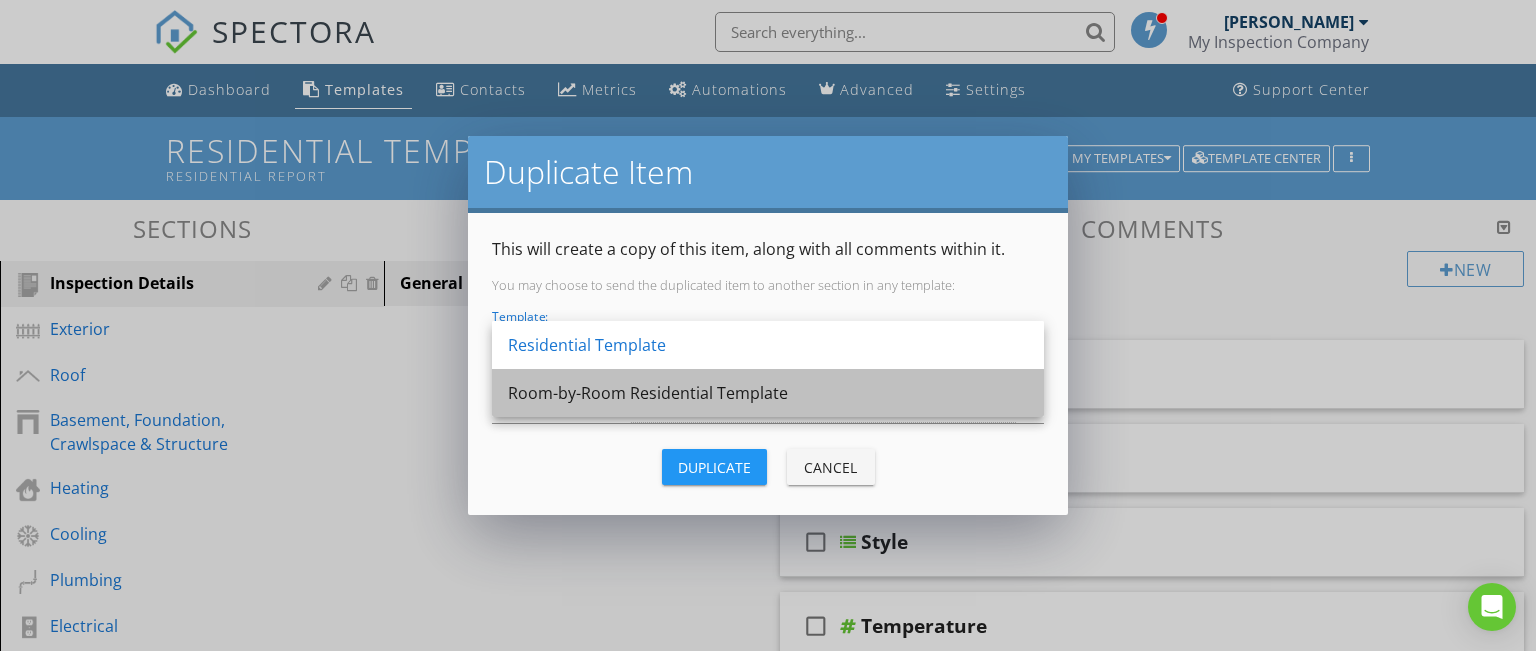click on "Room-by-Room Residential Template" at bounding box center (768, 393) 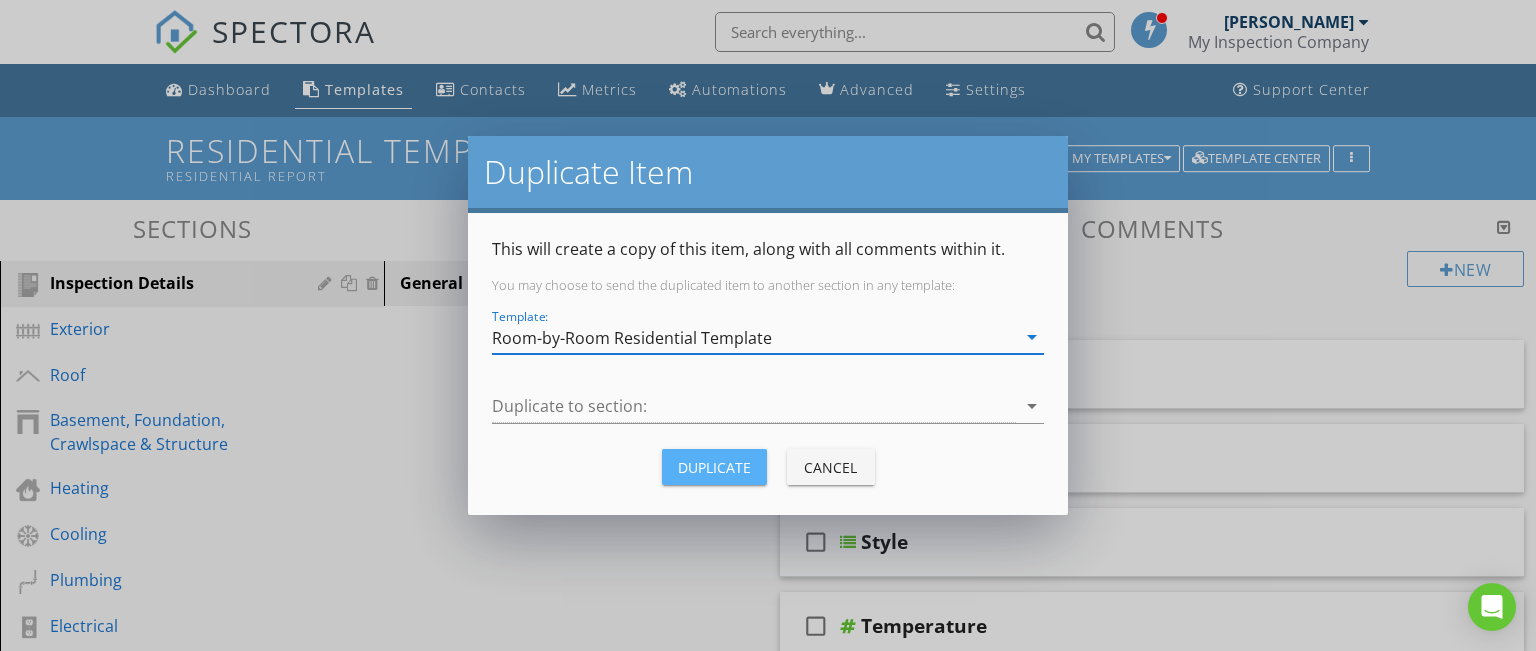 click on "Duplicate" at bounding box center [714, 467] 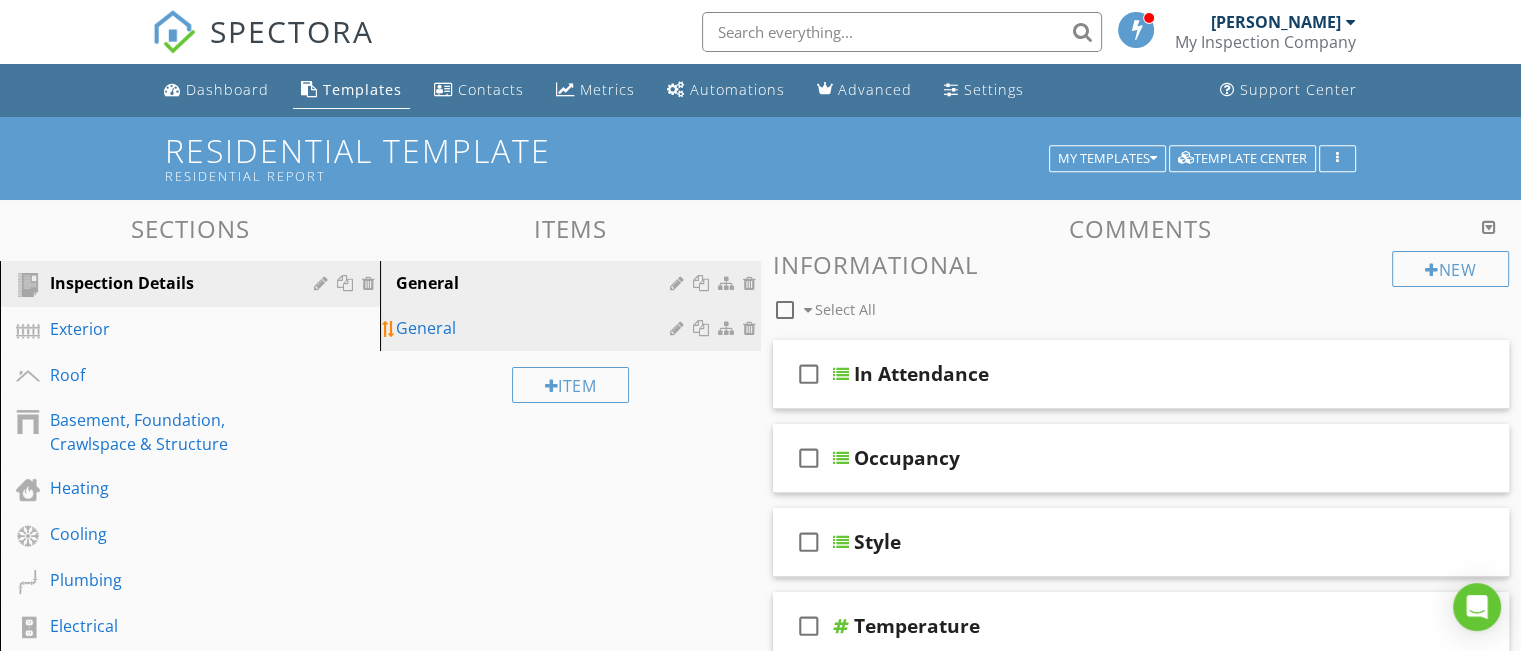 click on "General" at bounding box center [535, 328] 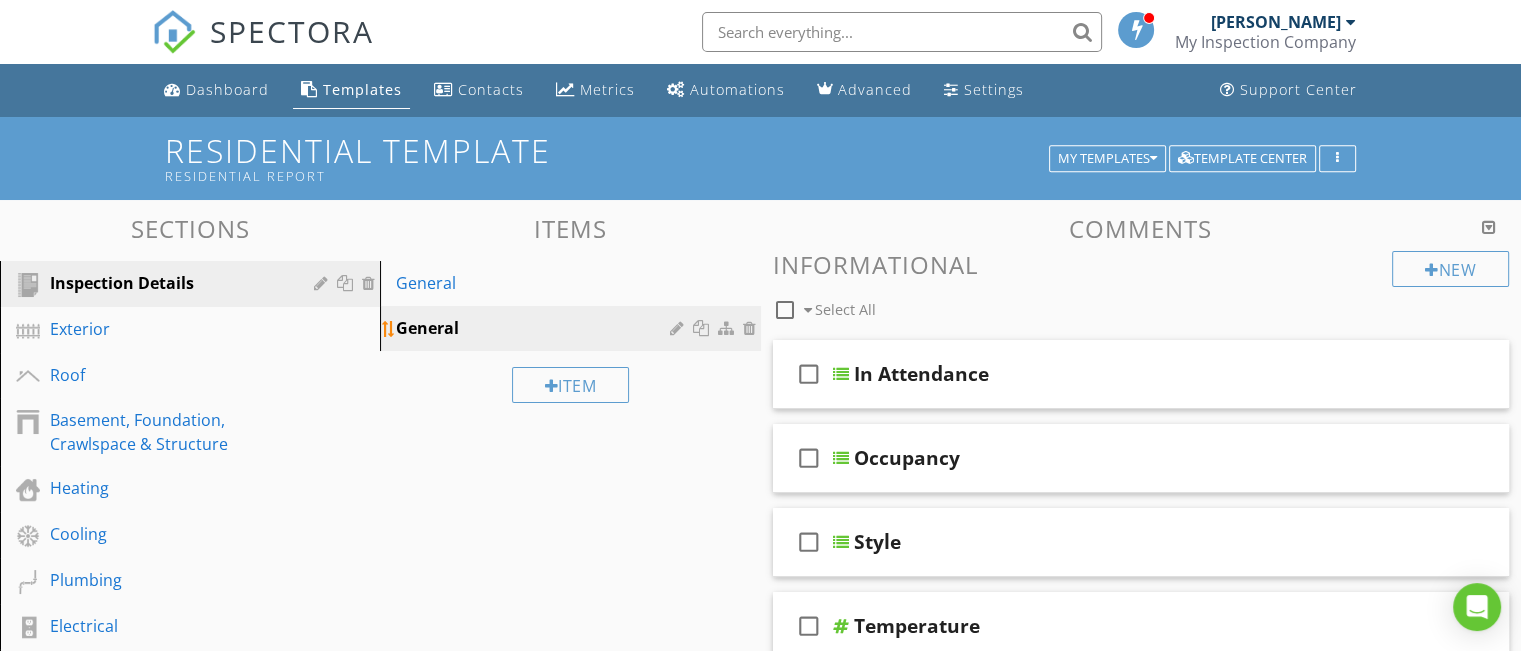 click on "General" at bounding box center [535, 328] 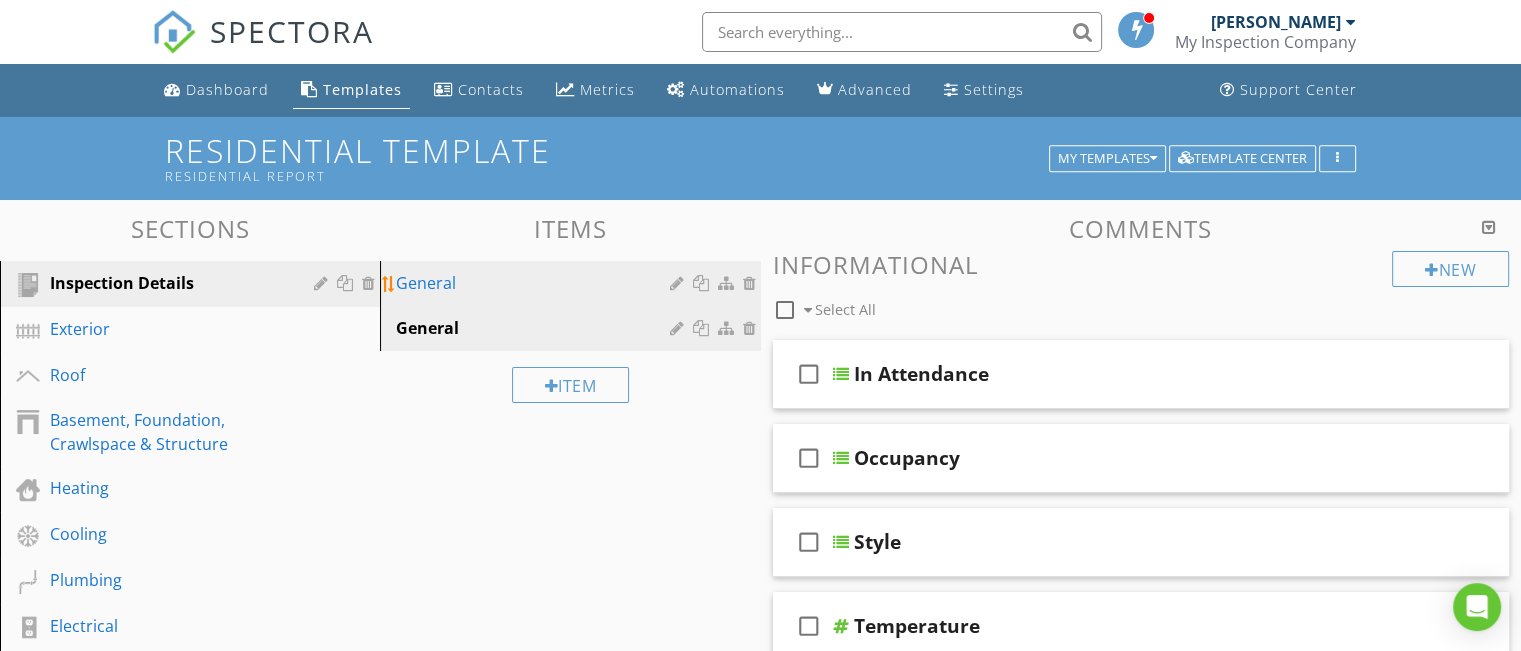 click on "General" at bounding box center (535, 283) 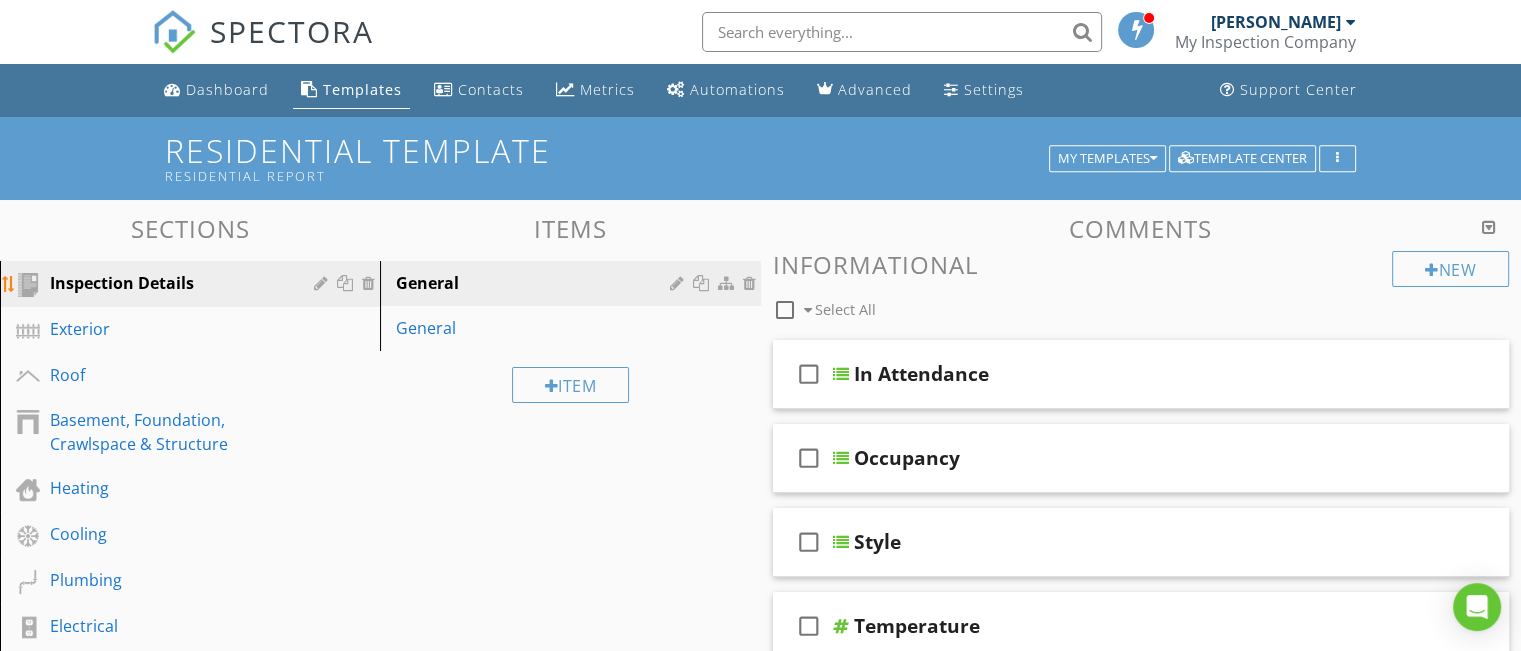 click at bounding box center (347, 283) 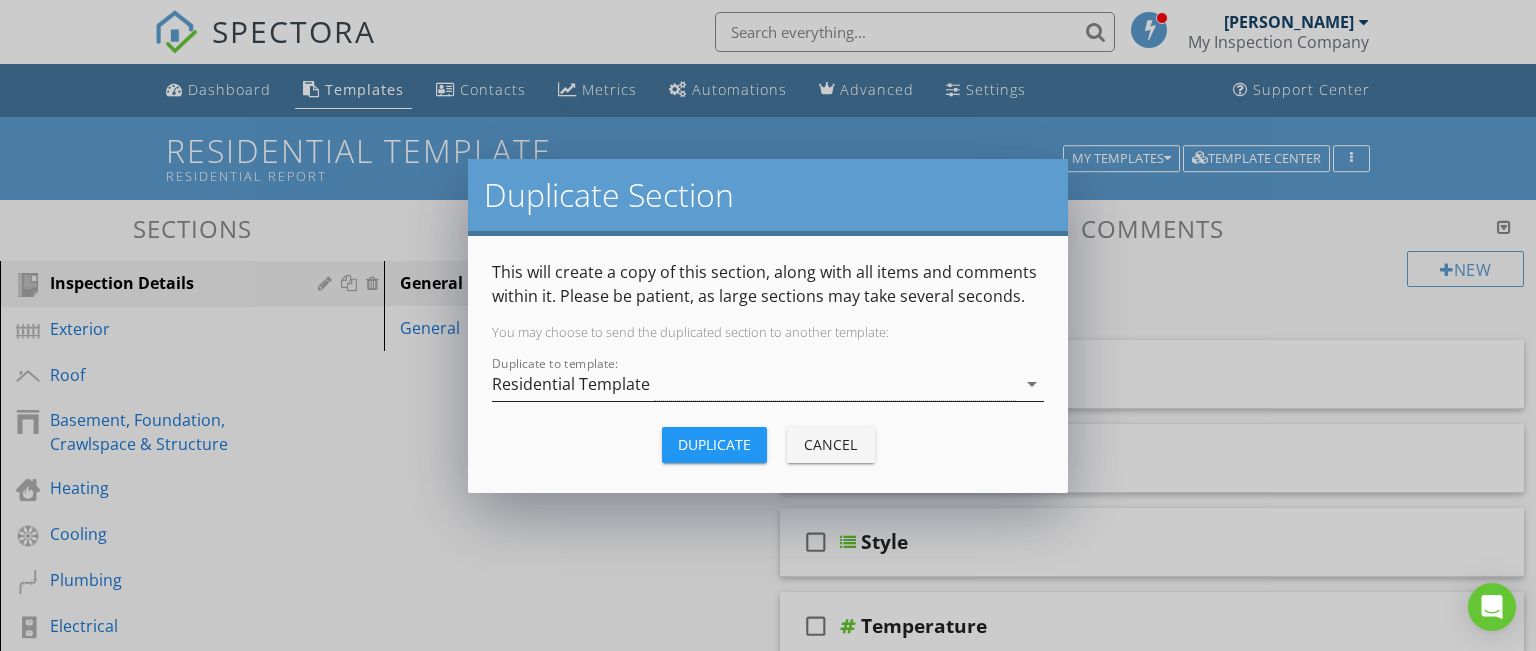 click on "arrow_drop_down" at bounding box center (1032, 384) 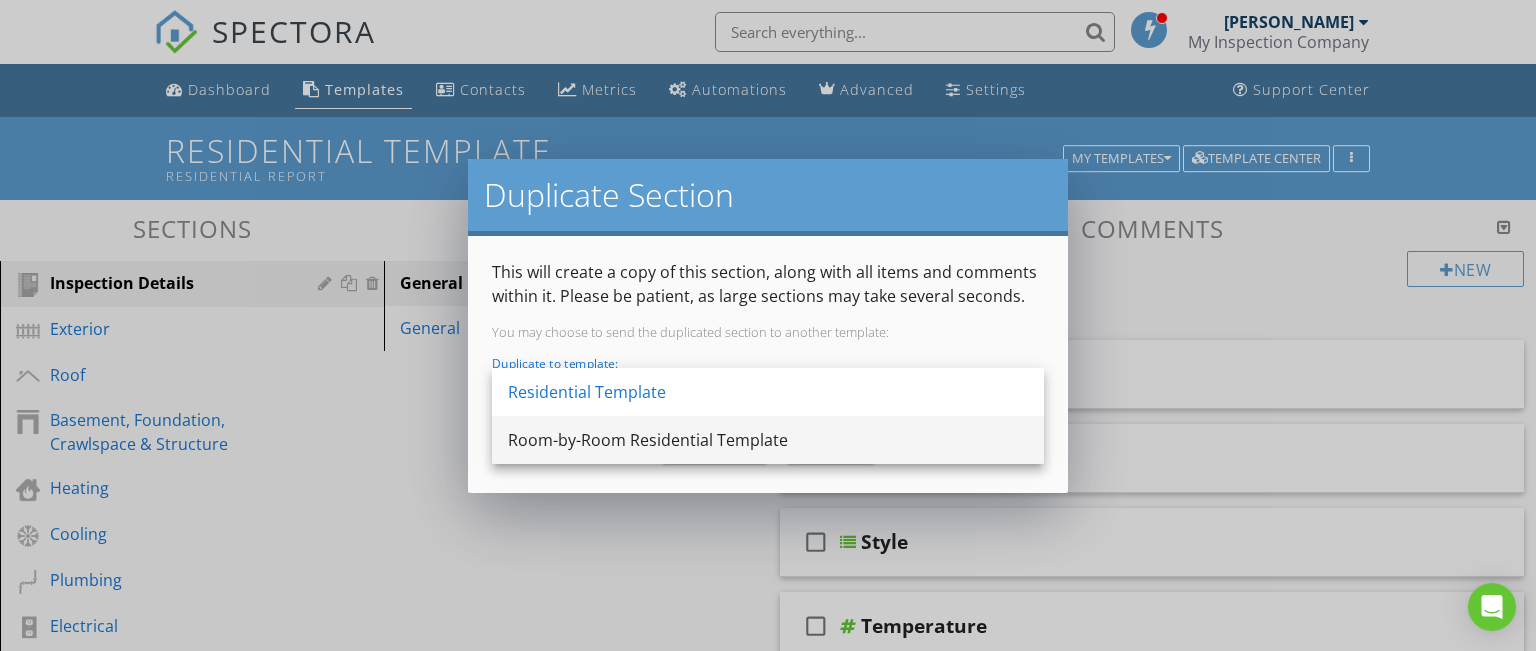 click on "Room-by-Room Residential Template" at bounding box center (768, 440) 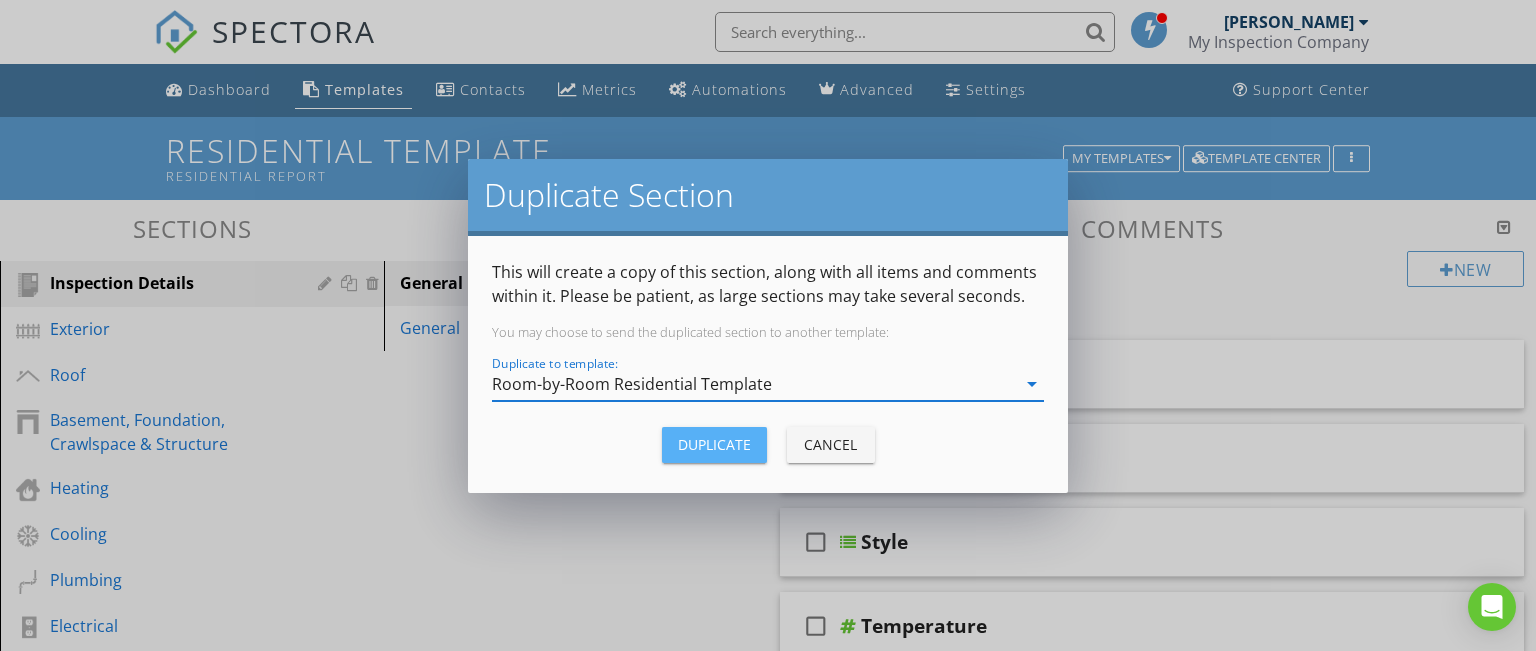 click on "Duplicate" at bounding box center [714, 444] 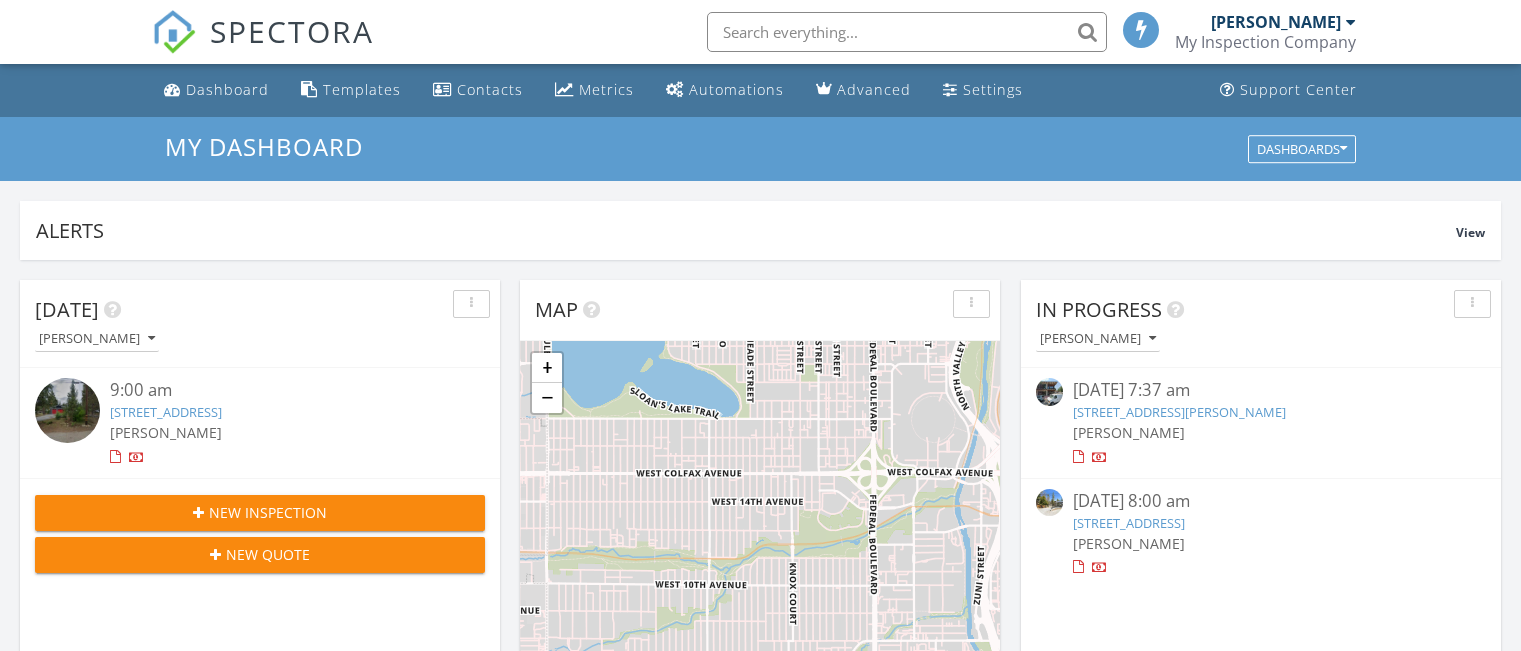 scroll, scrollTop: 0, scrollLeft: 0, axis: both 